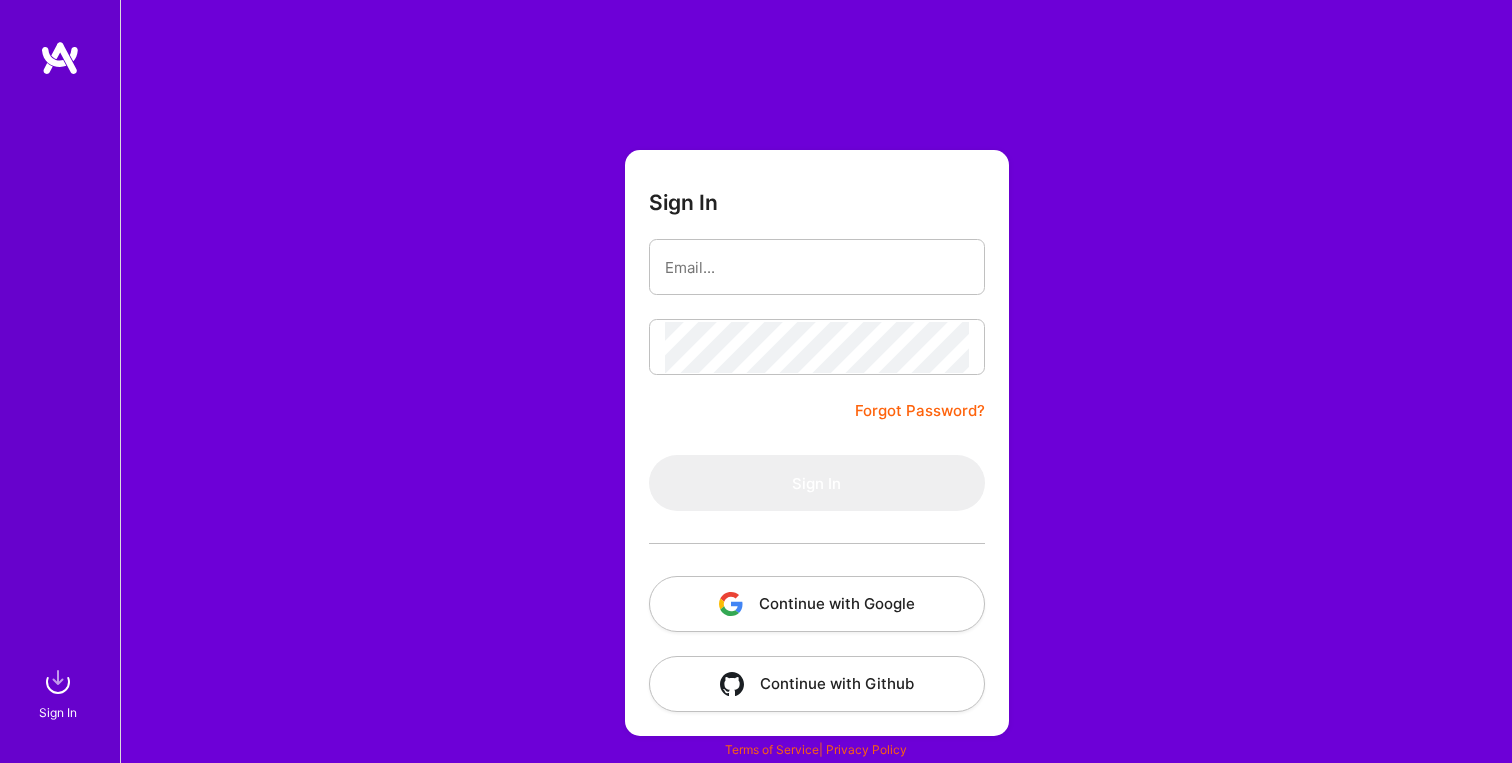 scroll, scrollTop: 0, scrollLeft: 0, axis: both 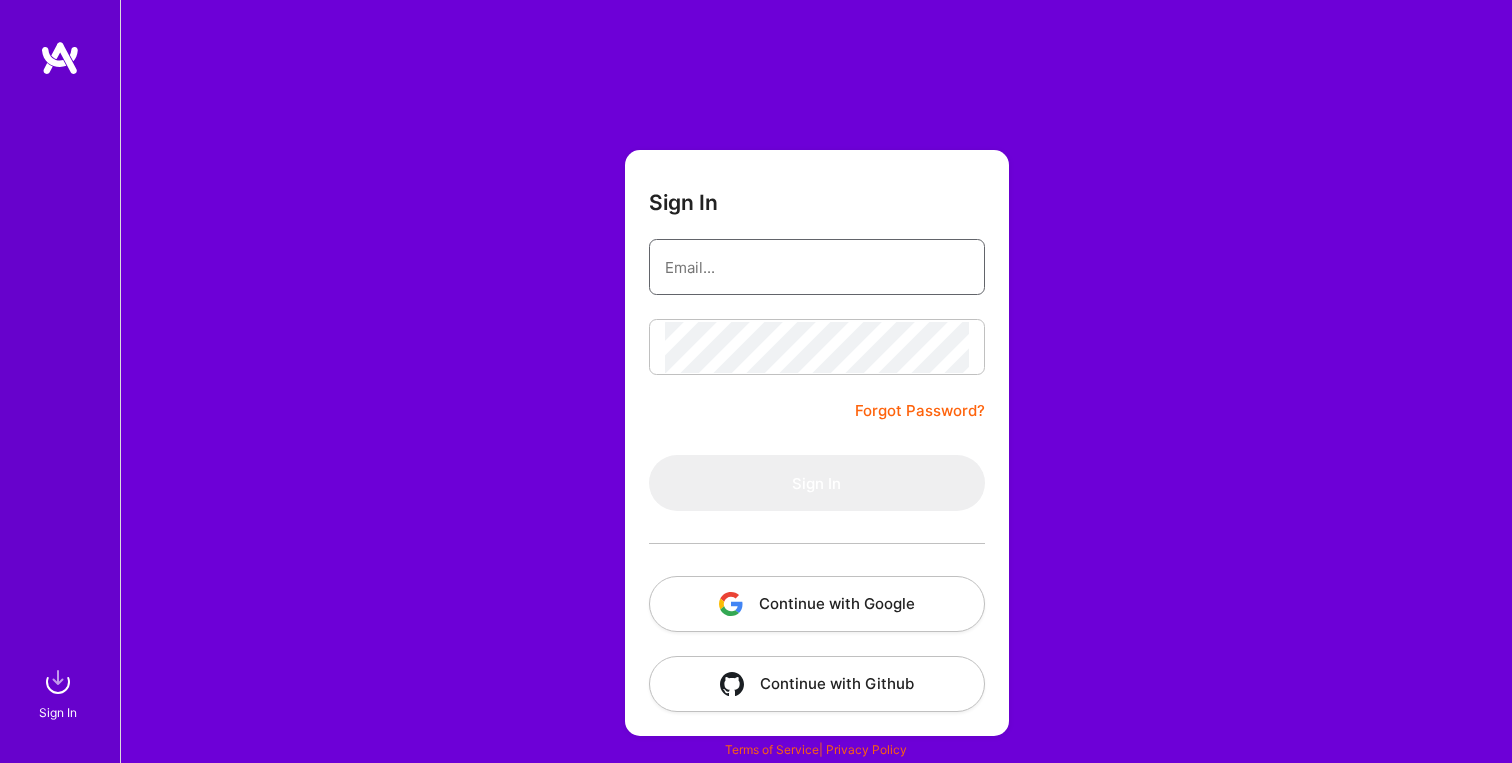 click at bounding box center (817, 267) 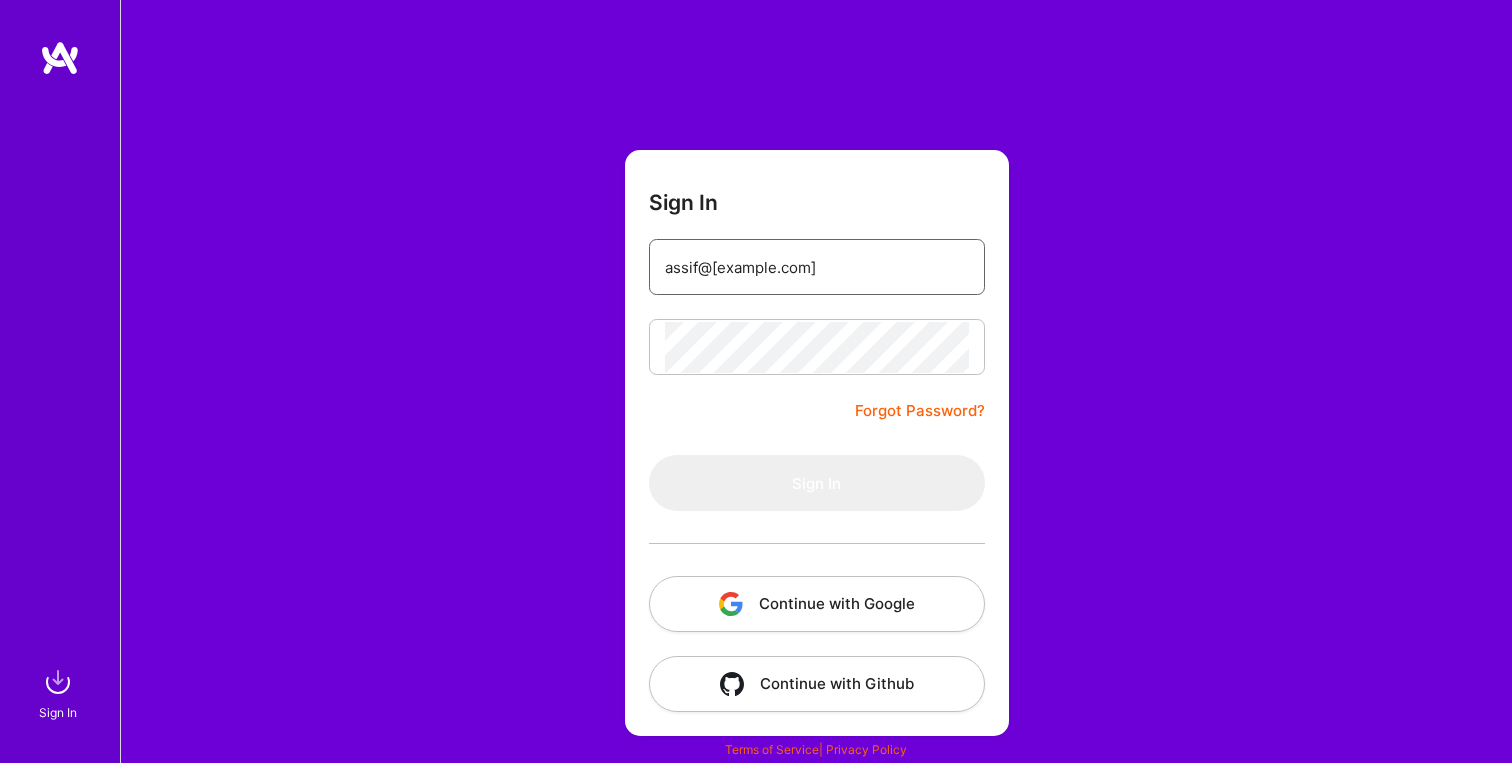 type on "assif@[example.com]" 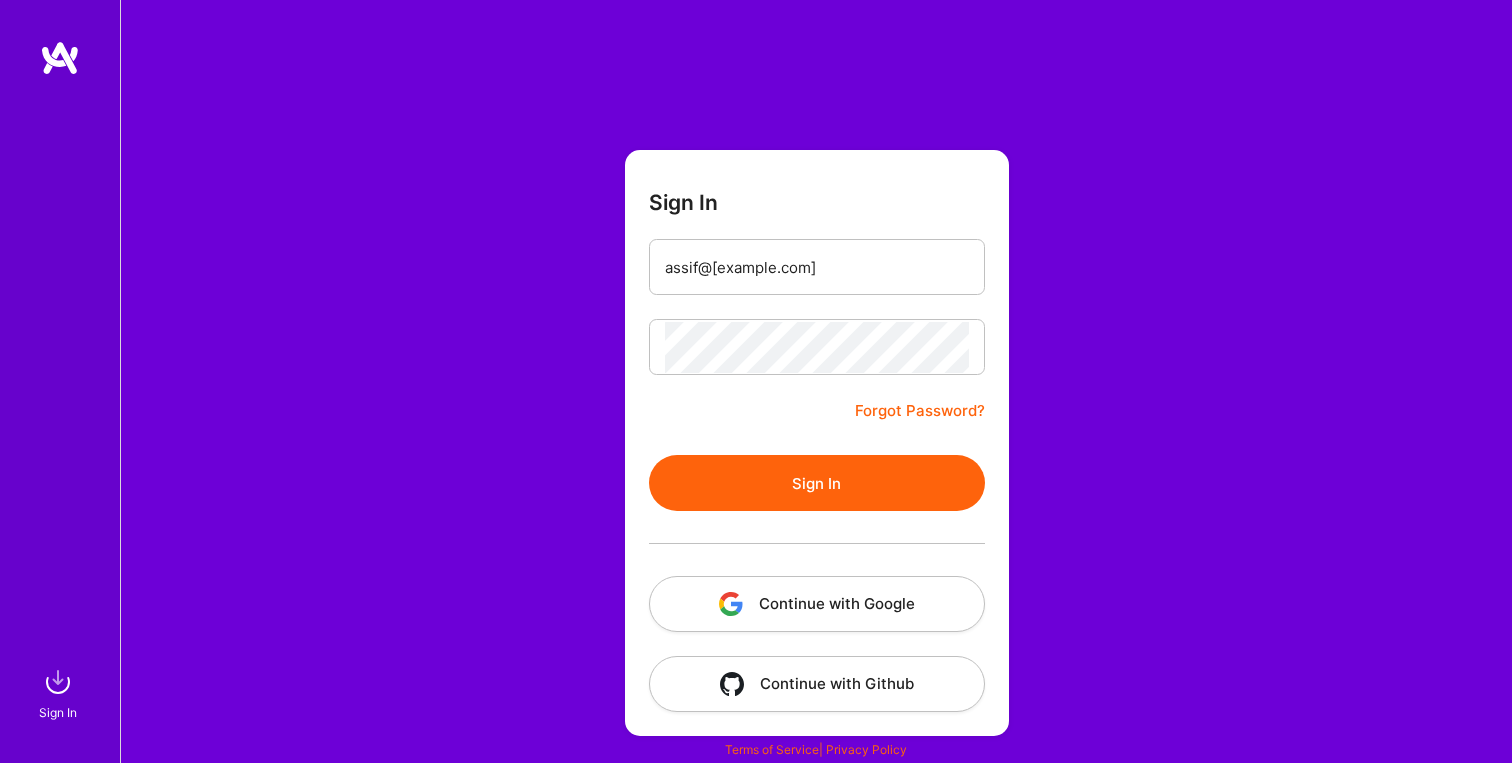 click on "Sign In" at bounding box center (817, 483) 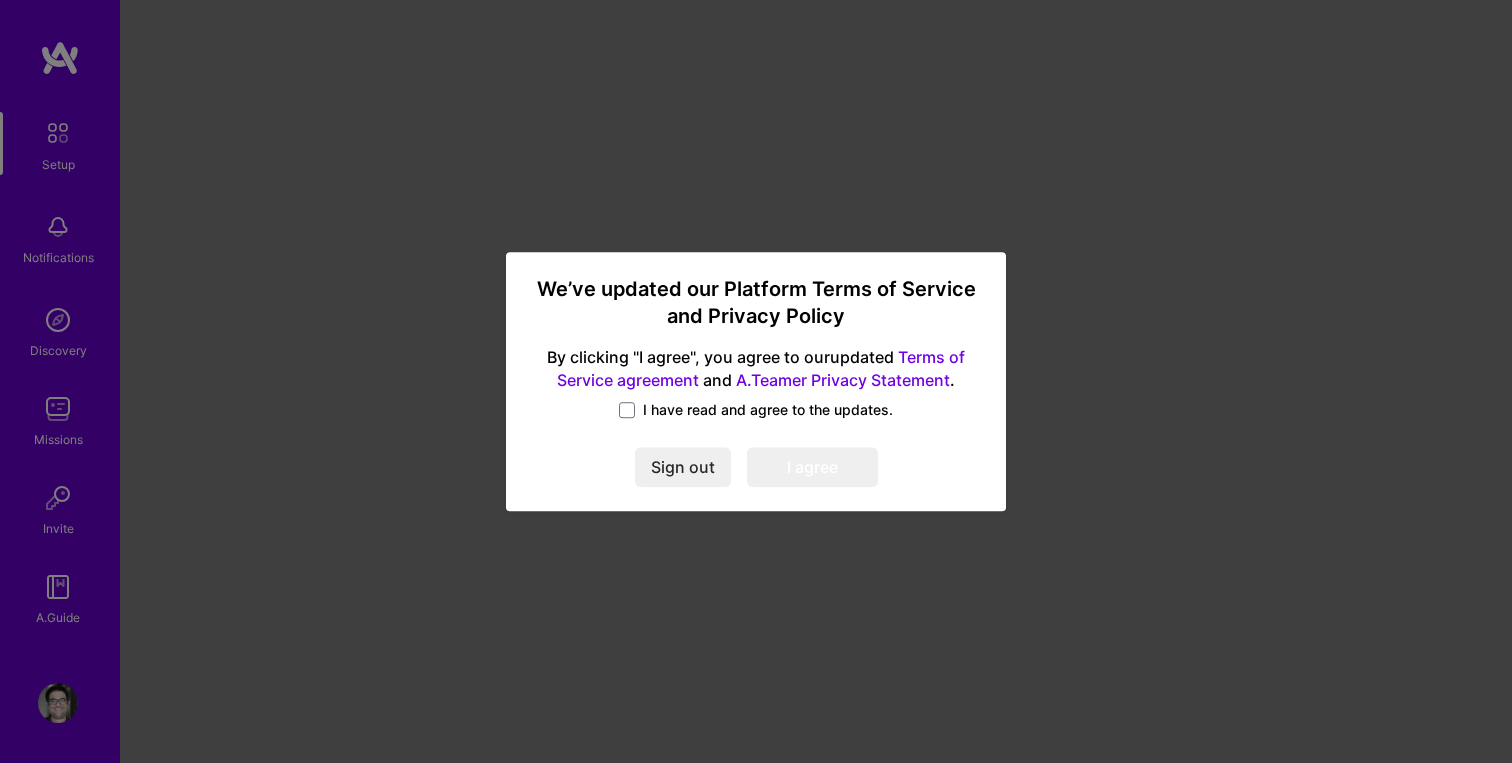 click on "I have read and agree to the updates." at bounding box center (768, 410) 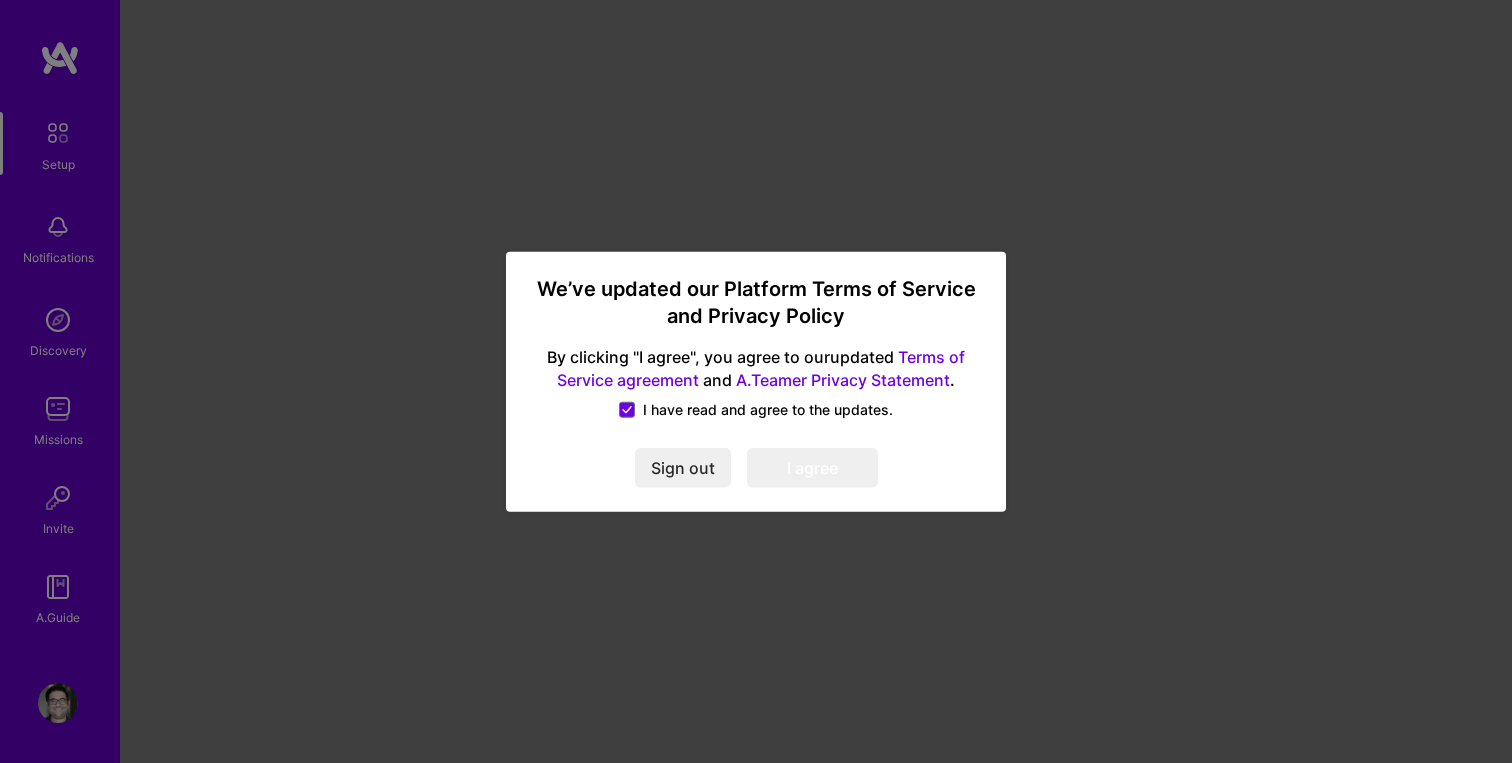 click on "I agree" at bounding box center [812, 468] 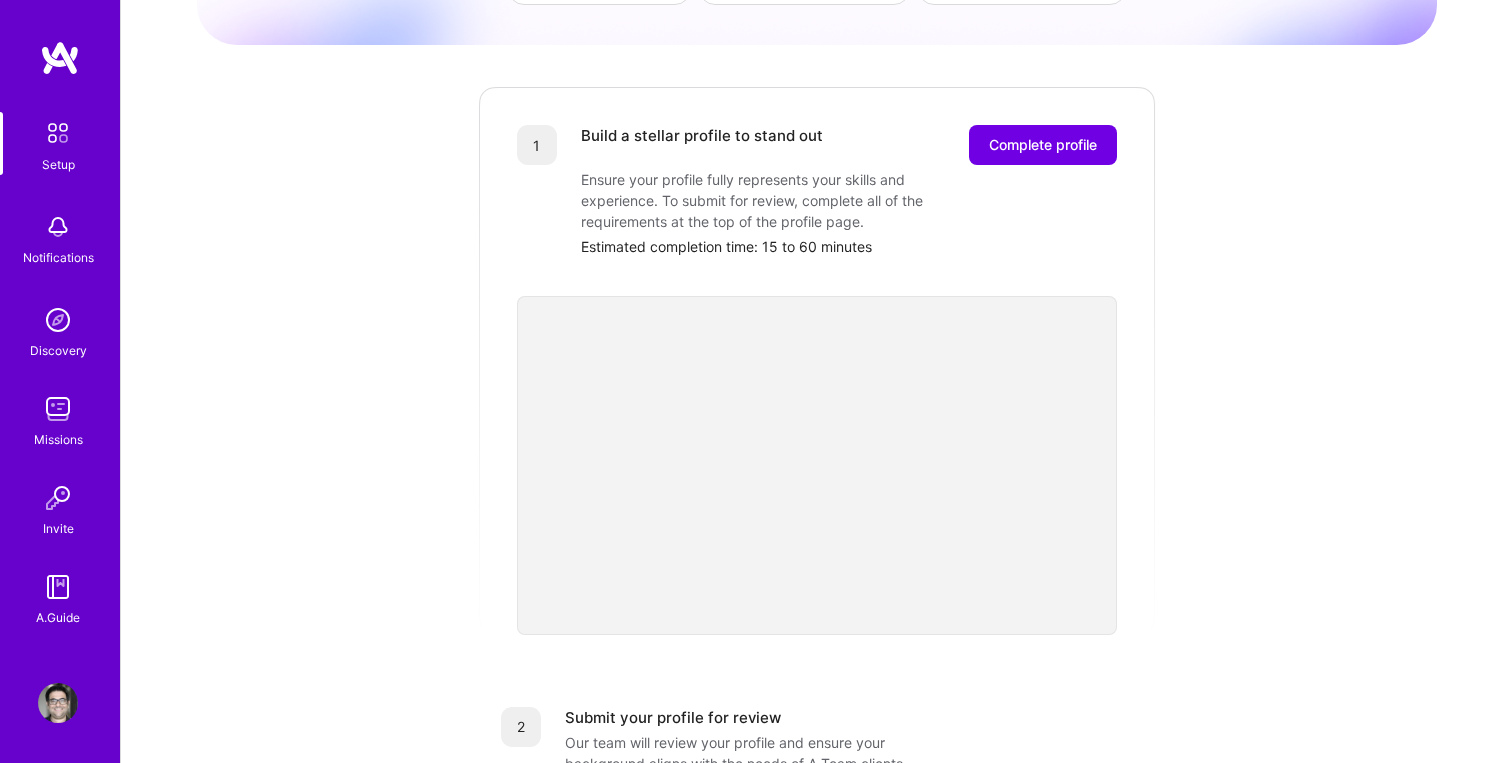 scroll, scrollTop: 192, scrollLeft: 0, axis: vertical 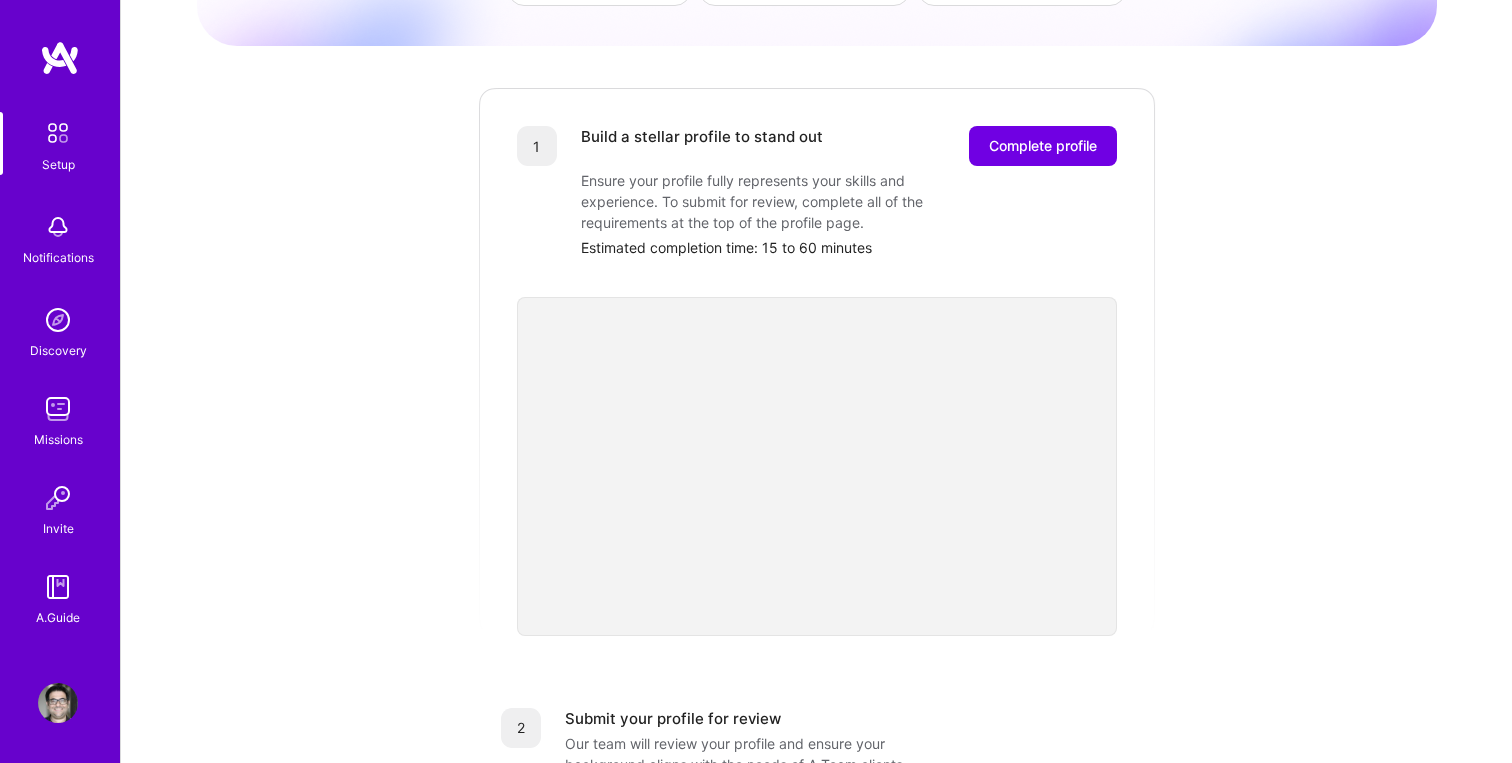click at bounding box center [58, 133] 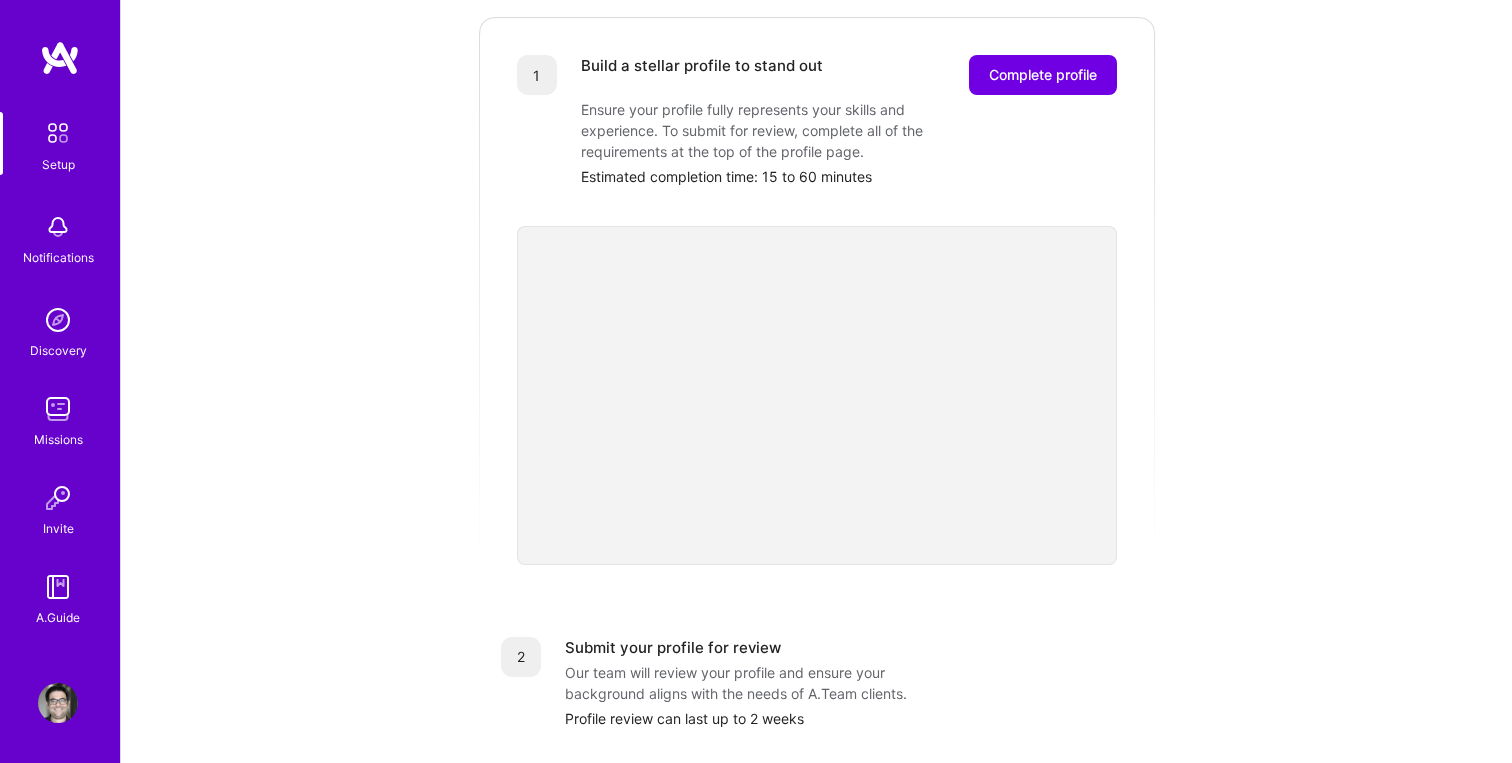 scroll, scrollTop: 273, scrollLeft: 0, axis: vertical 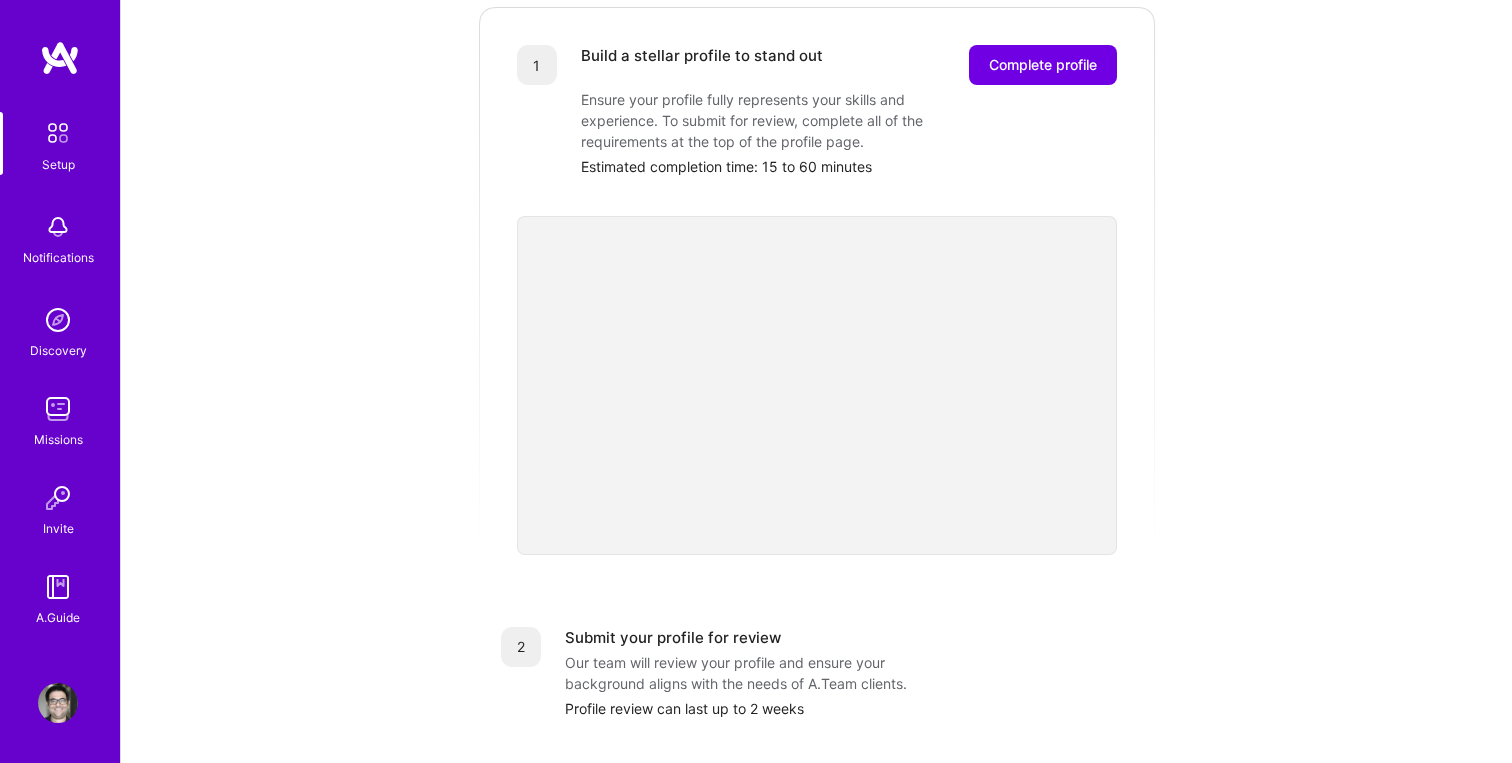 click at bounding box center (58, 133) 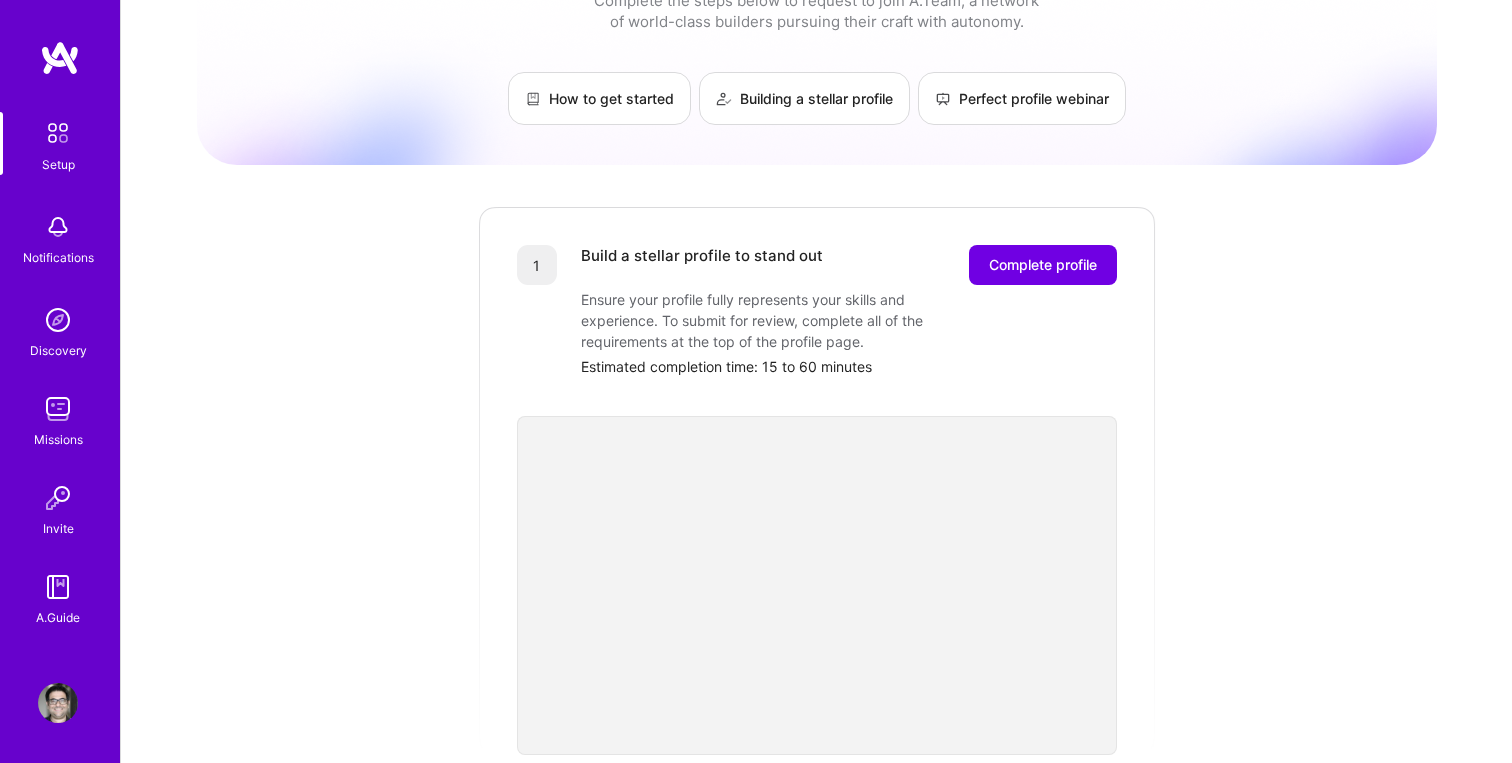 scroll, scrollTop: 0, scrollLeft: 0, axis: both 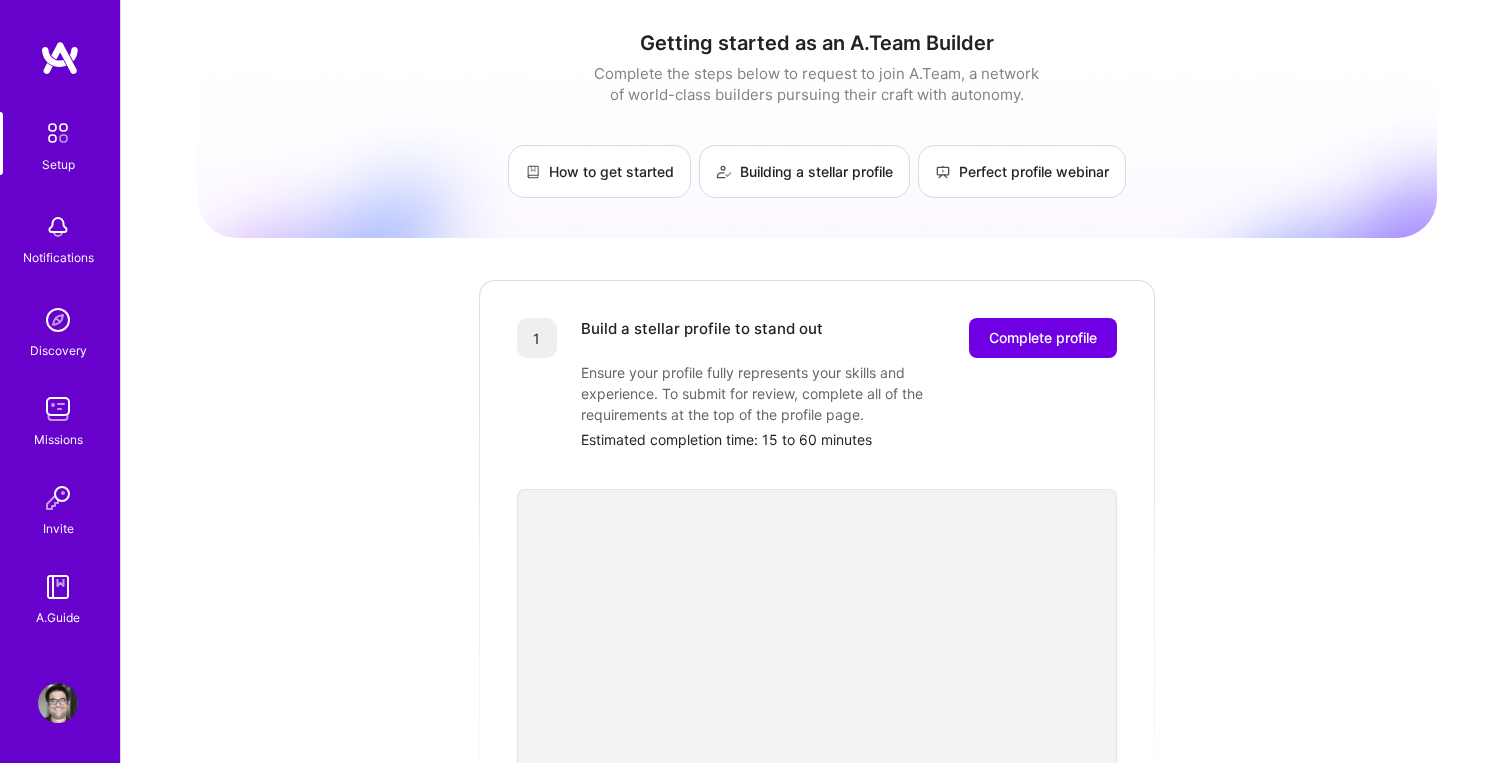 click on "1 Build a stellar profile to stand out Complete profile Ensure your profile fully represents your skills and experience. To submit for review, complete all of the requirements at the top of the profile page. Estimated completion time: 15 to 60 minutes" at bounding box center (817, 553) 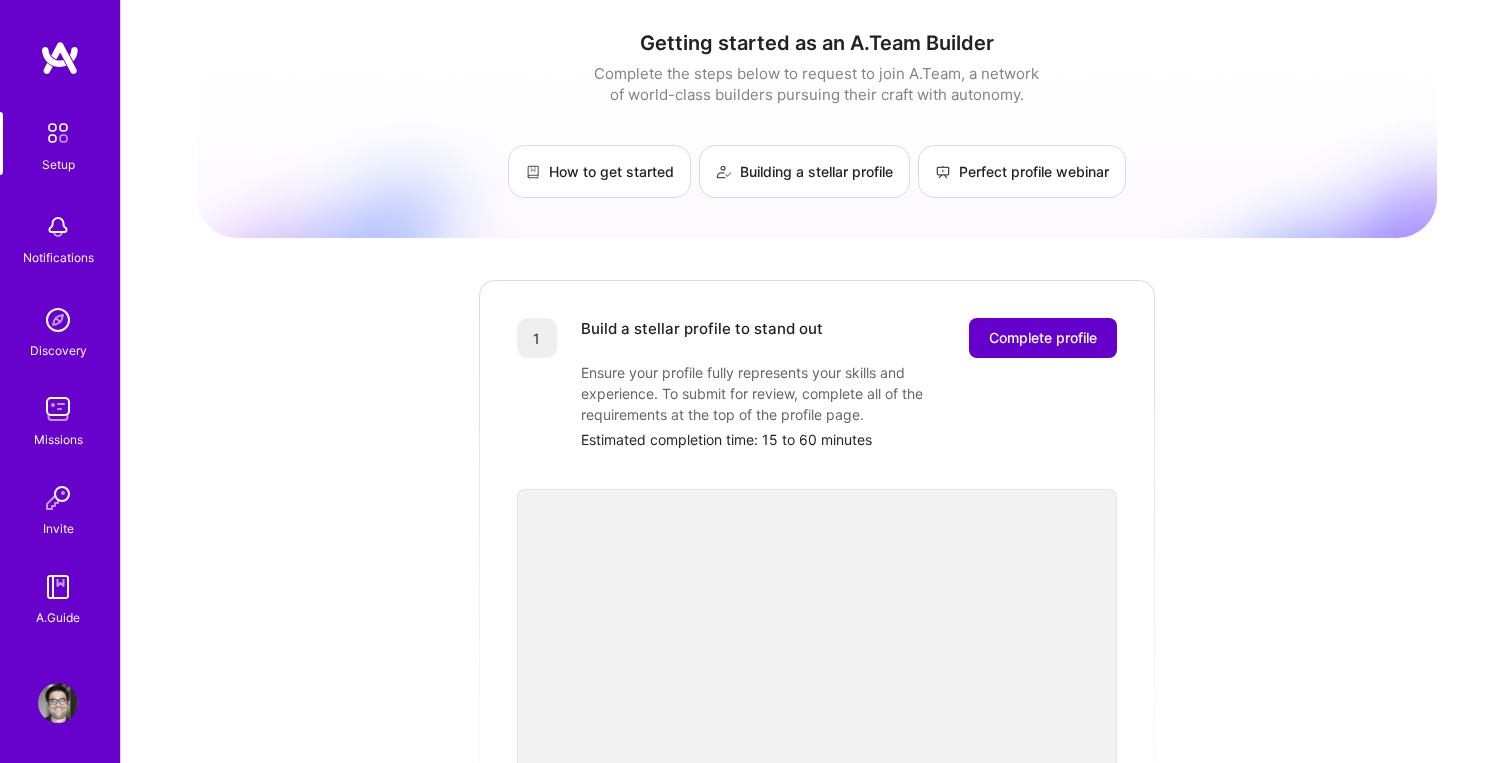click on "Complete profile" at bounding box center (1043, 338) 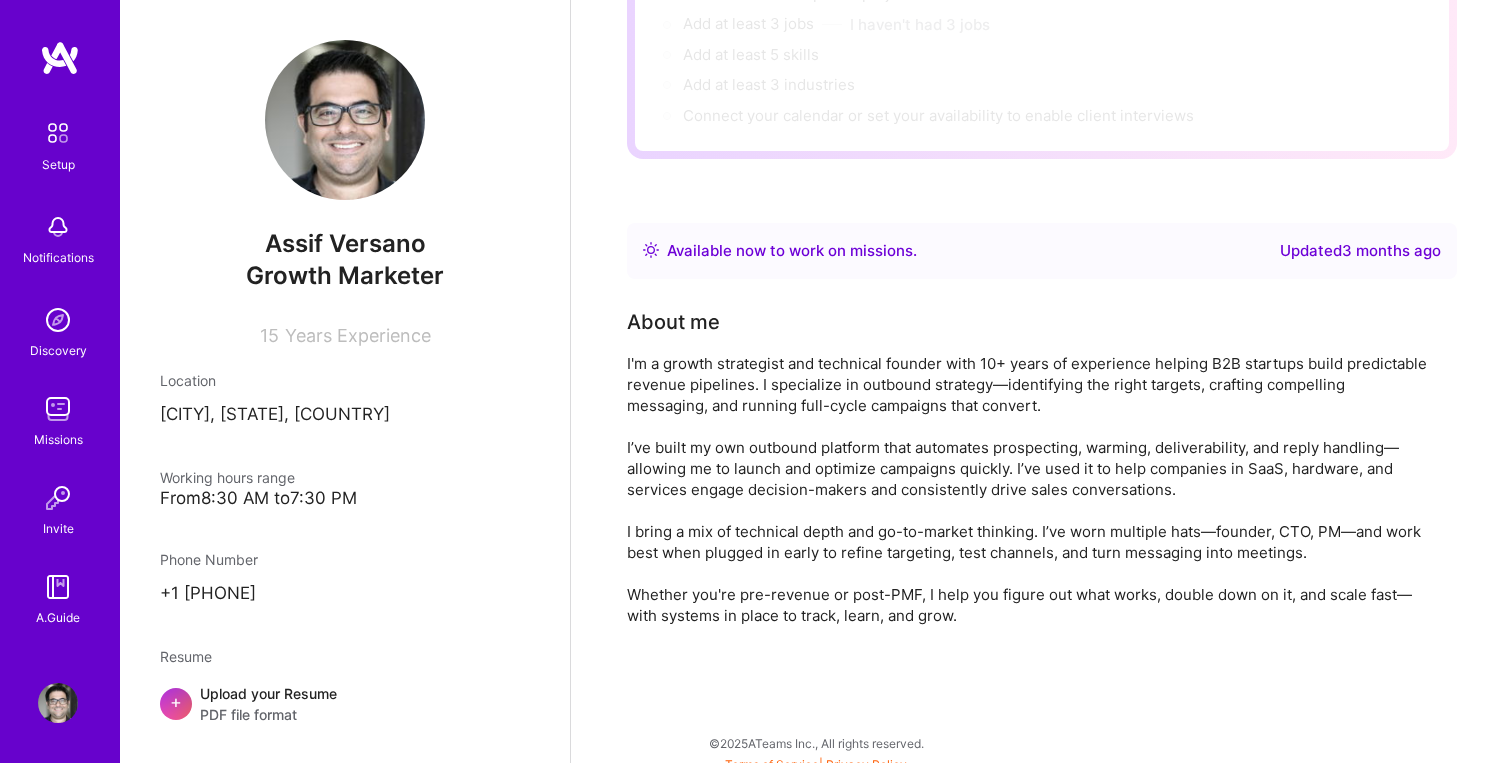 scroll, scrollTop: 281, scrollLeft: 0, axis: vertical 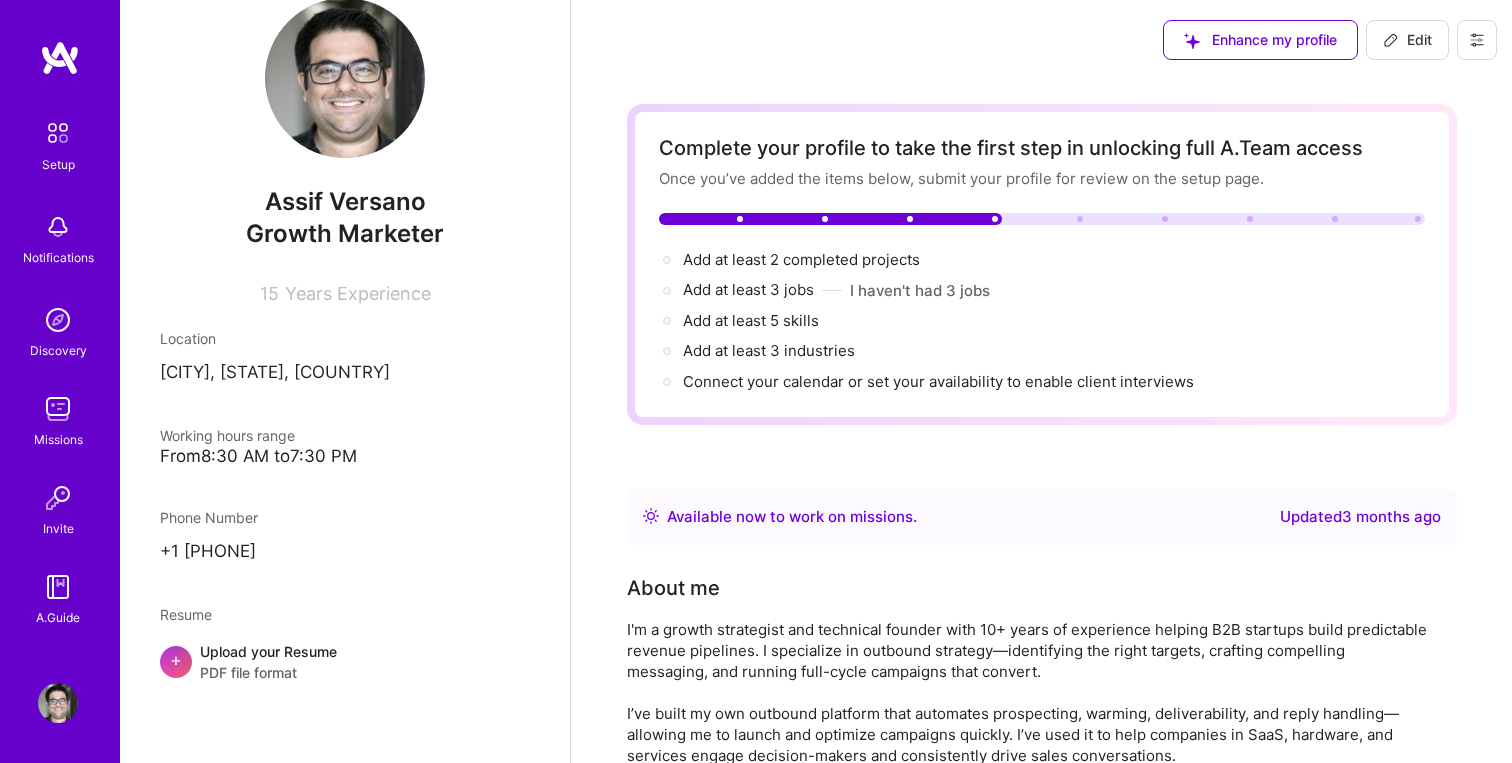 click at bounding box center (830, 219) 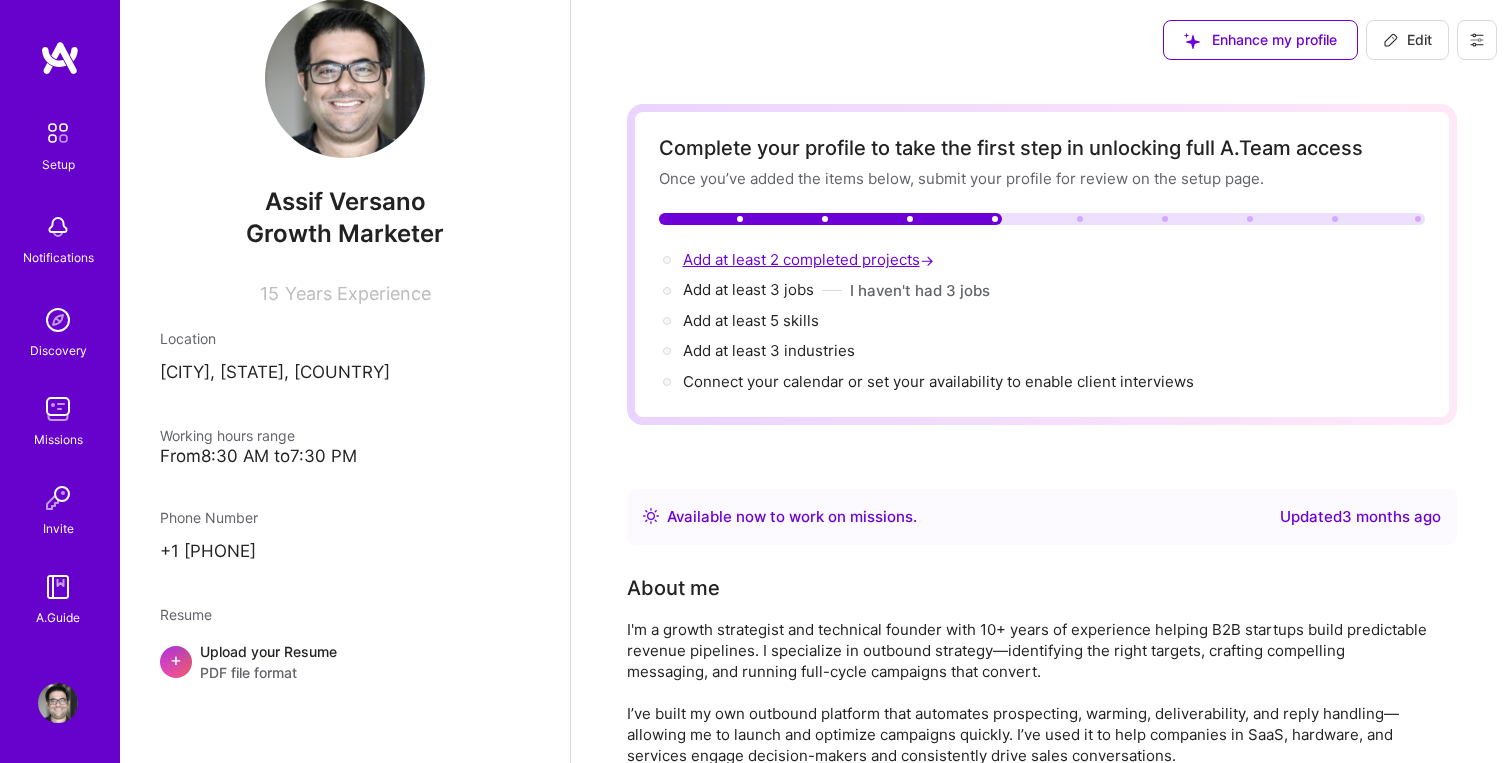 click on "Add at least 2 completed projects  →" at bounding box center (810, 259) 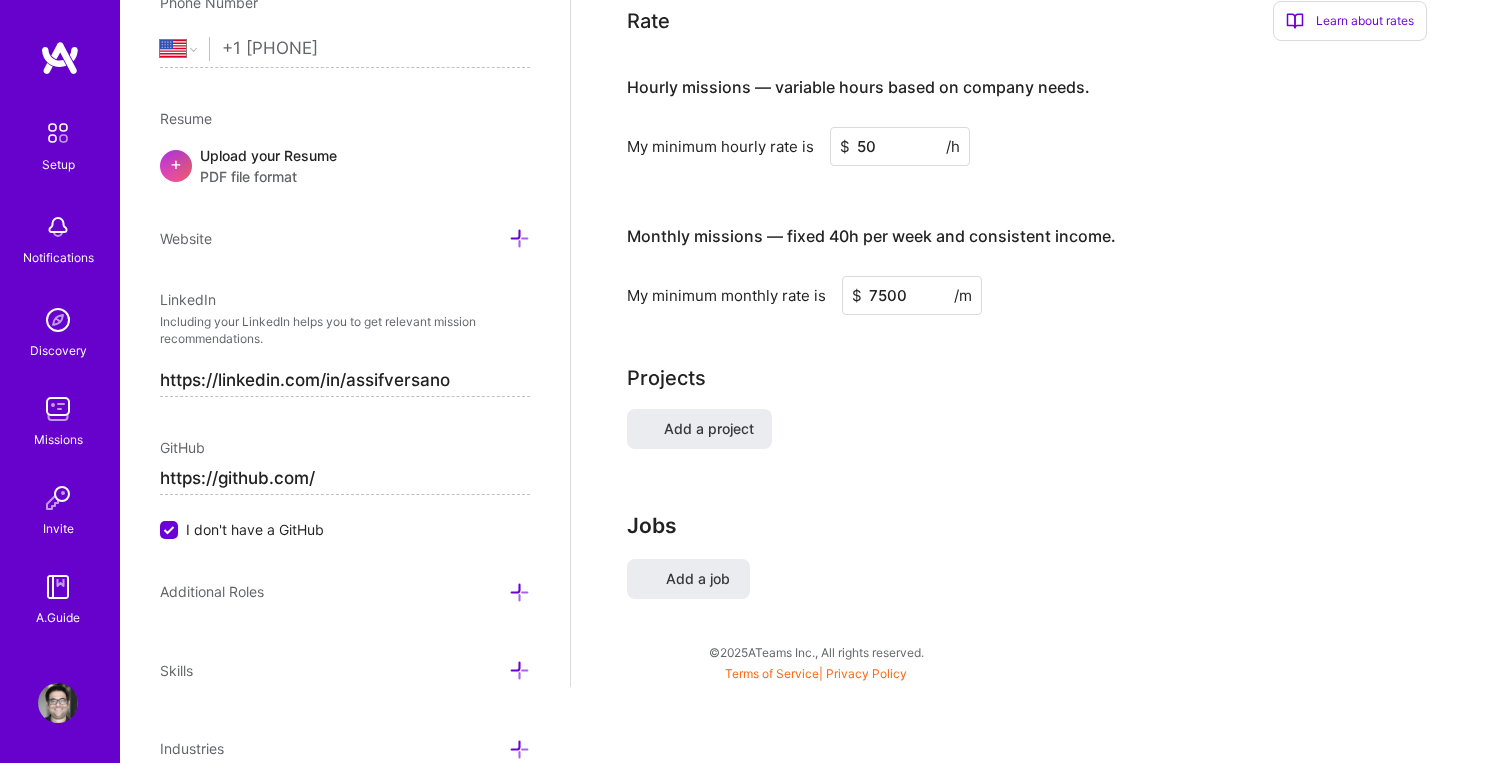 scroll, scrollTop: 1406, scrollLeft: 0, axis: vertical 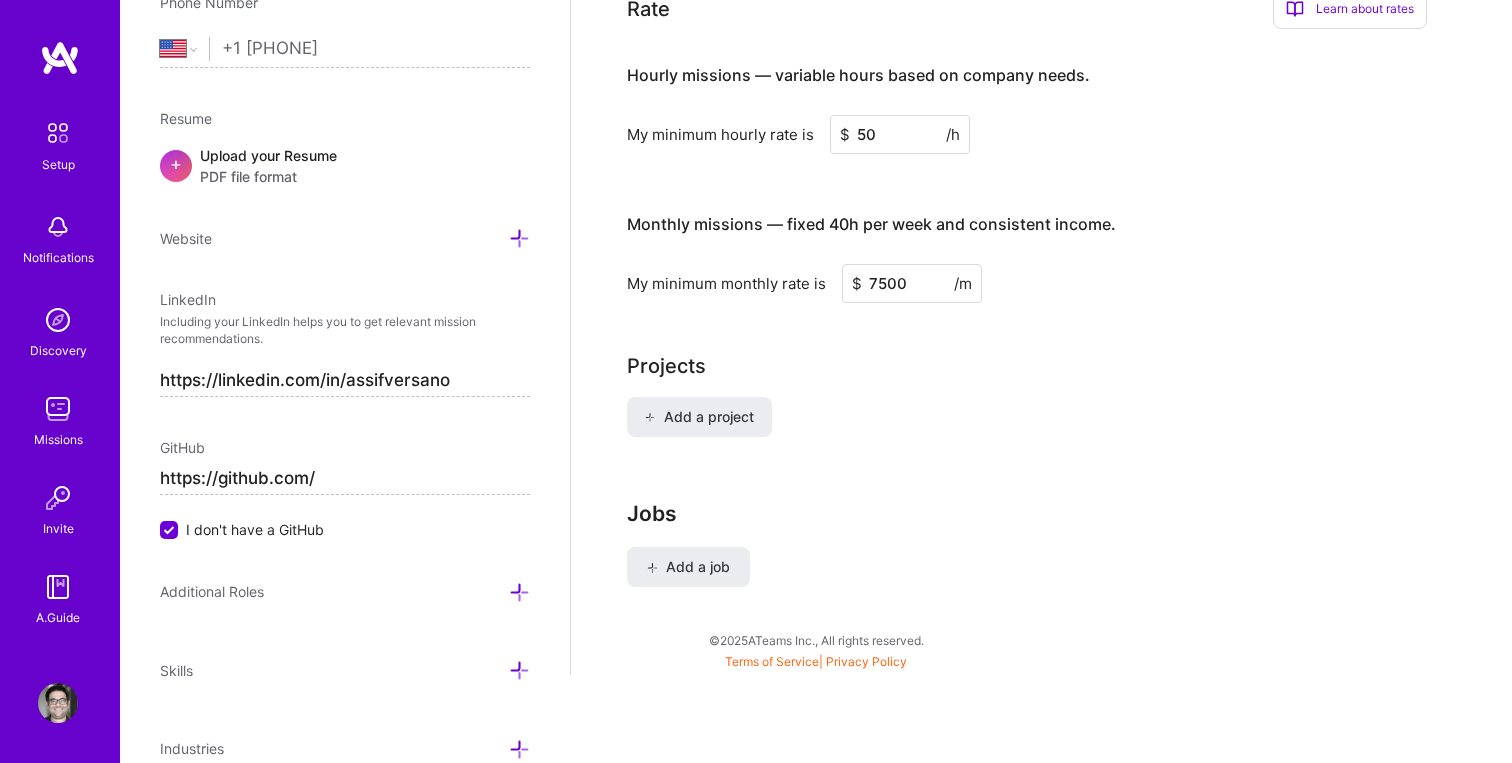 click on "50" at bounding box center [900, 134] 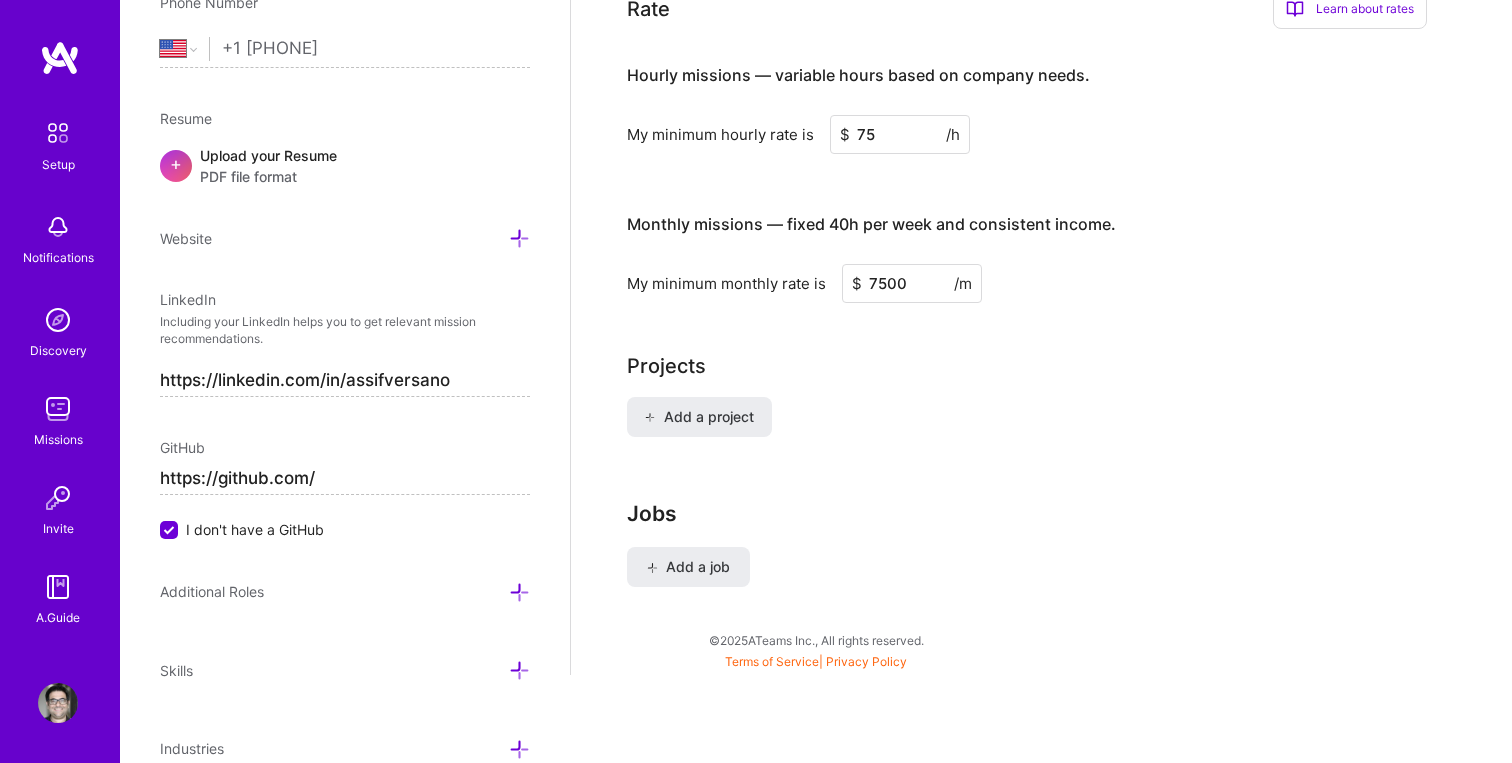 type on "75" 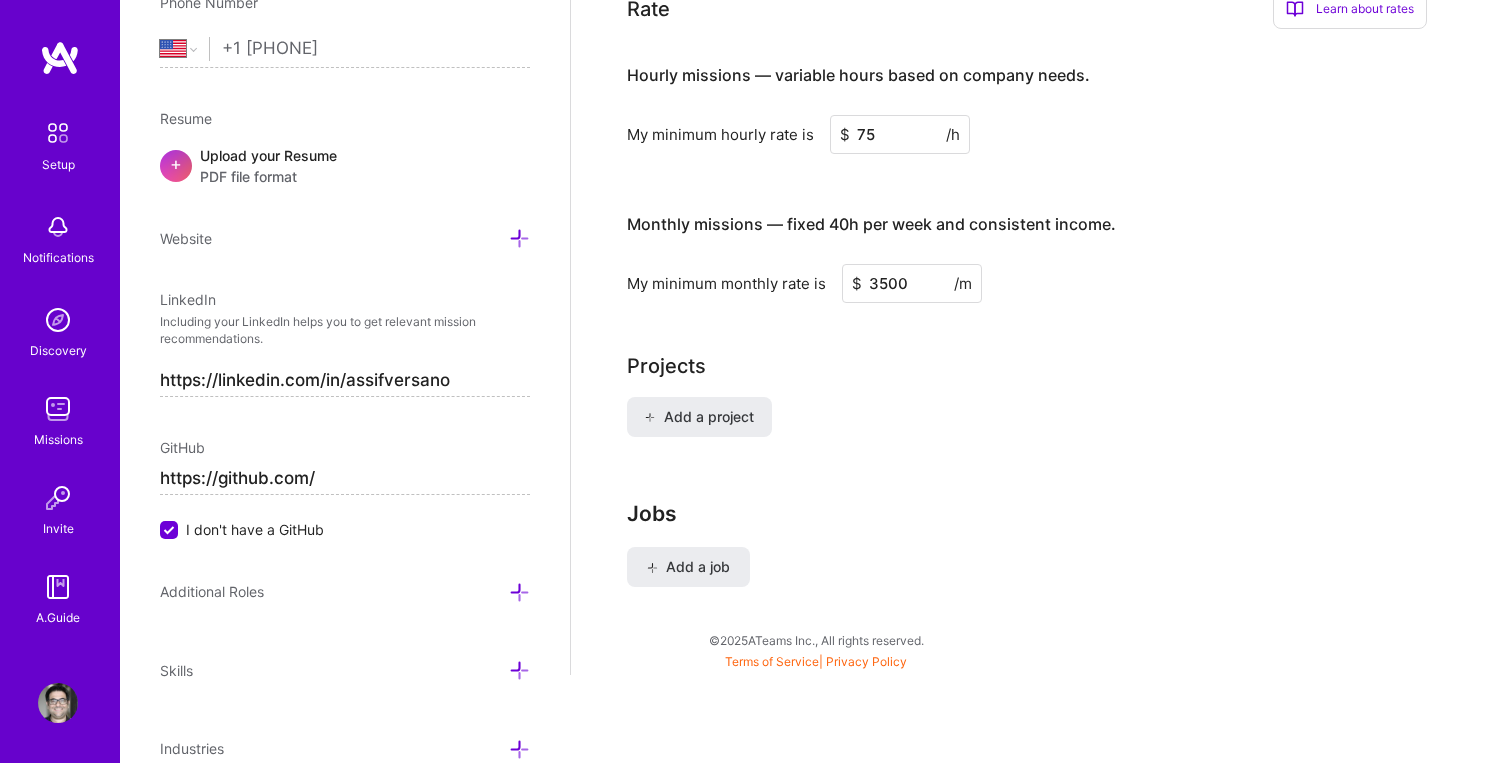 type on "3500" 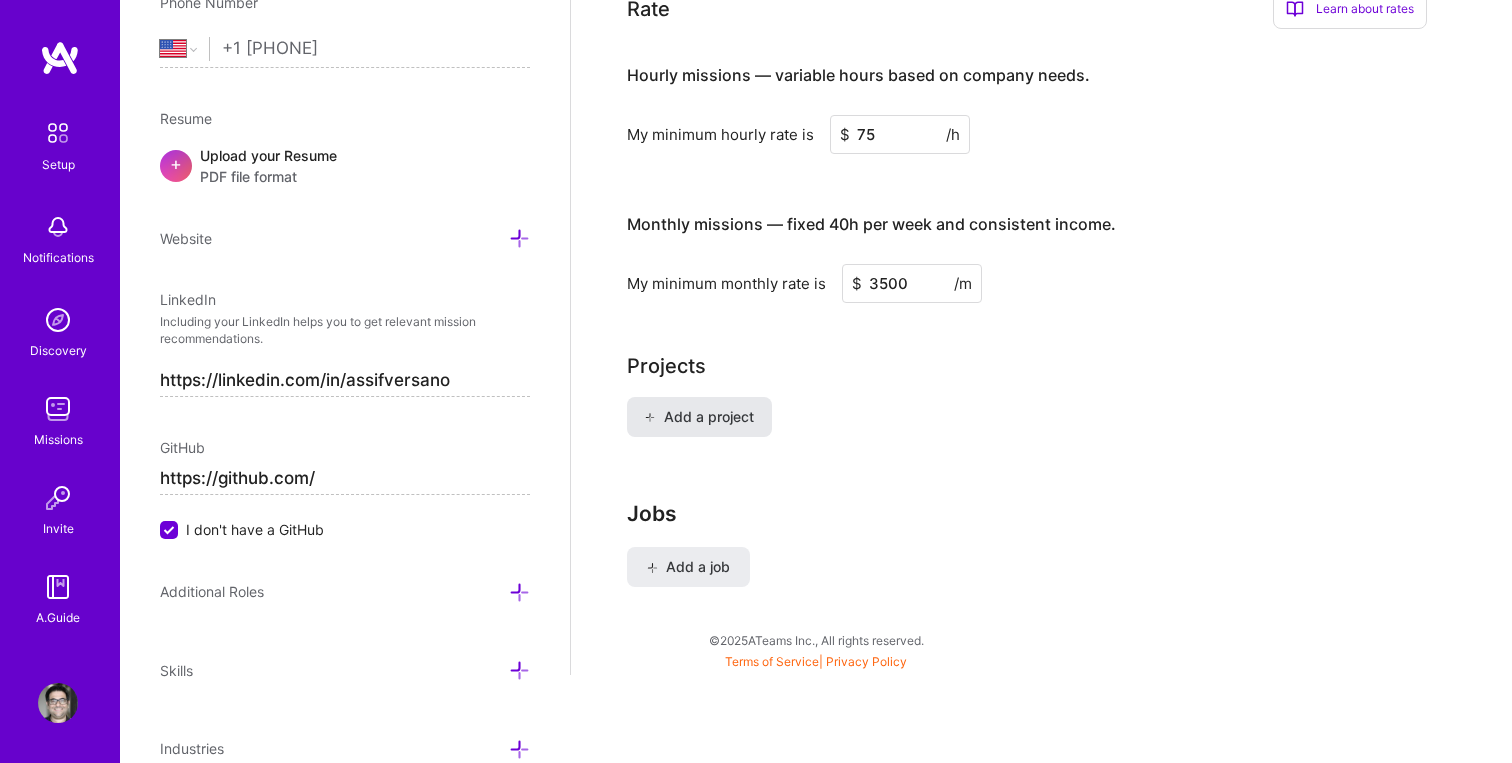 click on "Add a project" at bounding box center (698, 417) 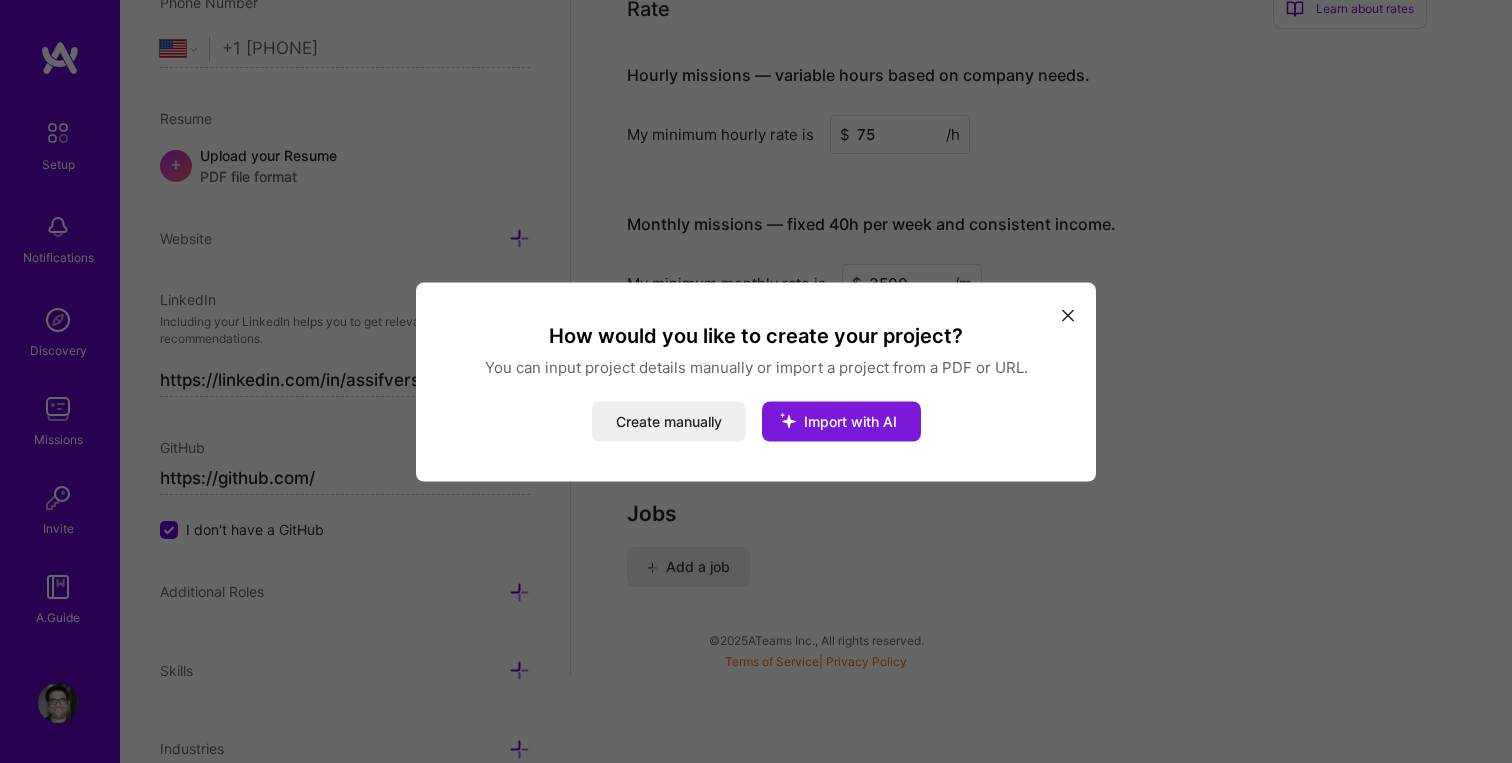 click on "Import with AI" at bounding box center (841, 421) 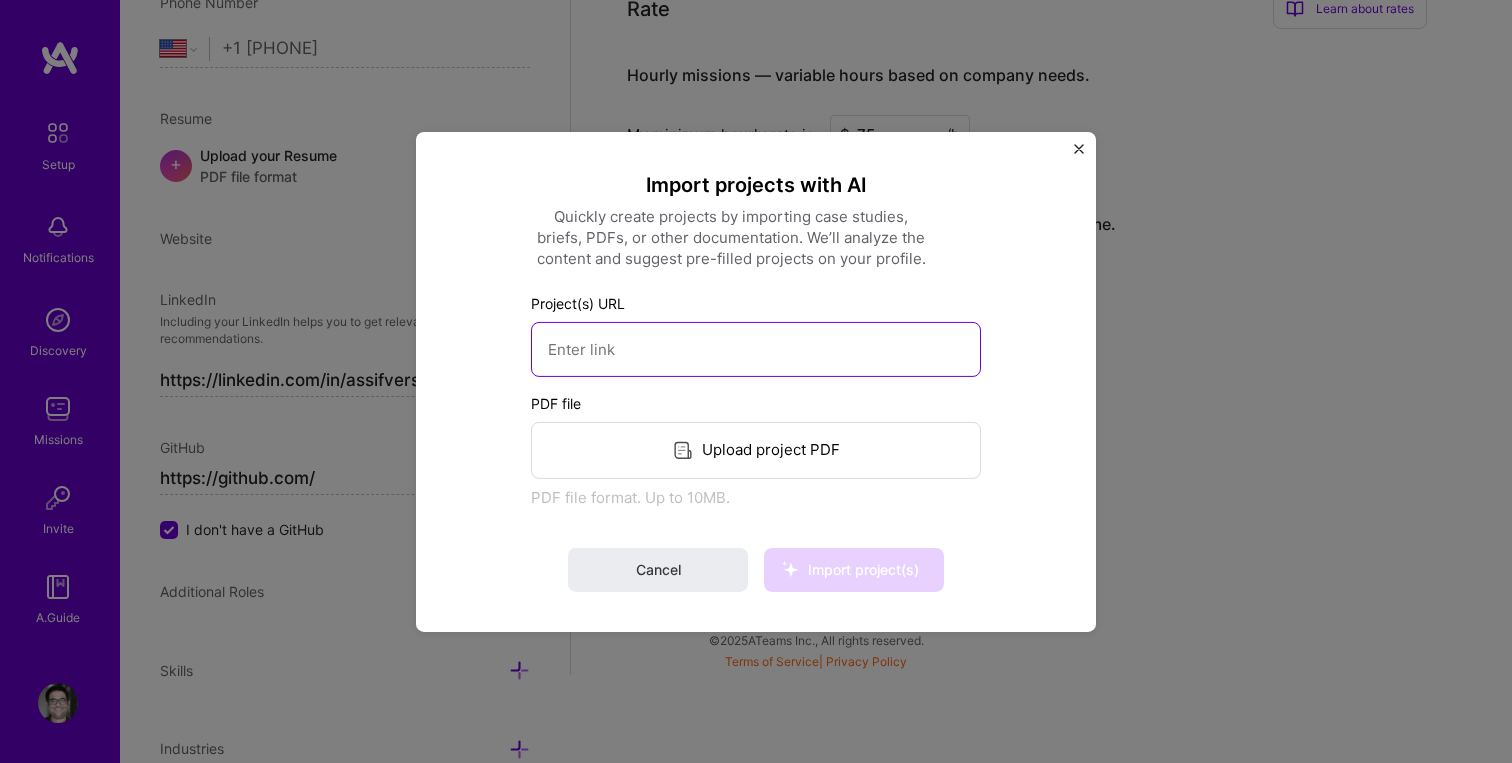 click at bounding box center [756, 348] 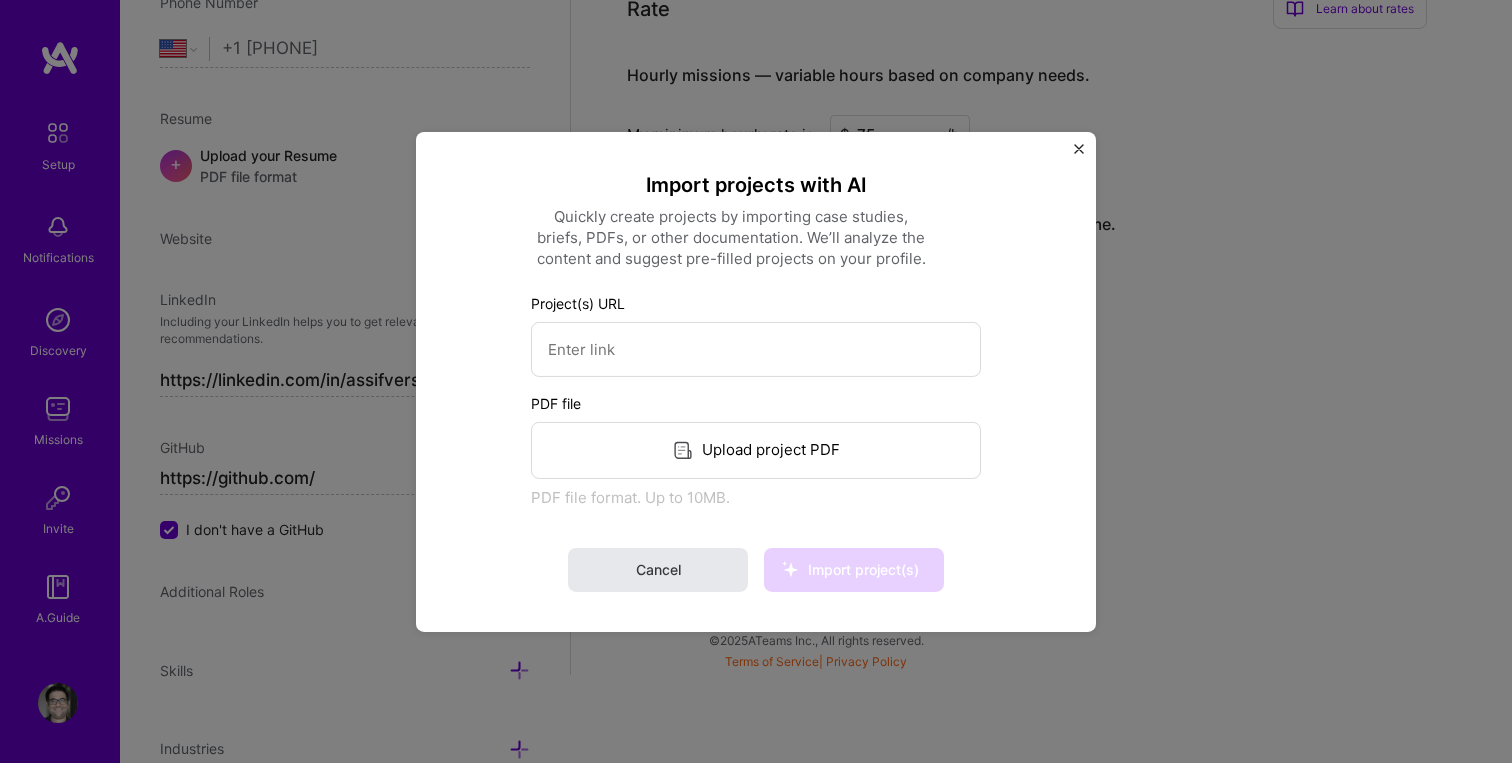 click on "Cancel" at bounding box center [658, 570] 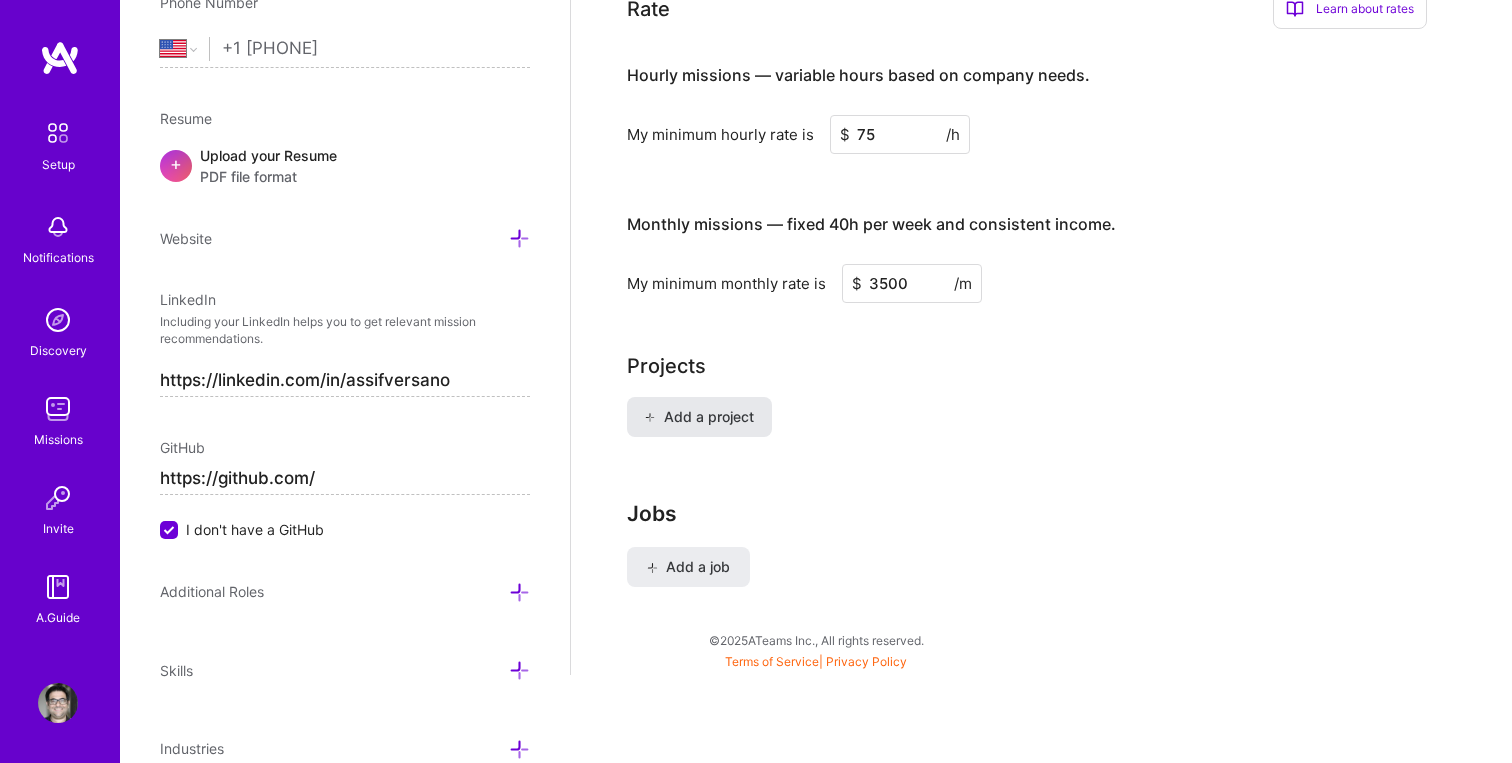 click on "Add a project" at bounding box center [699, 417] 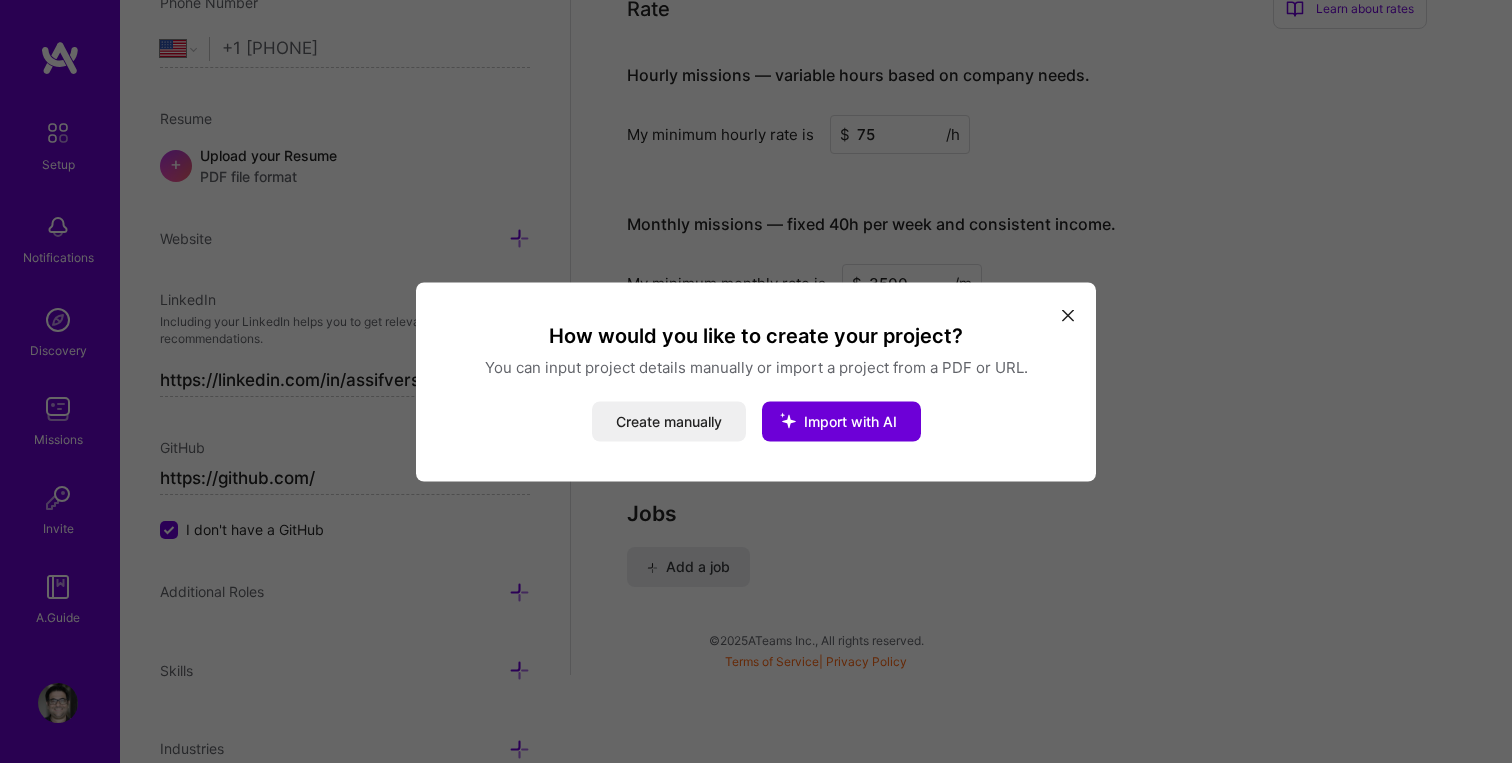 click at bounding box center (1068, 316) 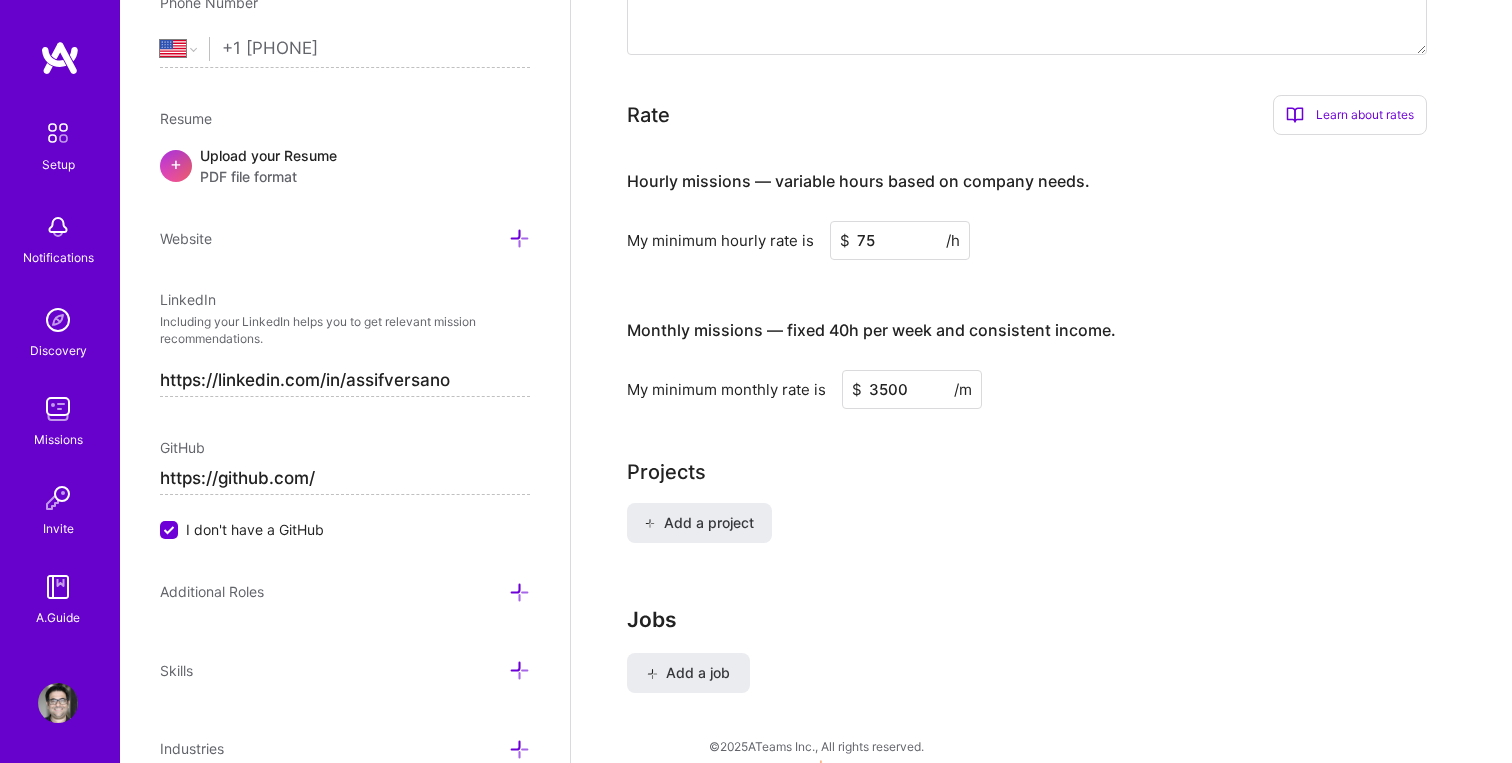scroll, scrollTop: 1406, scrollLeft: 0, axis: vertical 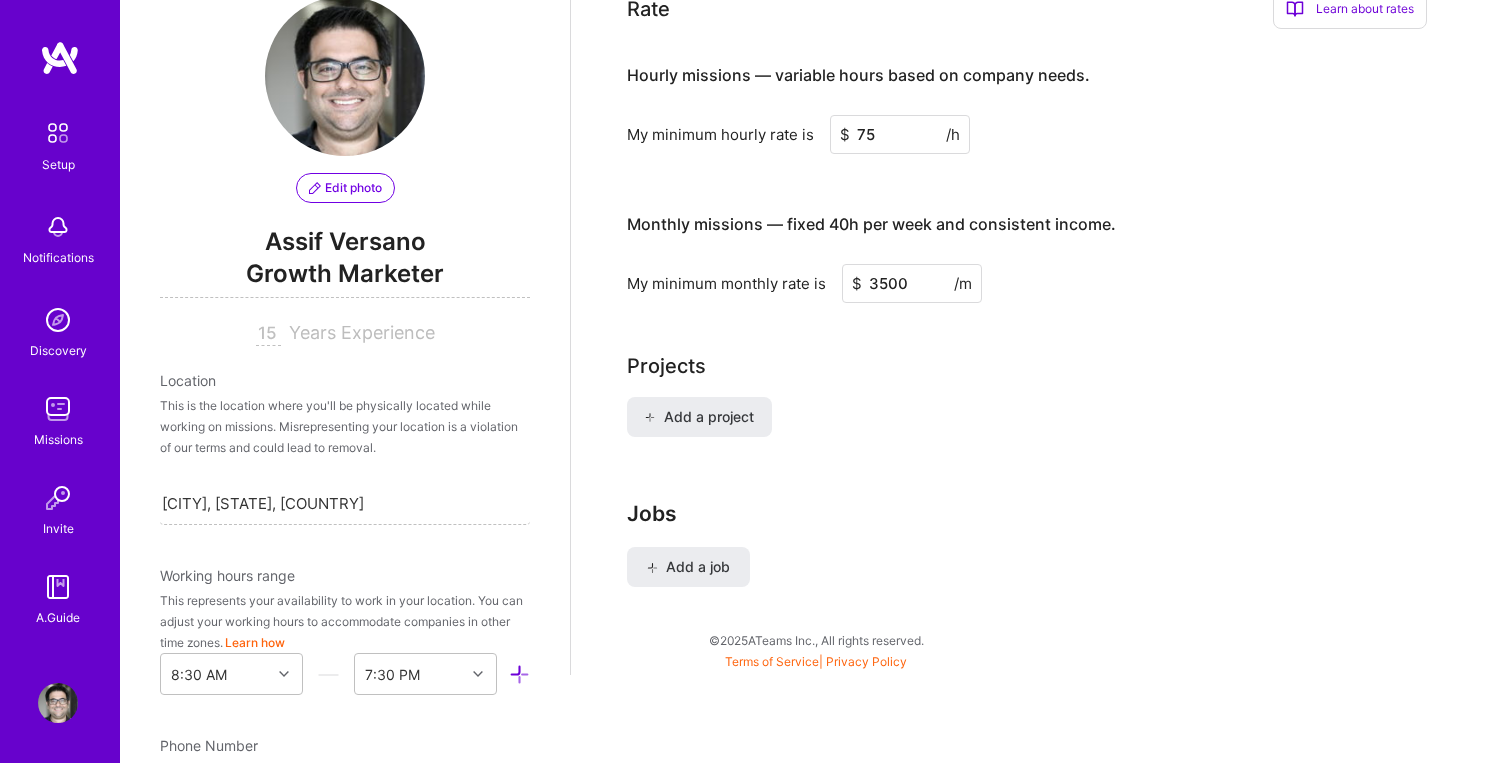 click on "15" at bounding box center [268, 334] 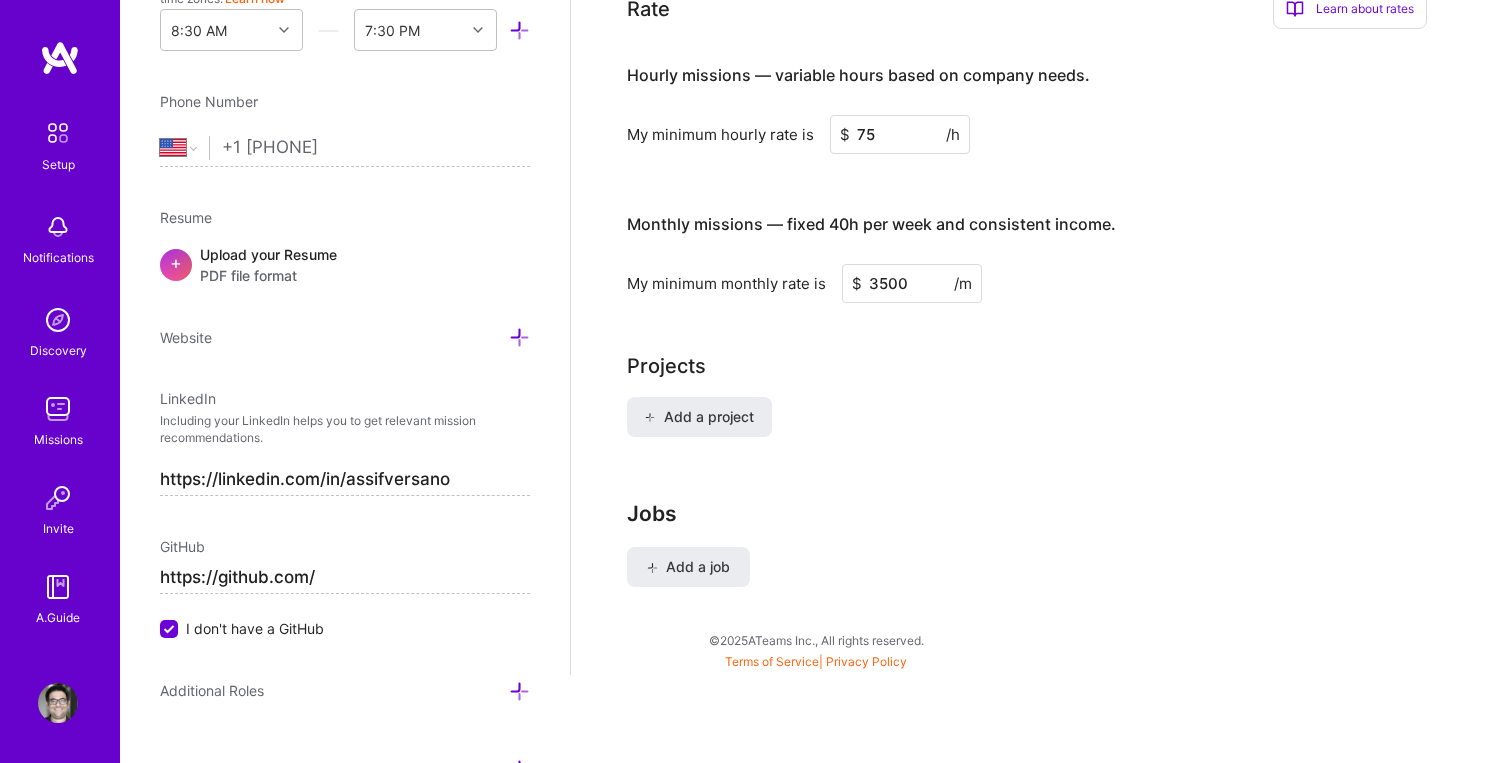 scroll, scrollTop: 880, scrollLeft: 0, axis: vertical 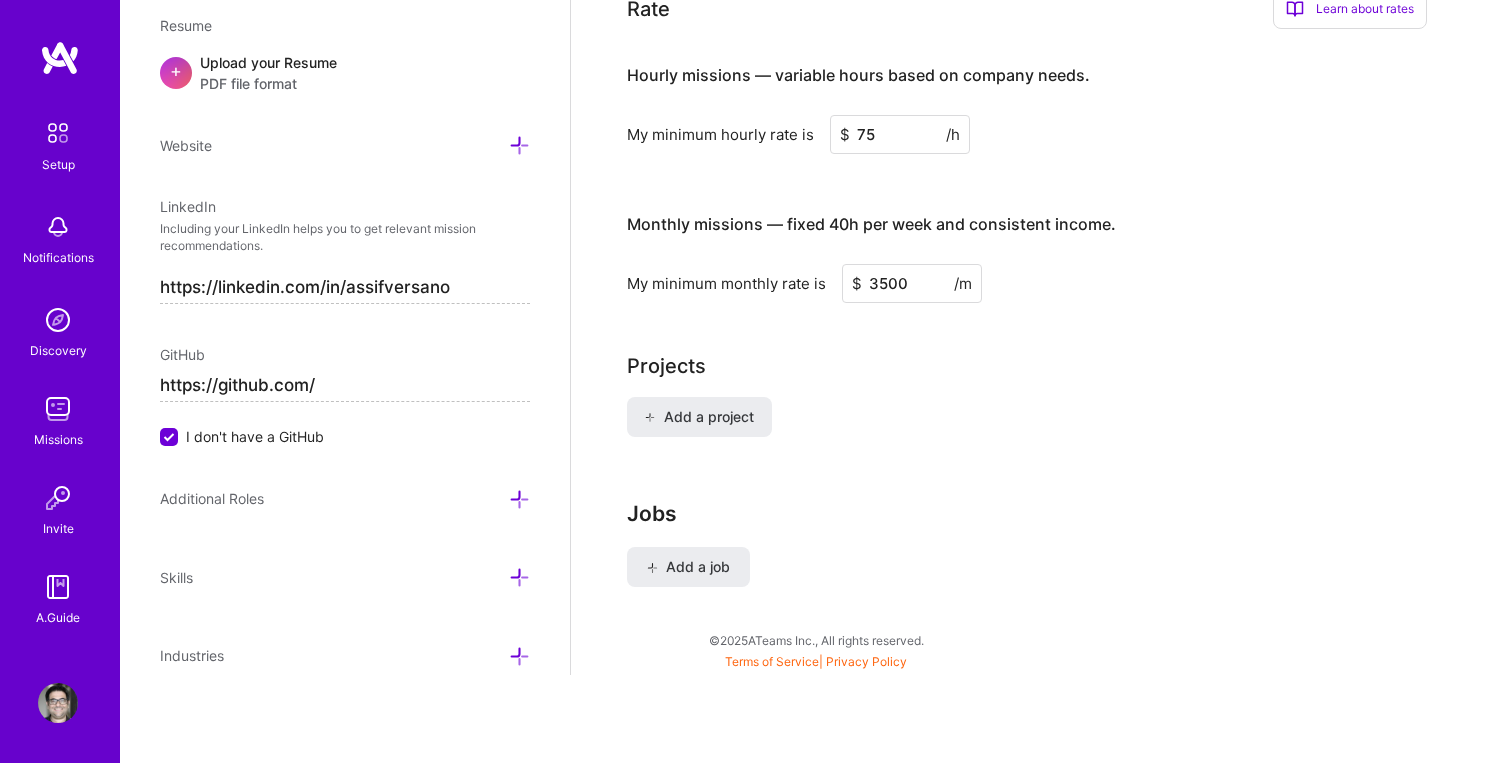 click on "Additional Roles" at bounding box center [345, 498] 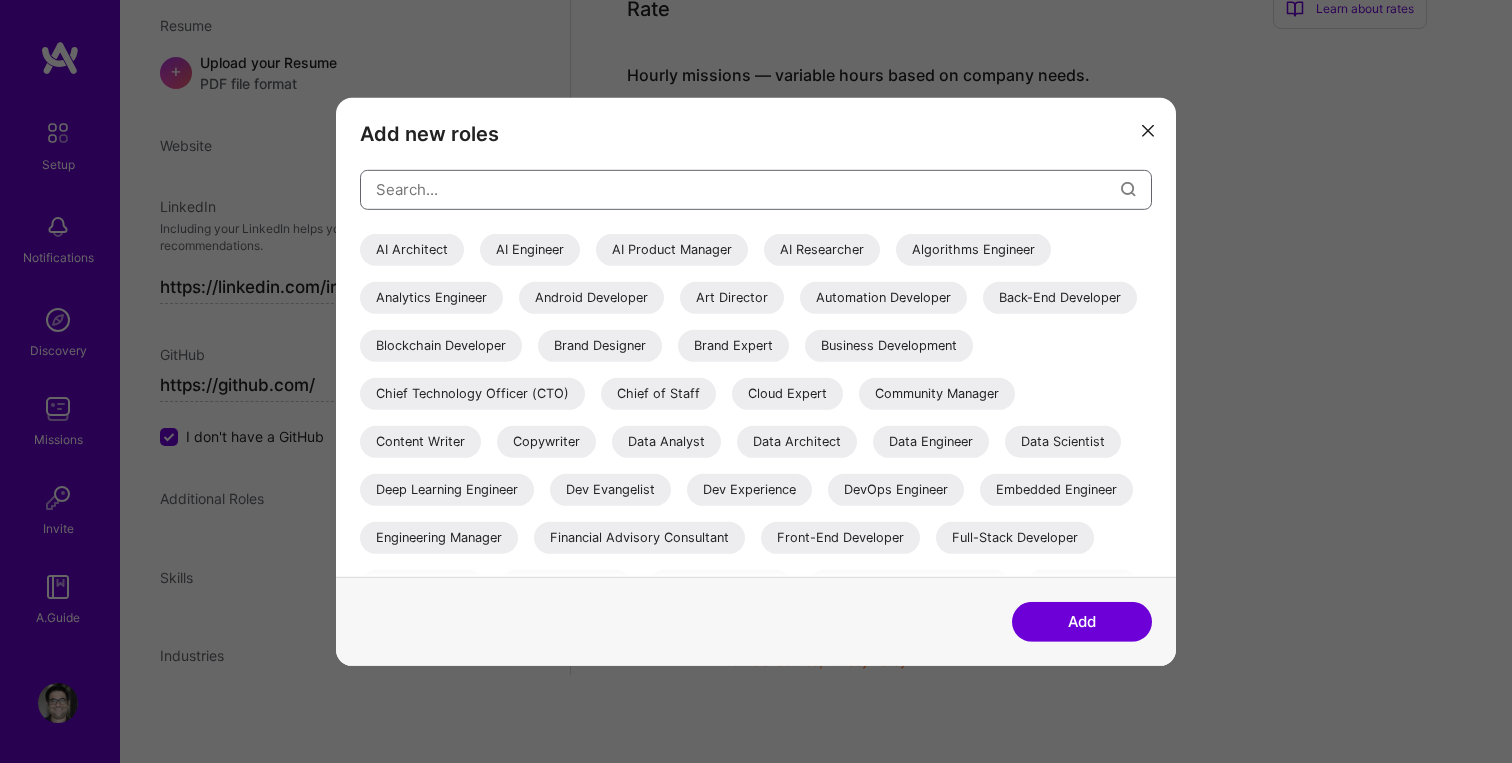 click at bounding box center (748, 189) 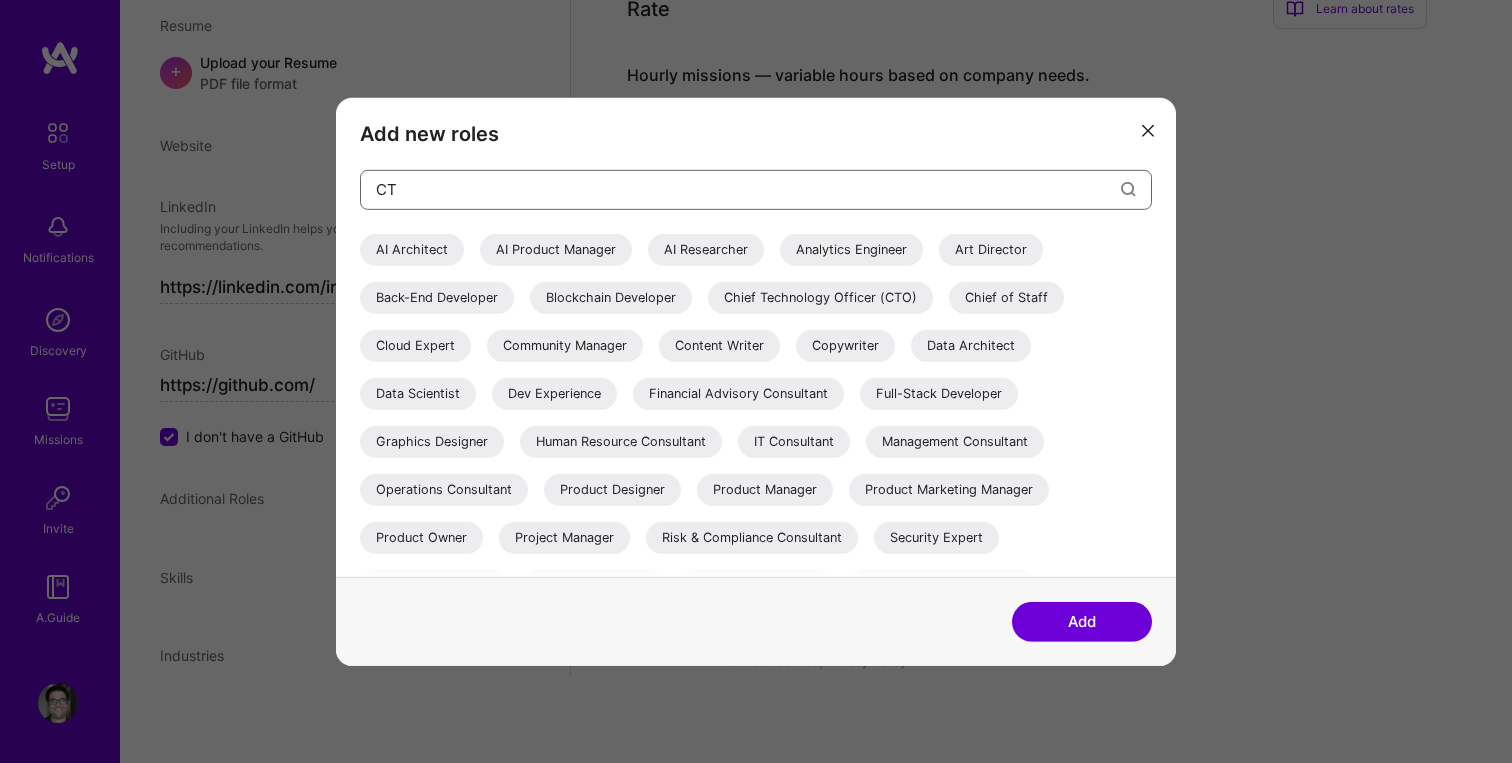 type on "CTO" 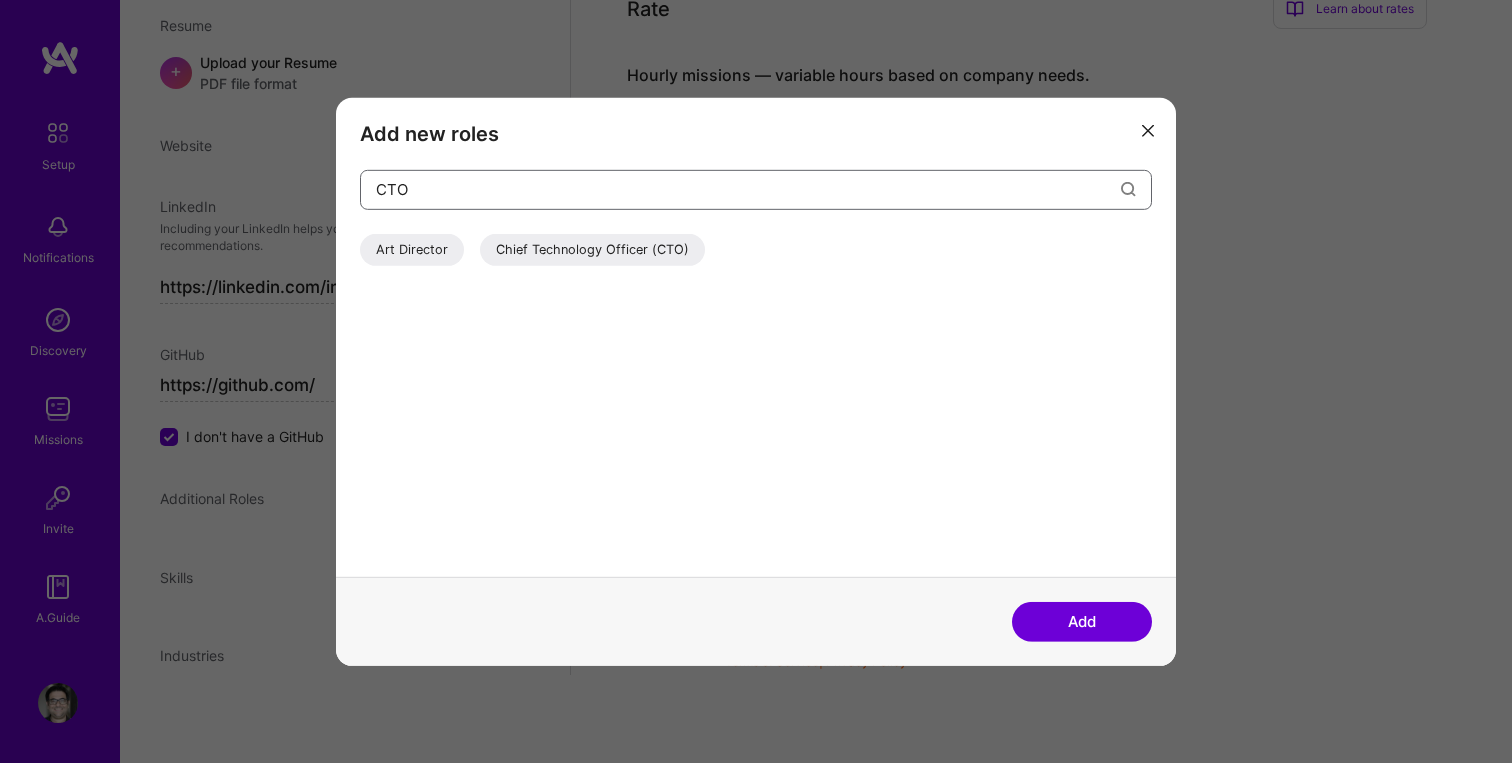 type 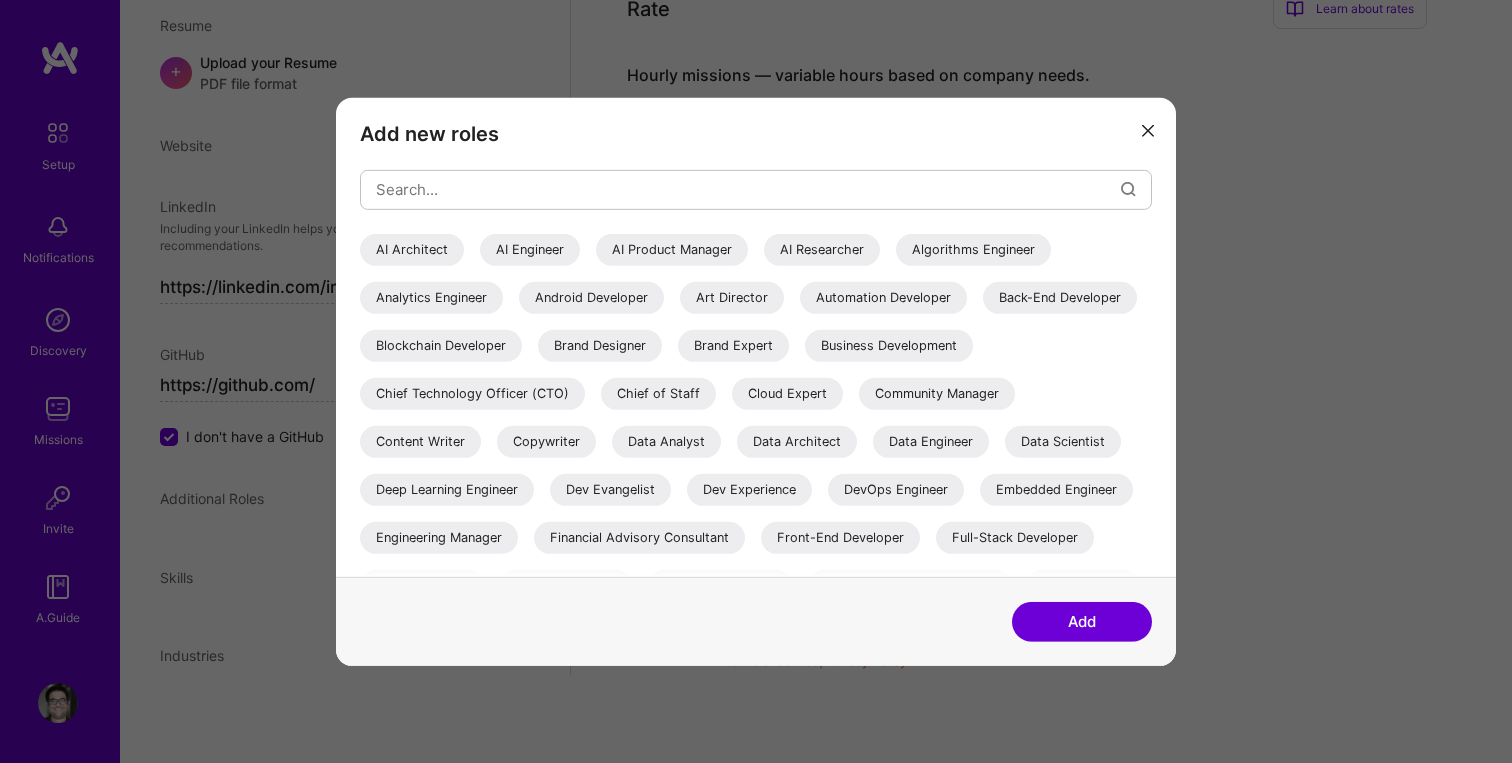 click at bounding box center [1148, 129] 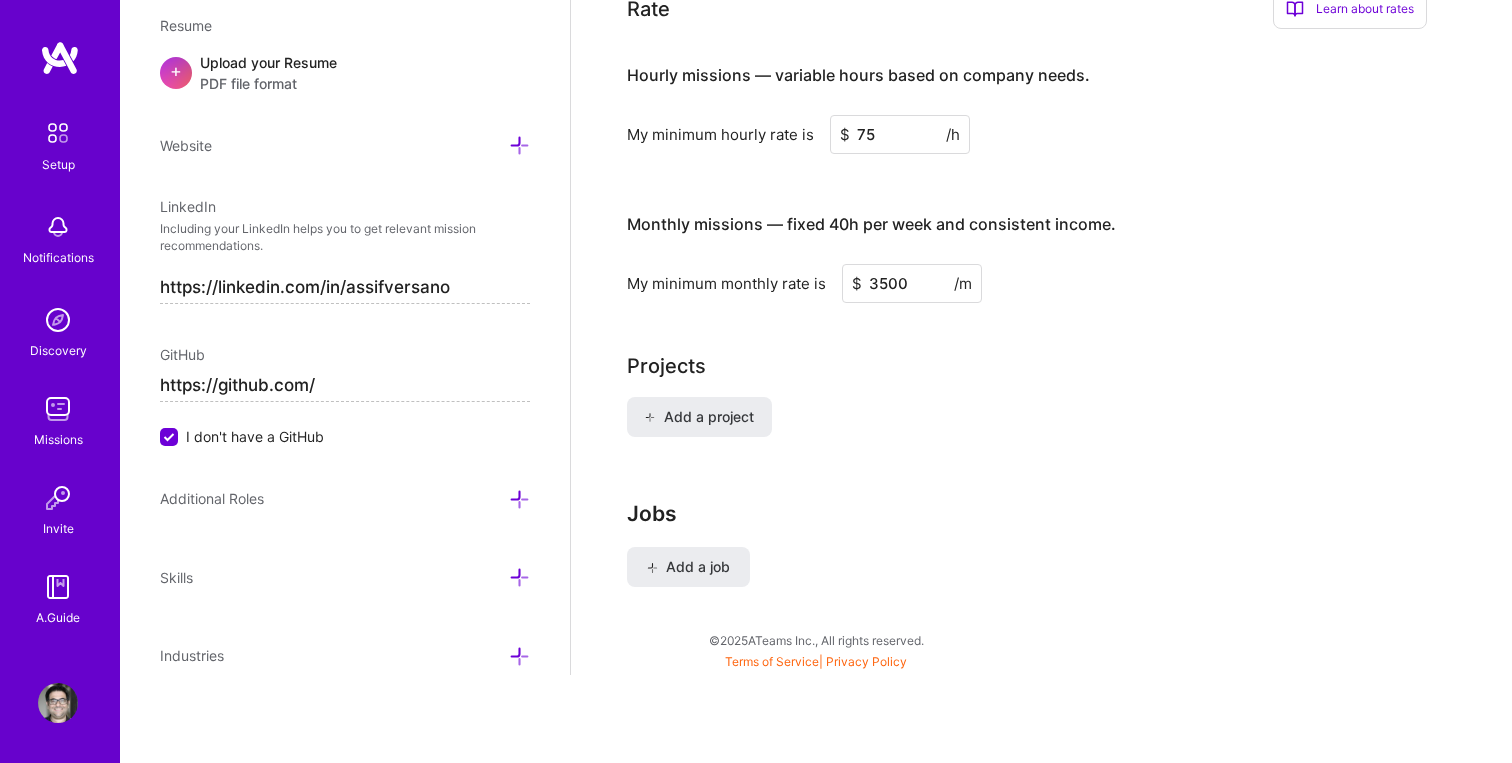 click on "Skills" at bounding box center [345, 577] 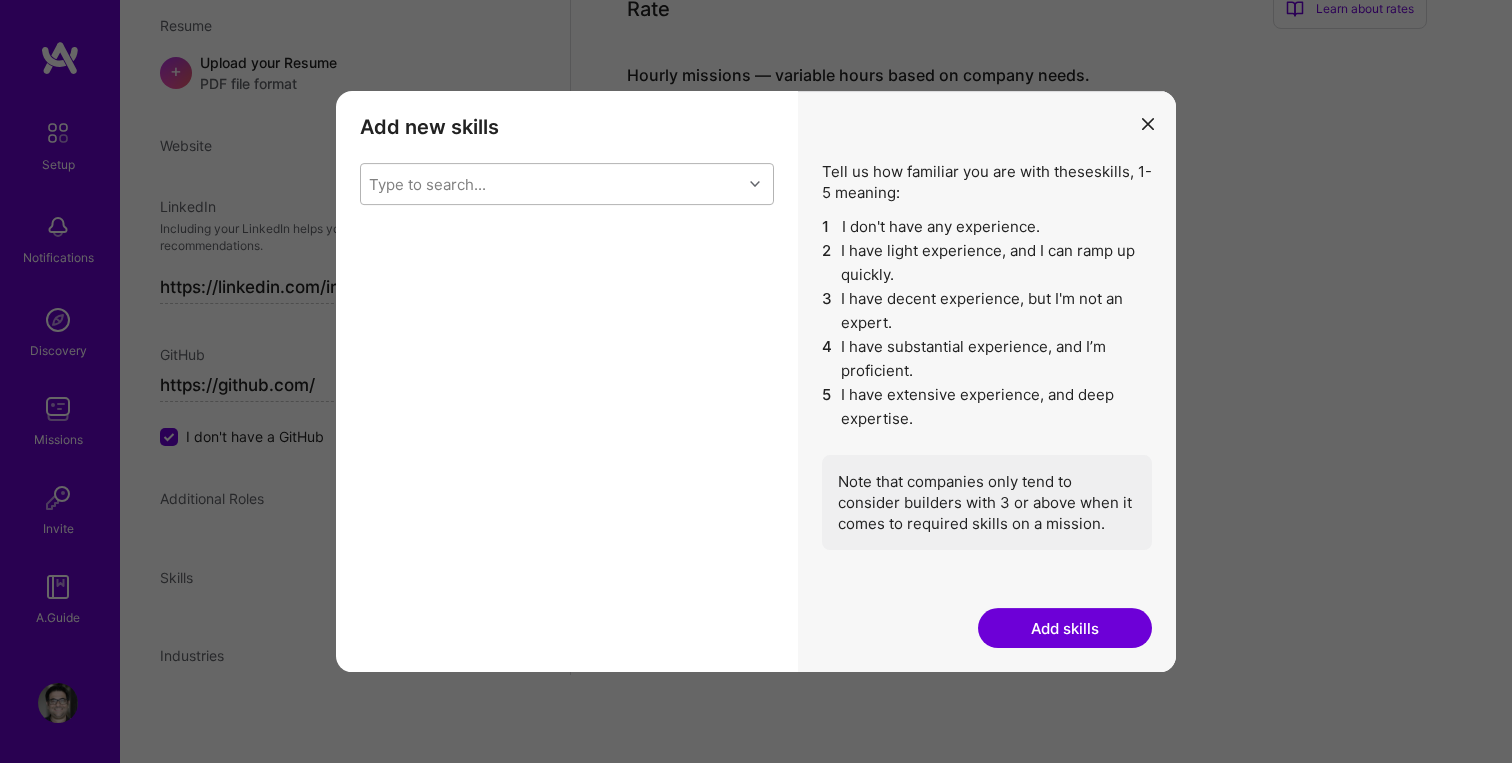 click on "Type to search..." at bounding box center [551, 184] 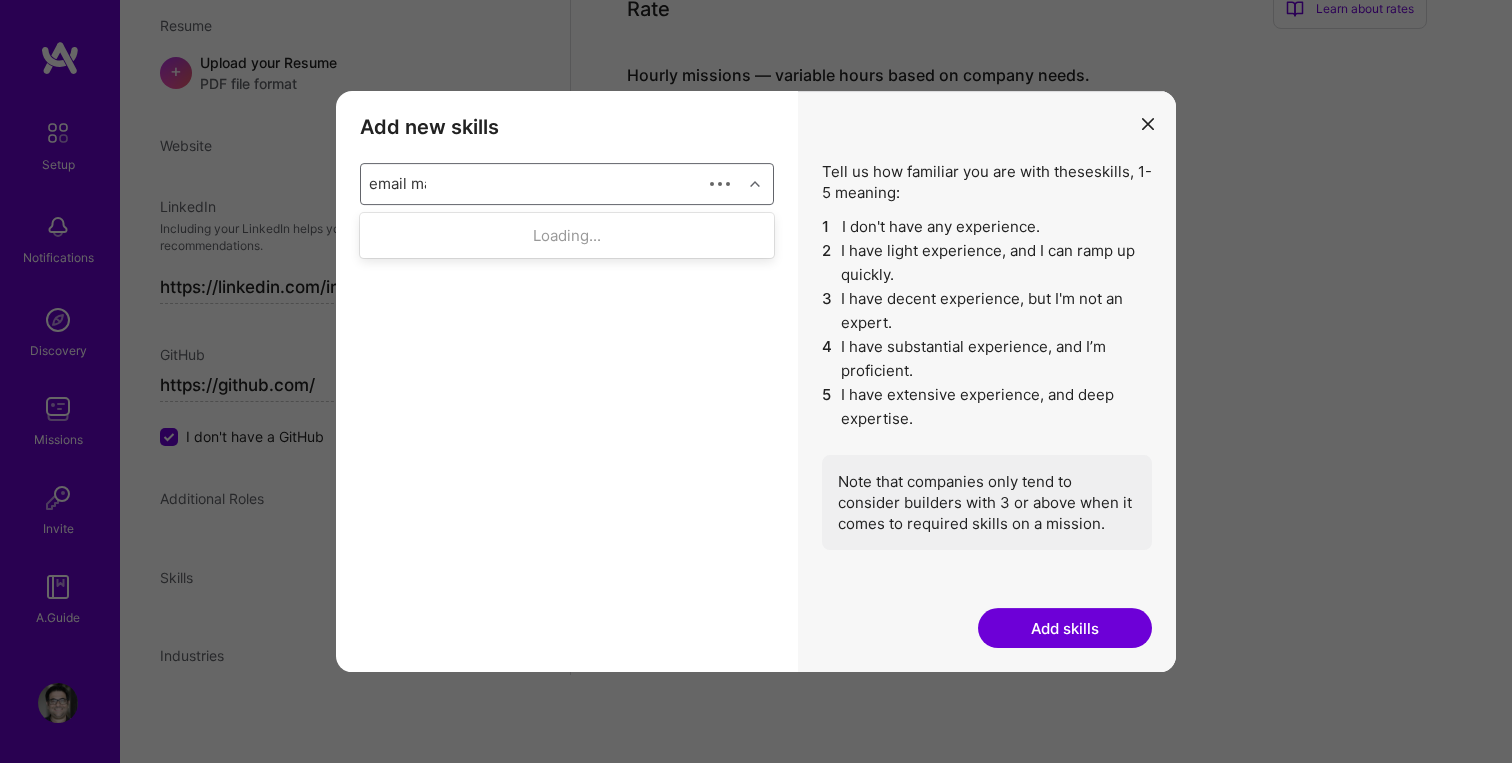 type on "email mar" 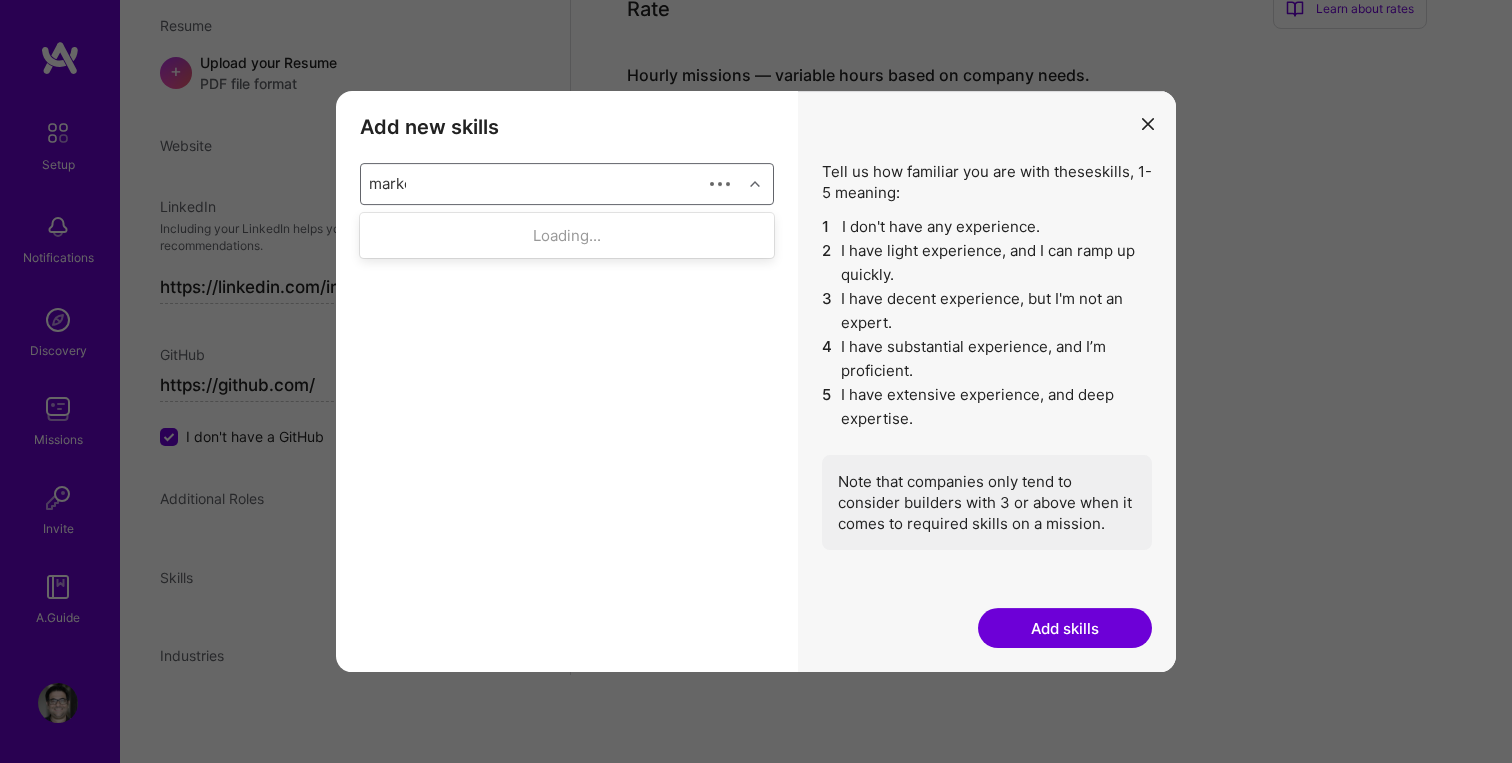 type on "market" 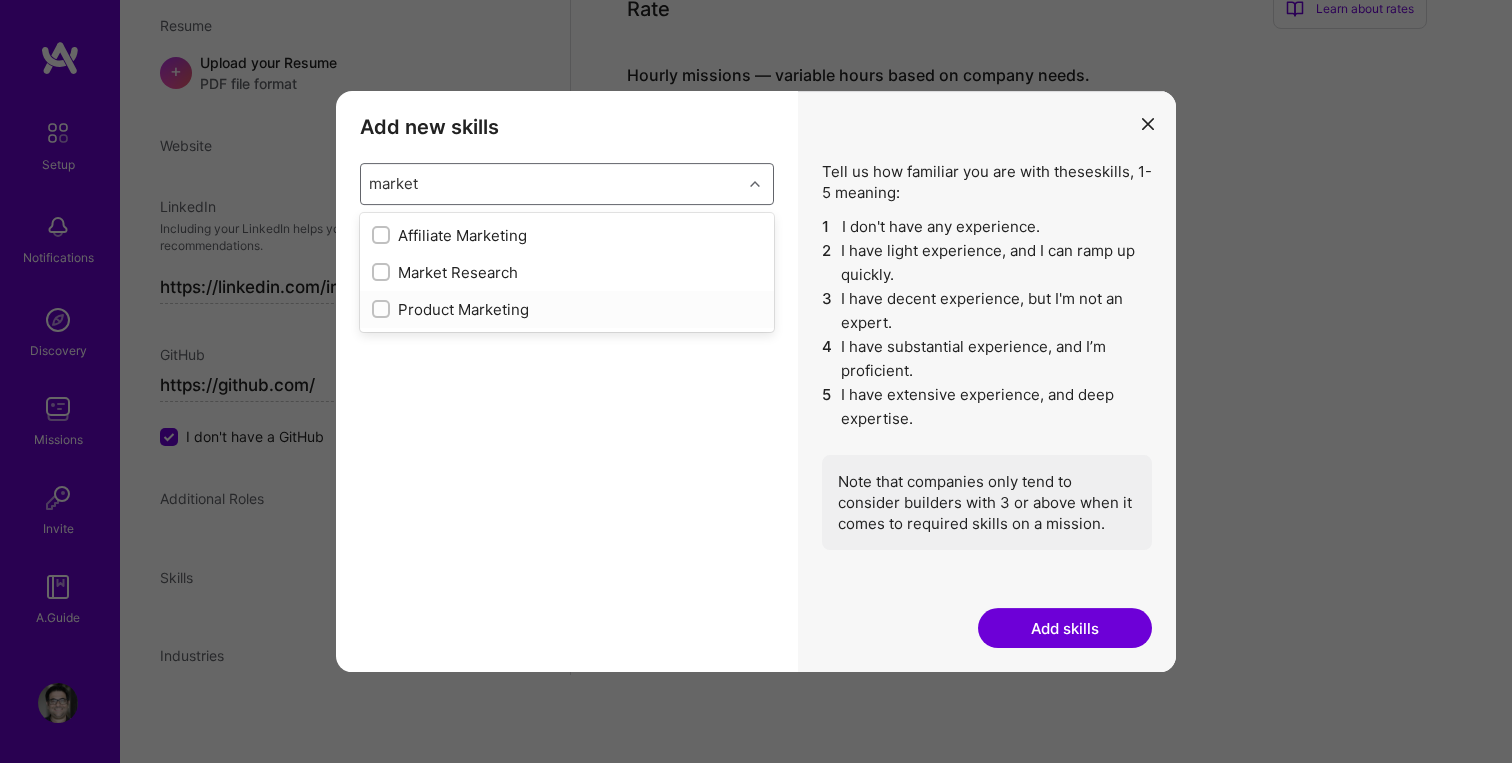 click on "Product Marketing" at bounding box center [567, 309] 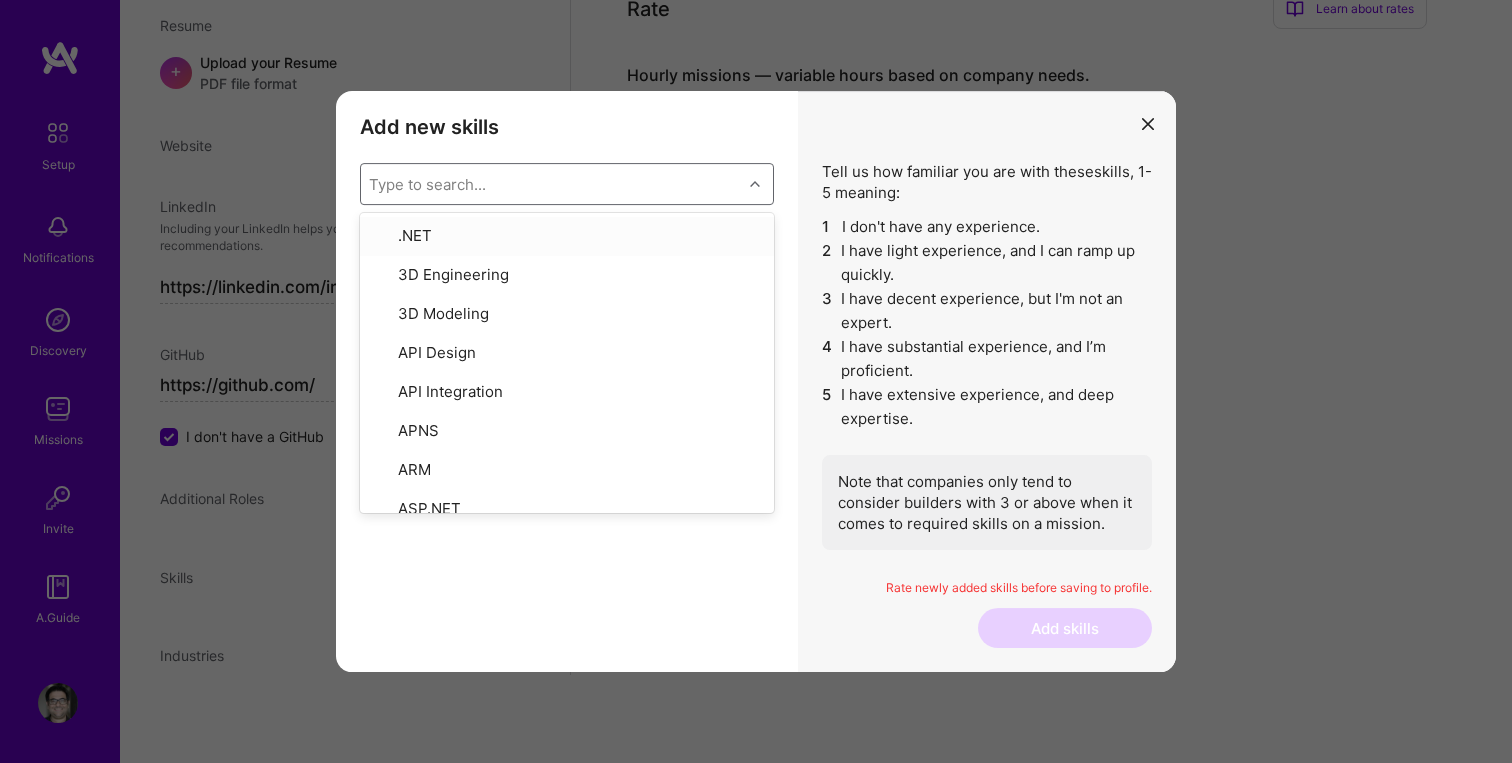 click on "Type to search..." at bounding box center (551, 184) 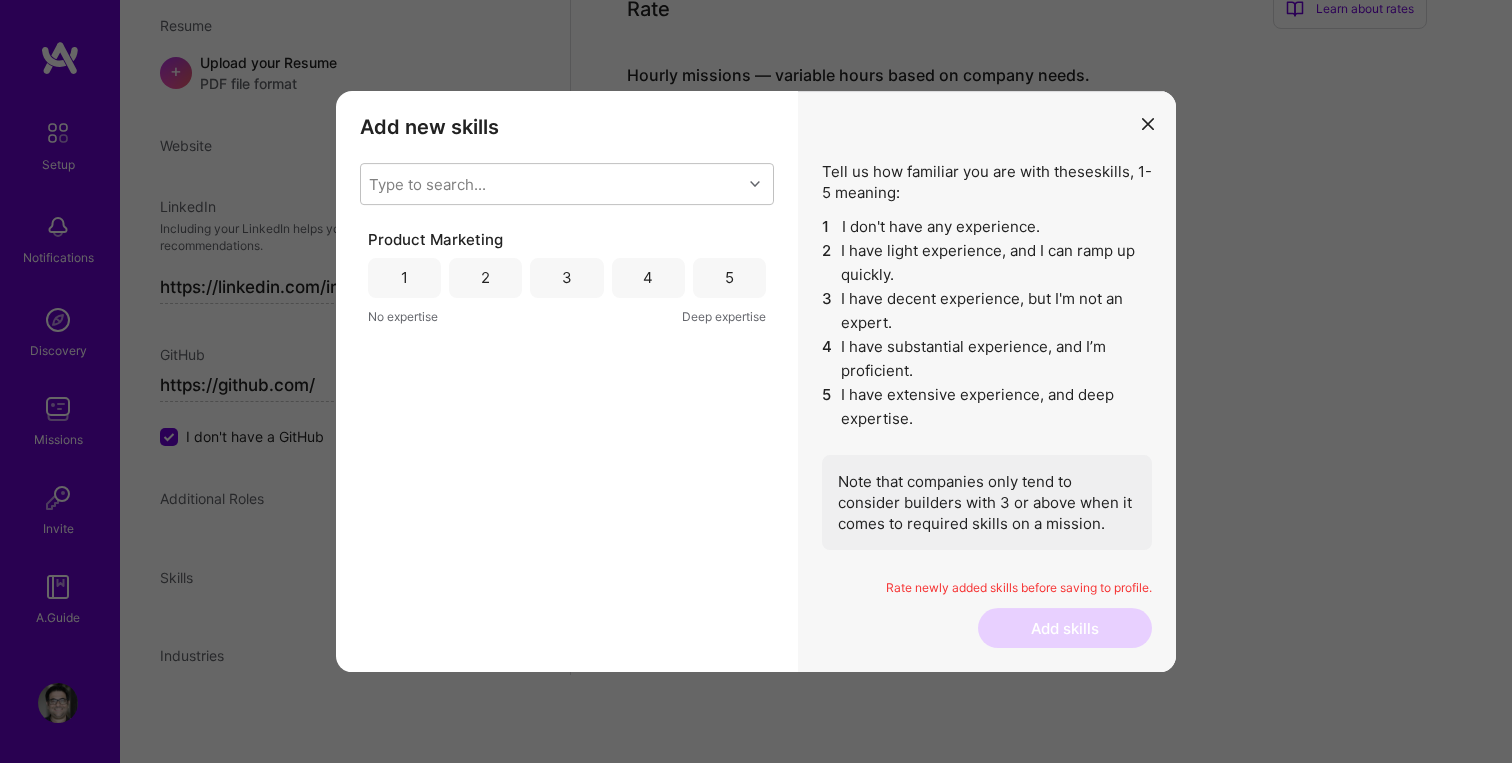 click on "5" at bounding box center (729, 278) 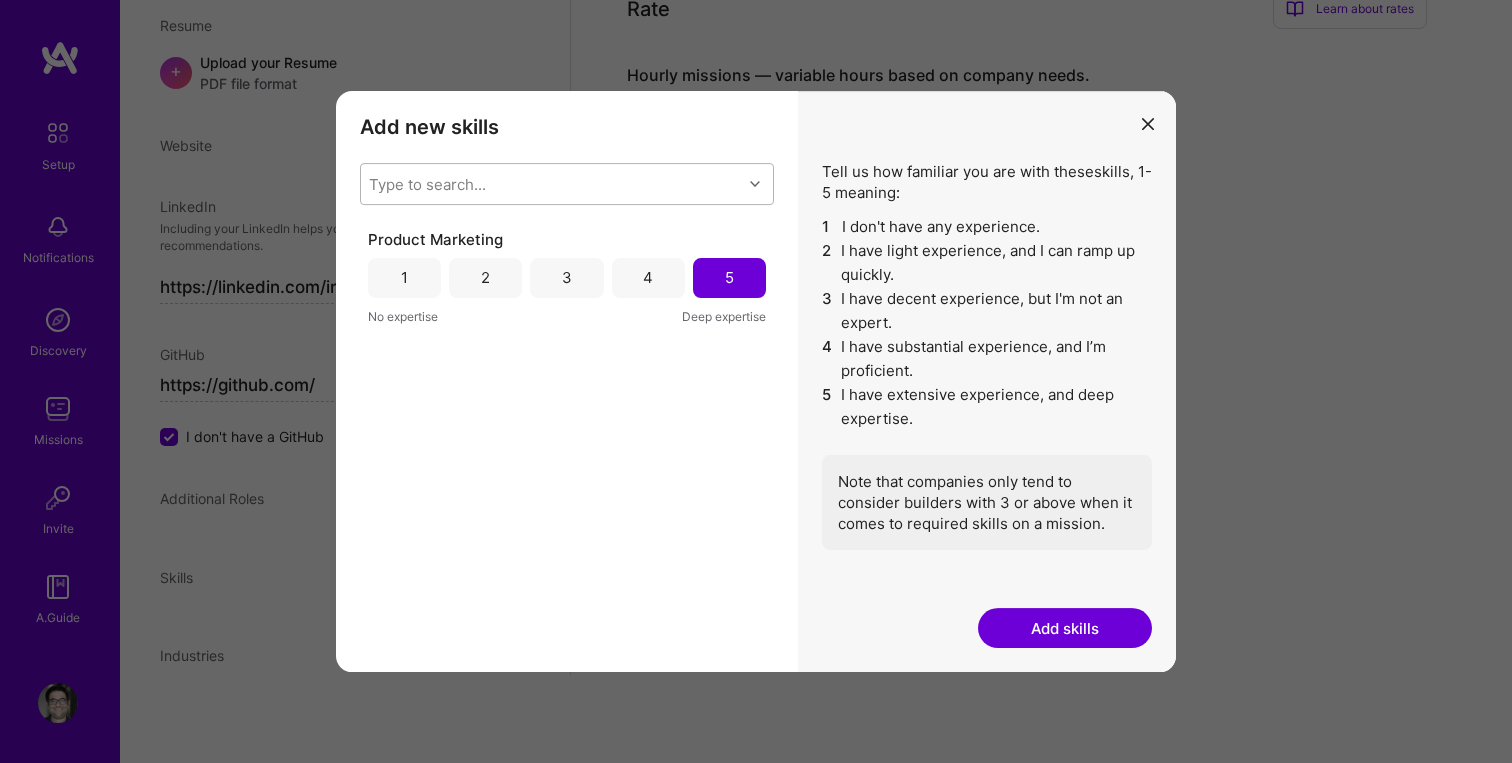 click on "Type to search..." at bounding box center (551, 184) 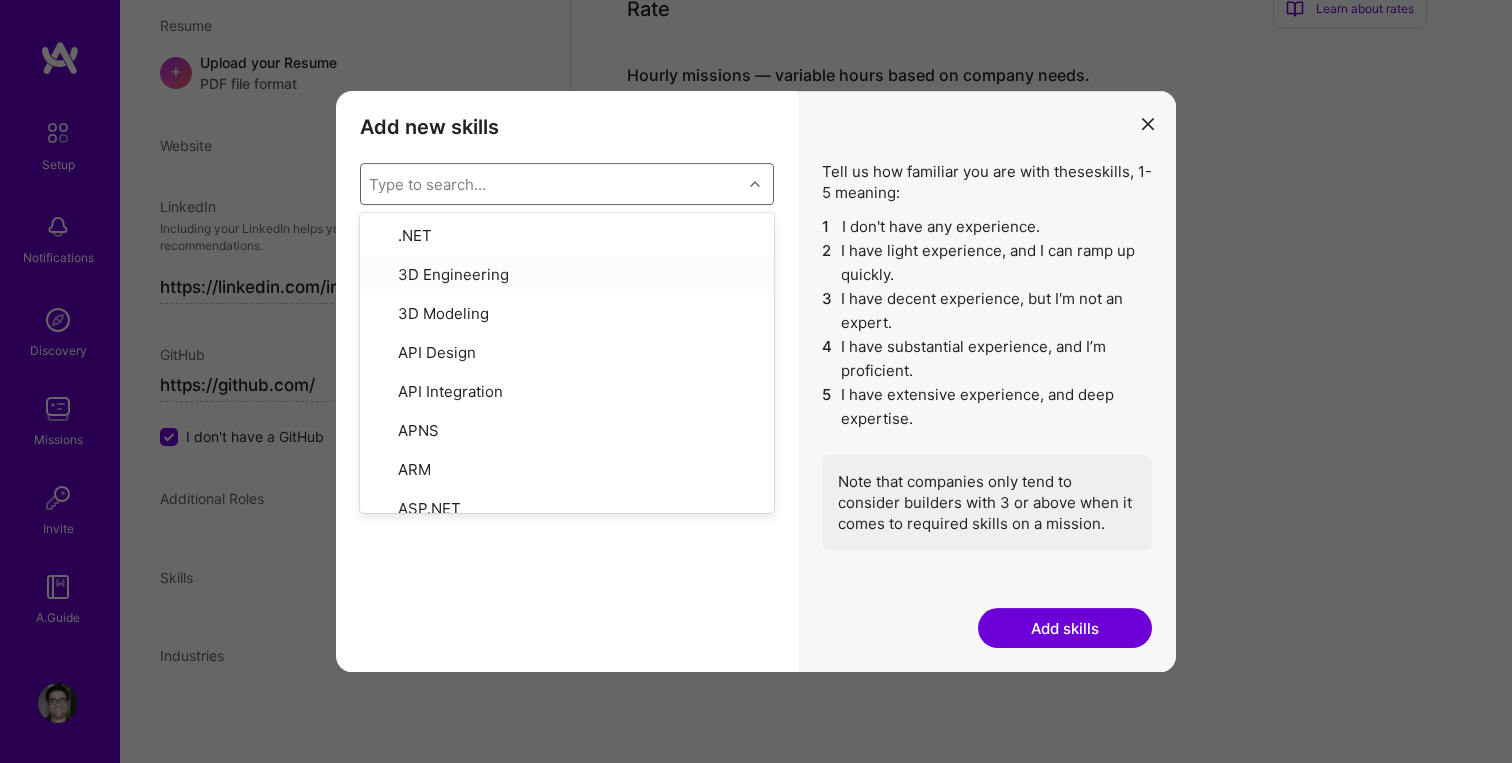 click on "Add skills" at bounding box center (1065, 628) 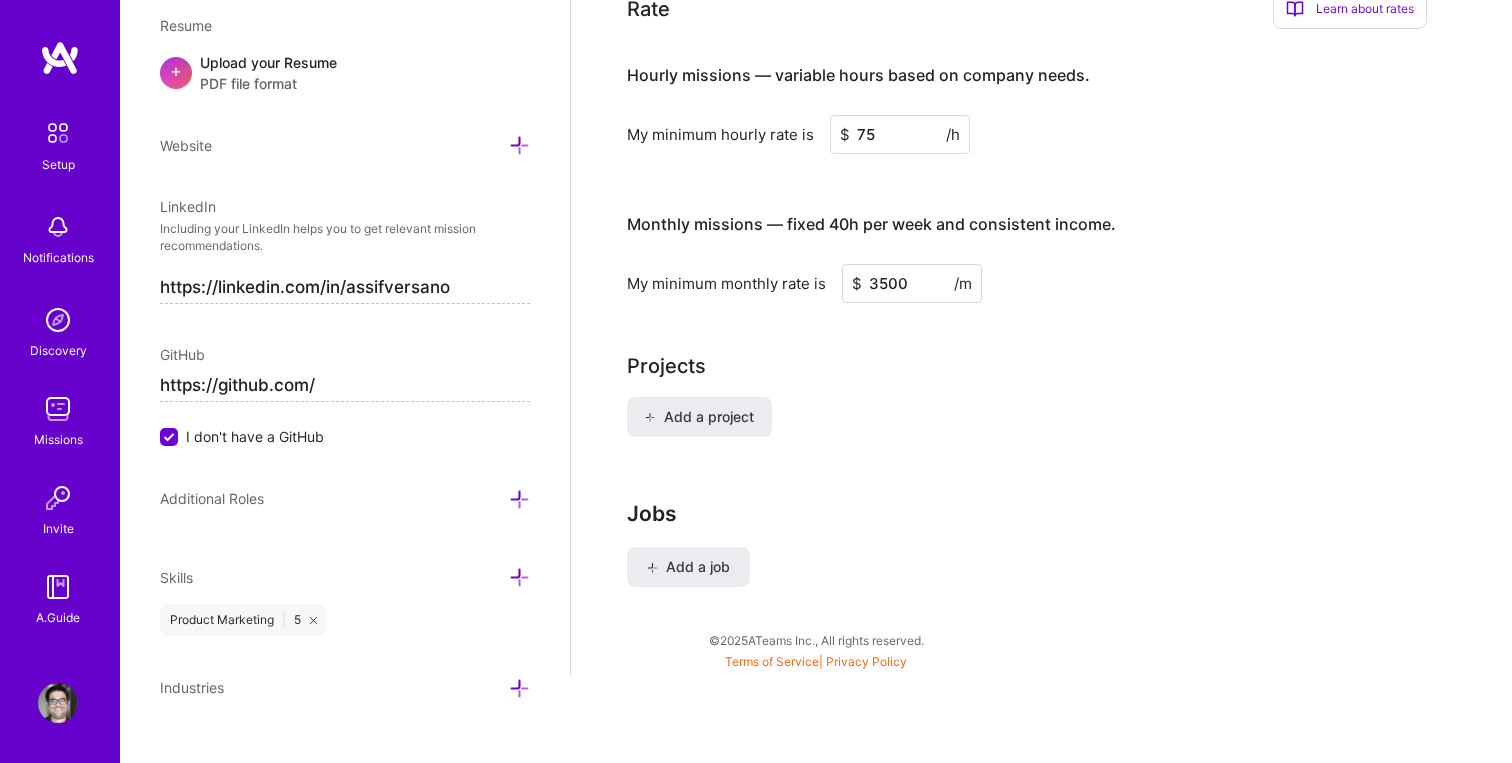 scroll, scrollTop: 912, scrollLeft: 0, axis: vertical 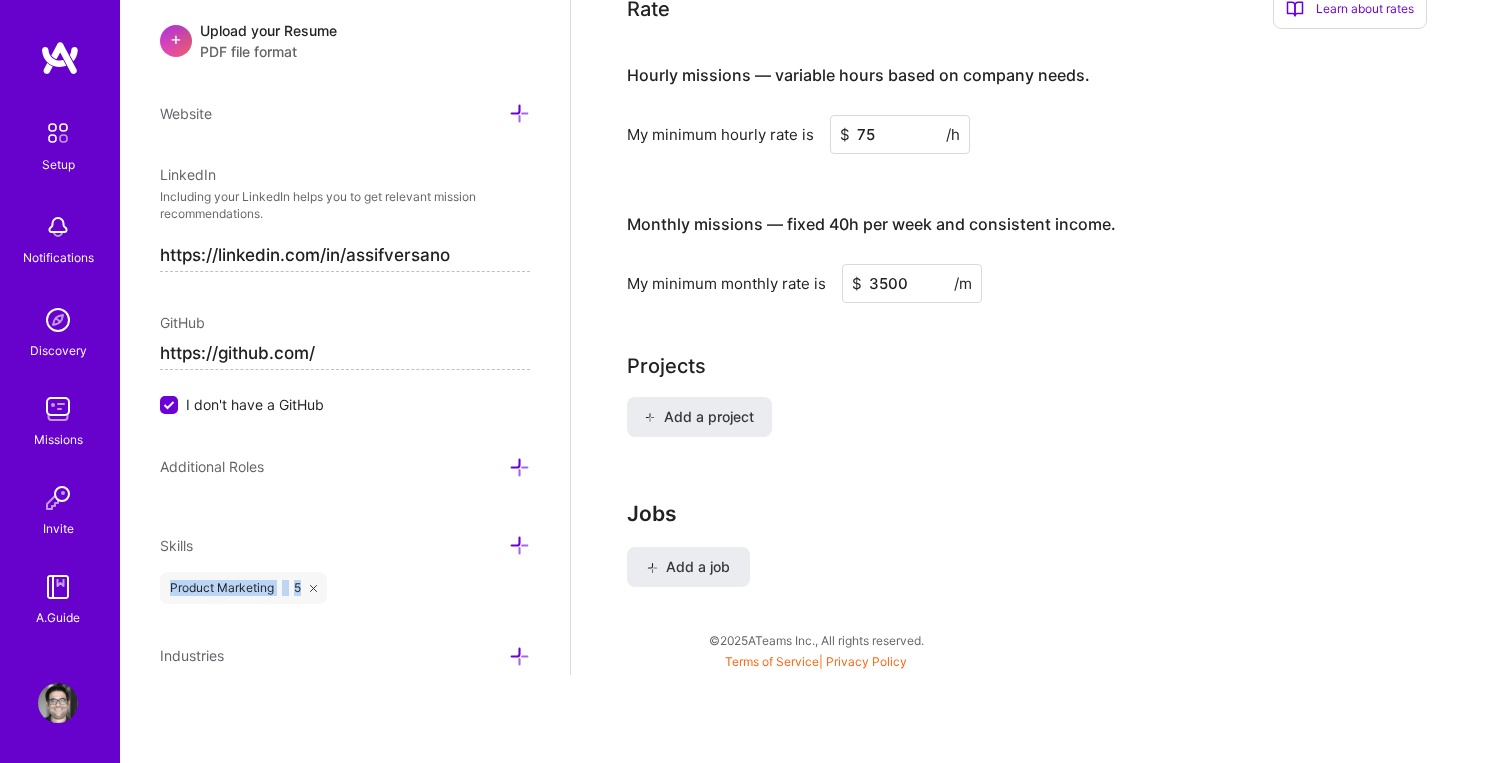 click on "Skills Product Marketing | 5" at bounding box center [345, 569] 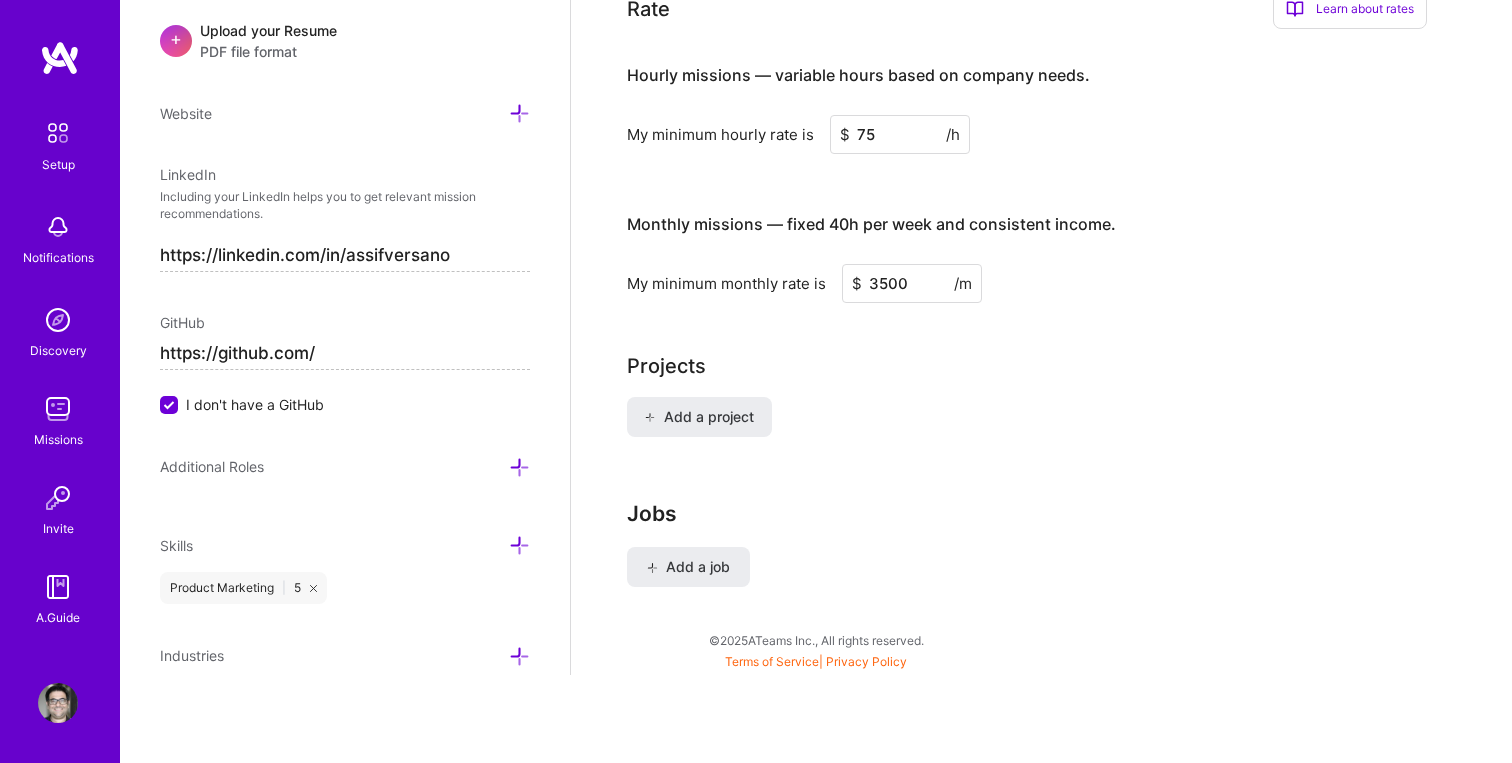 click at bounding box center [519, 545] 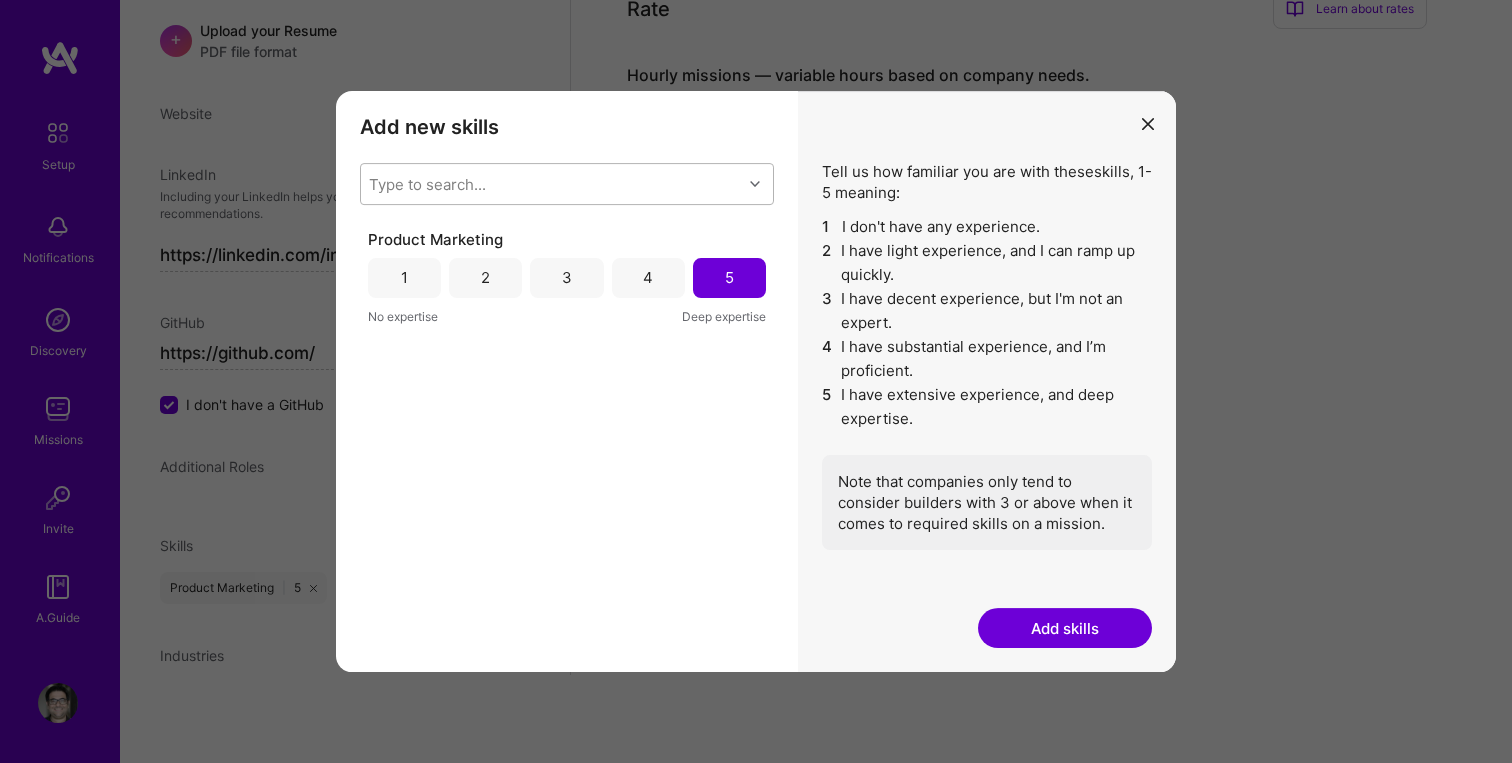 click on "Type to search..." at bounding box center [427, 183] 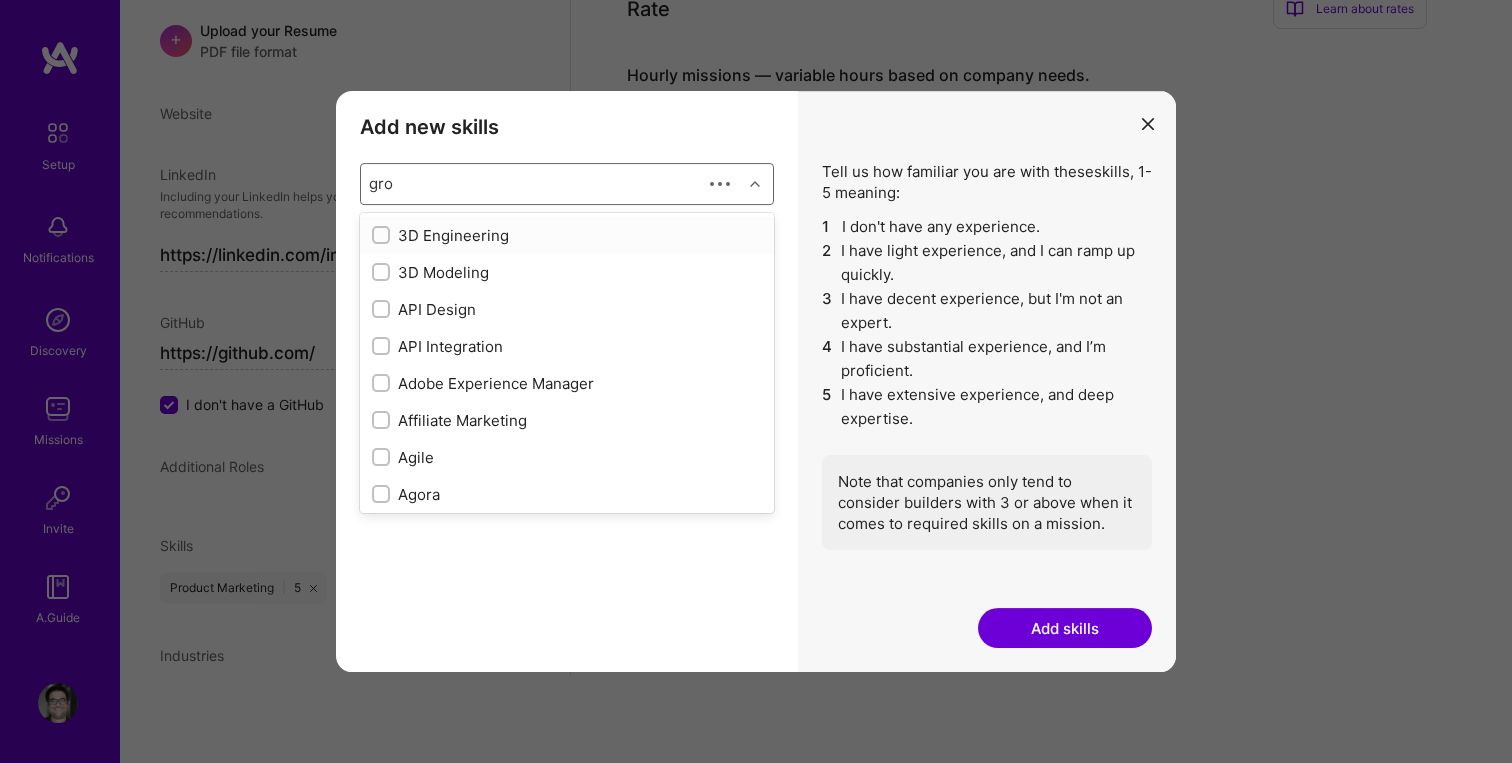 type on "grow" 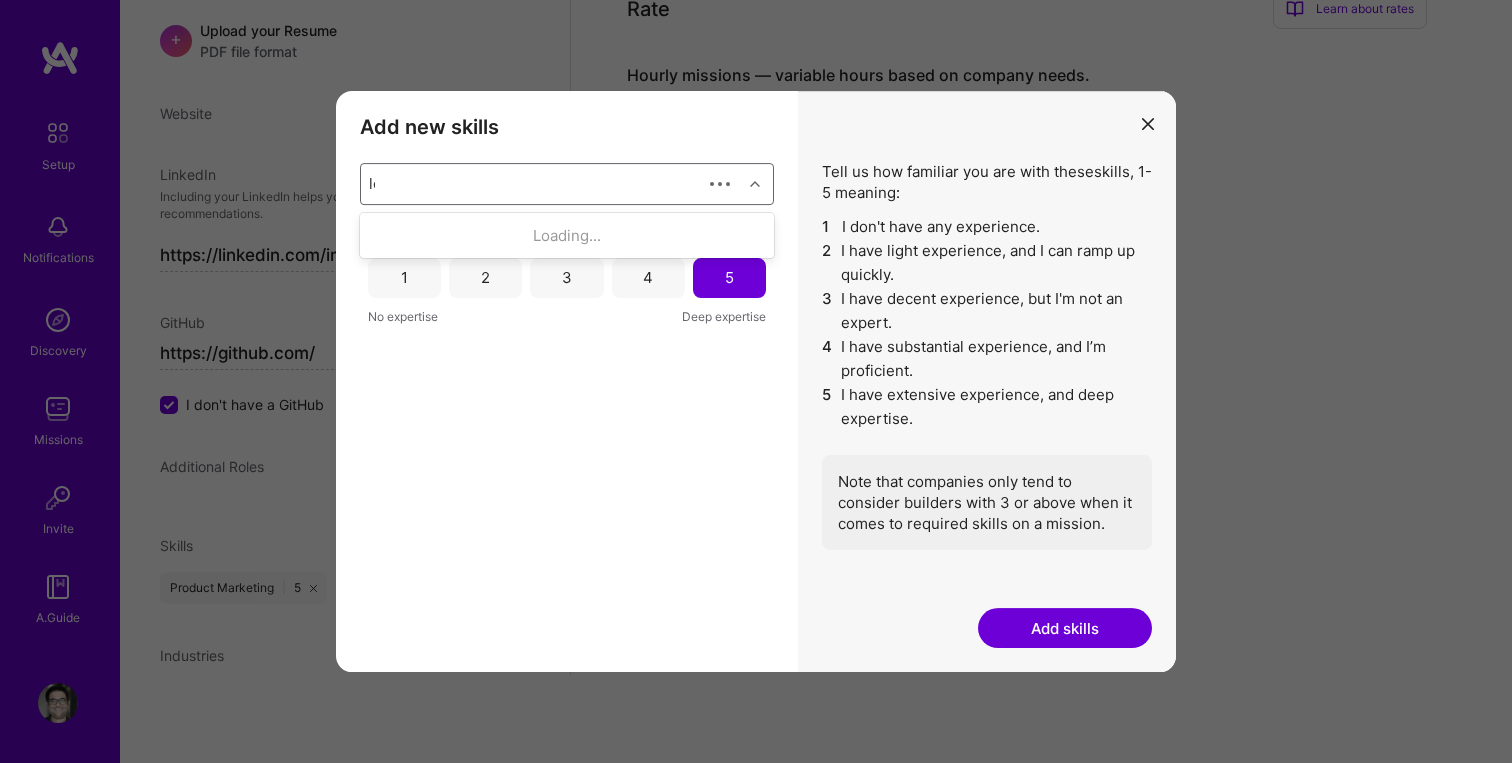 type on "lead" 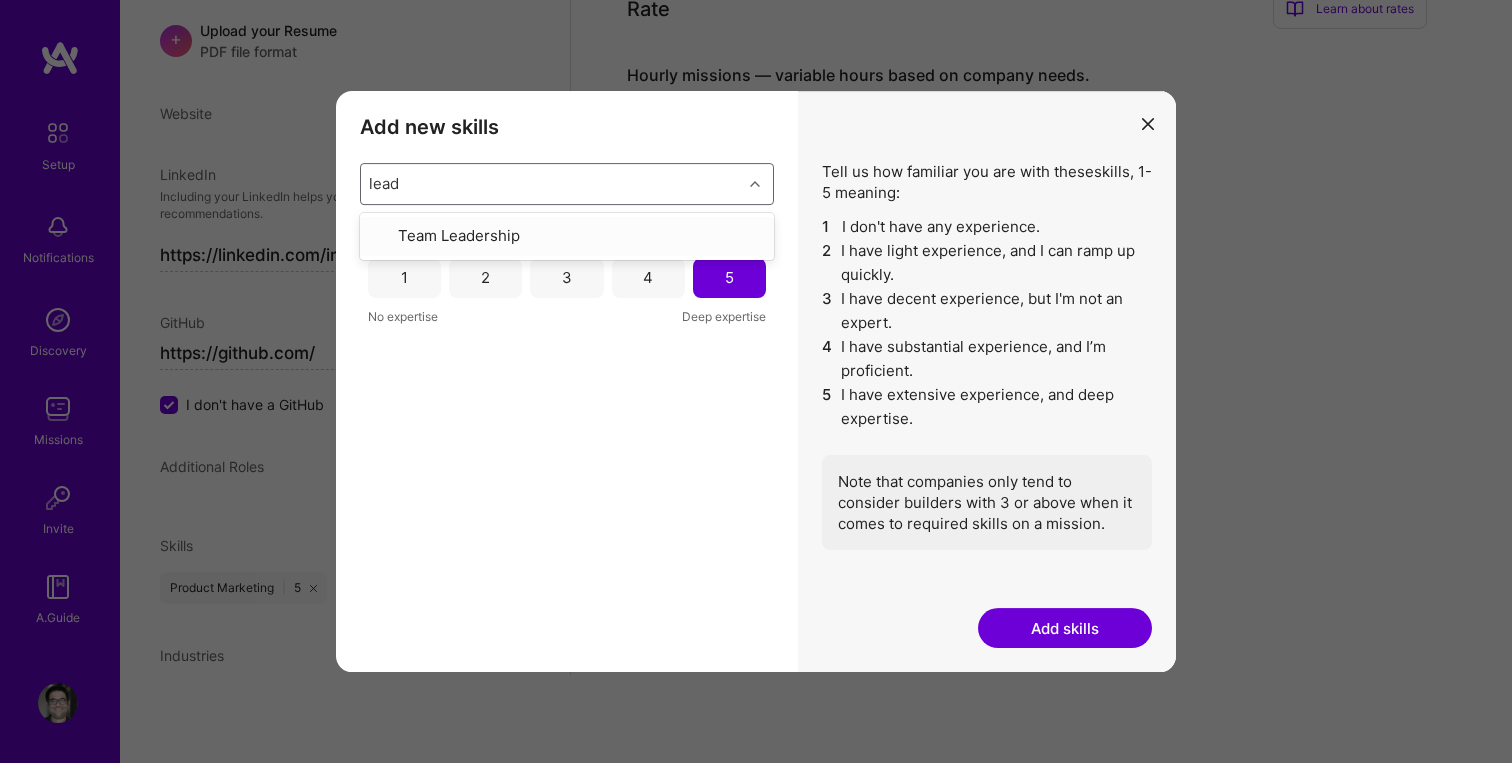type 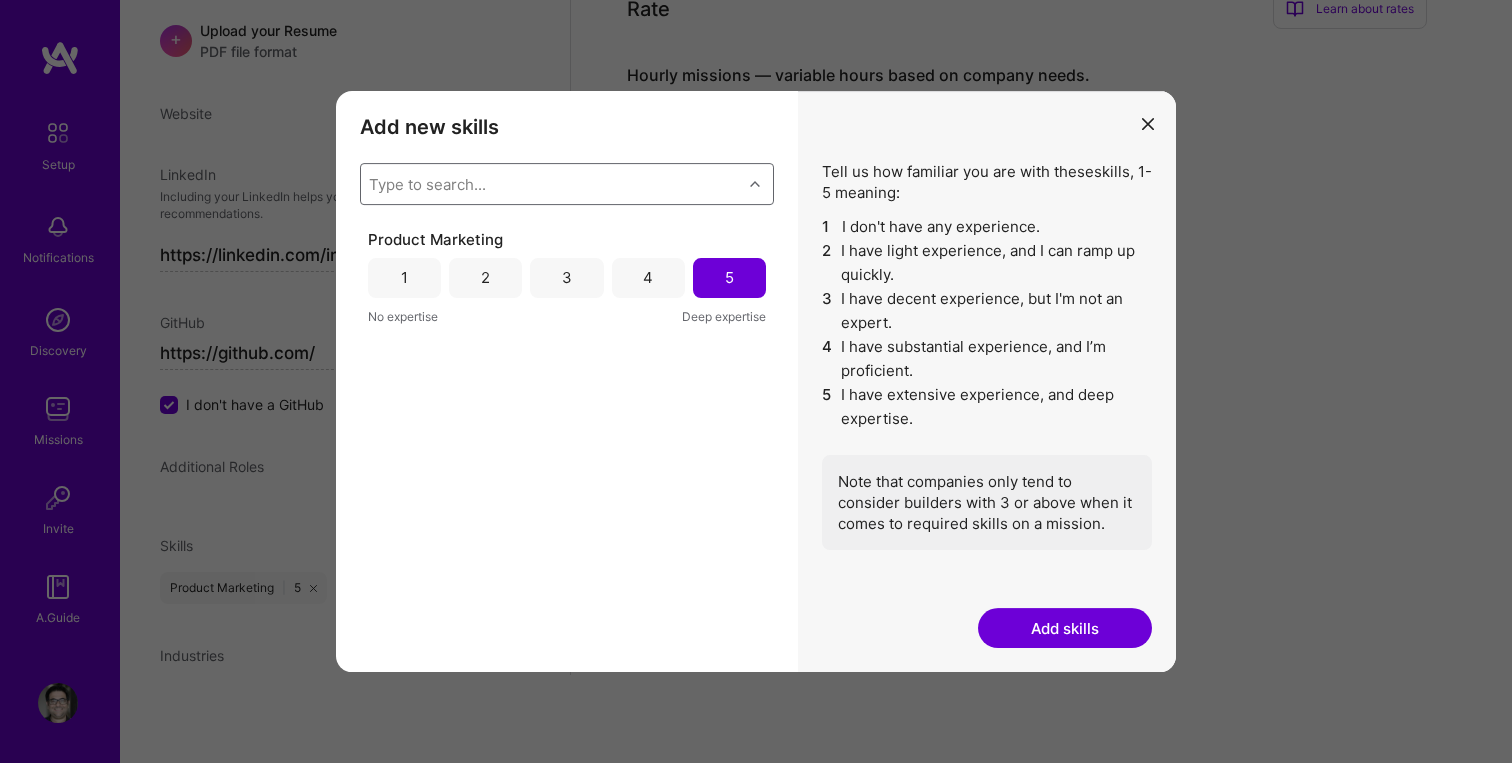 click at bounding box center [1148, 123] 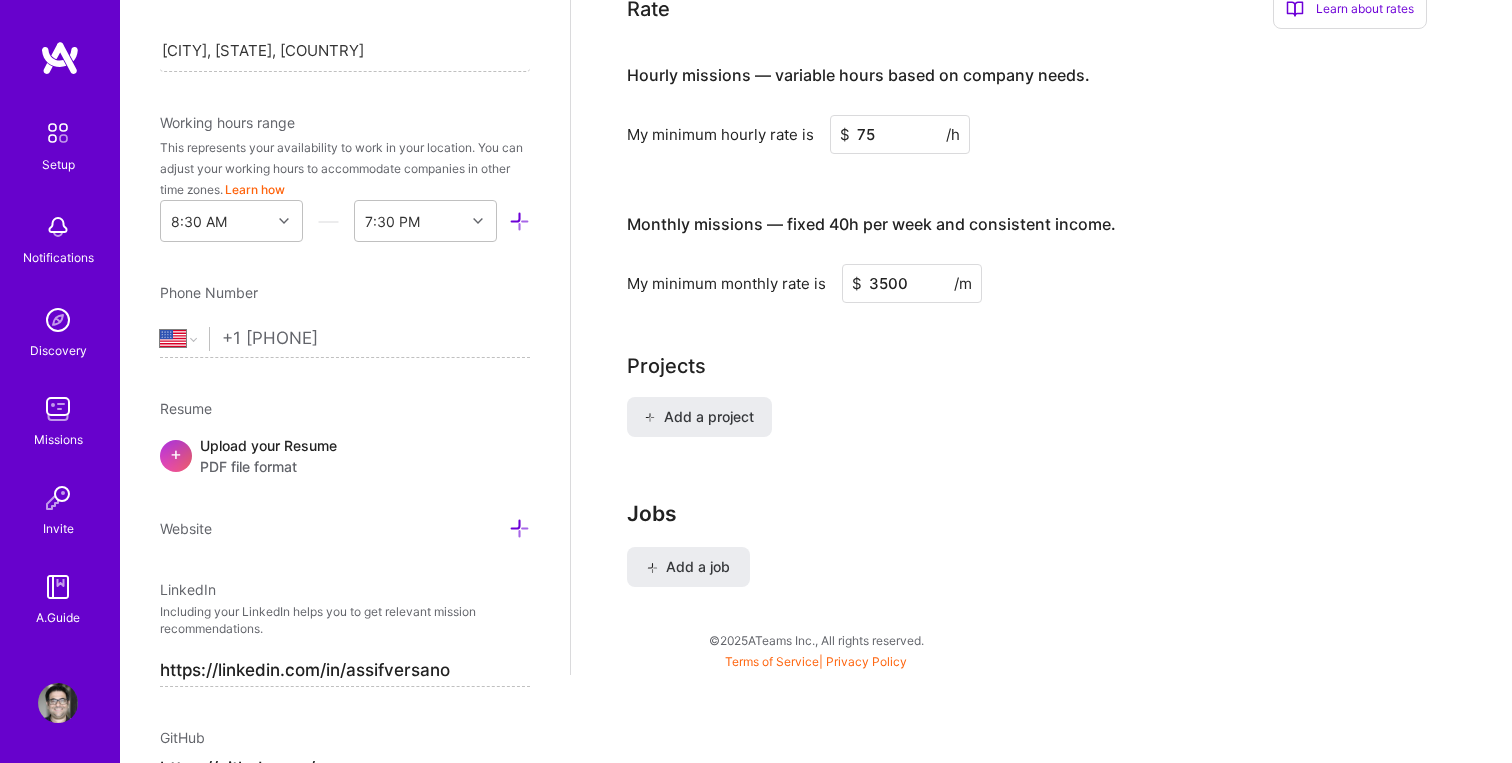 scroll, scrollTop: 468, scrollLeft: 0, axis: vertical 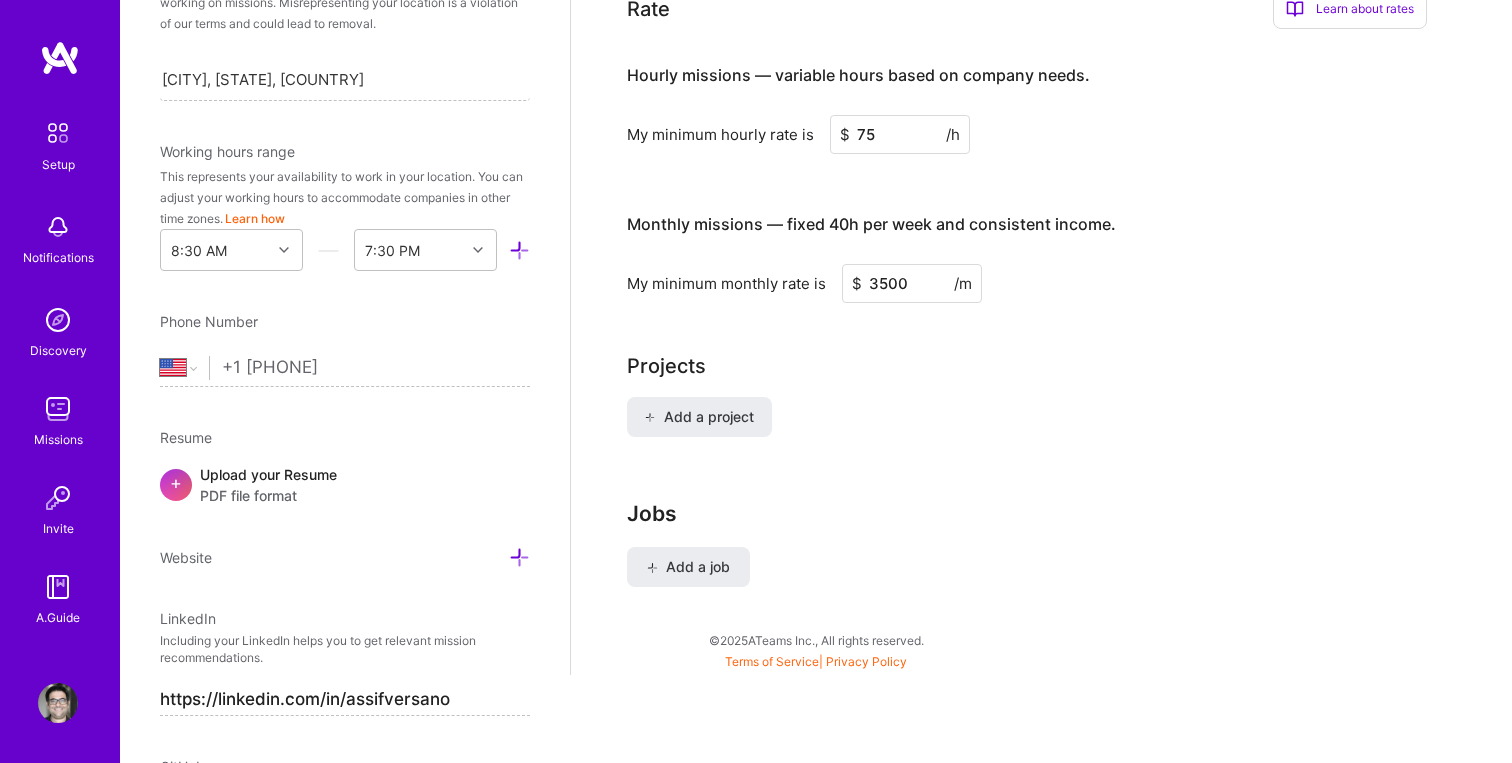 click at bounding box center [58, 133] 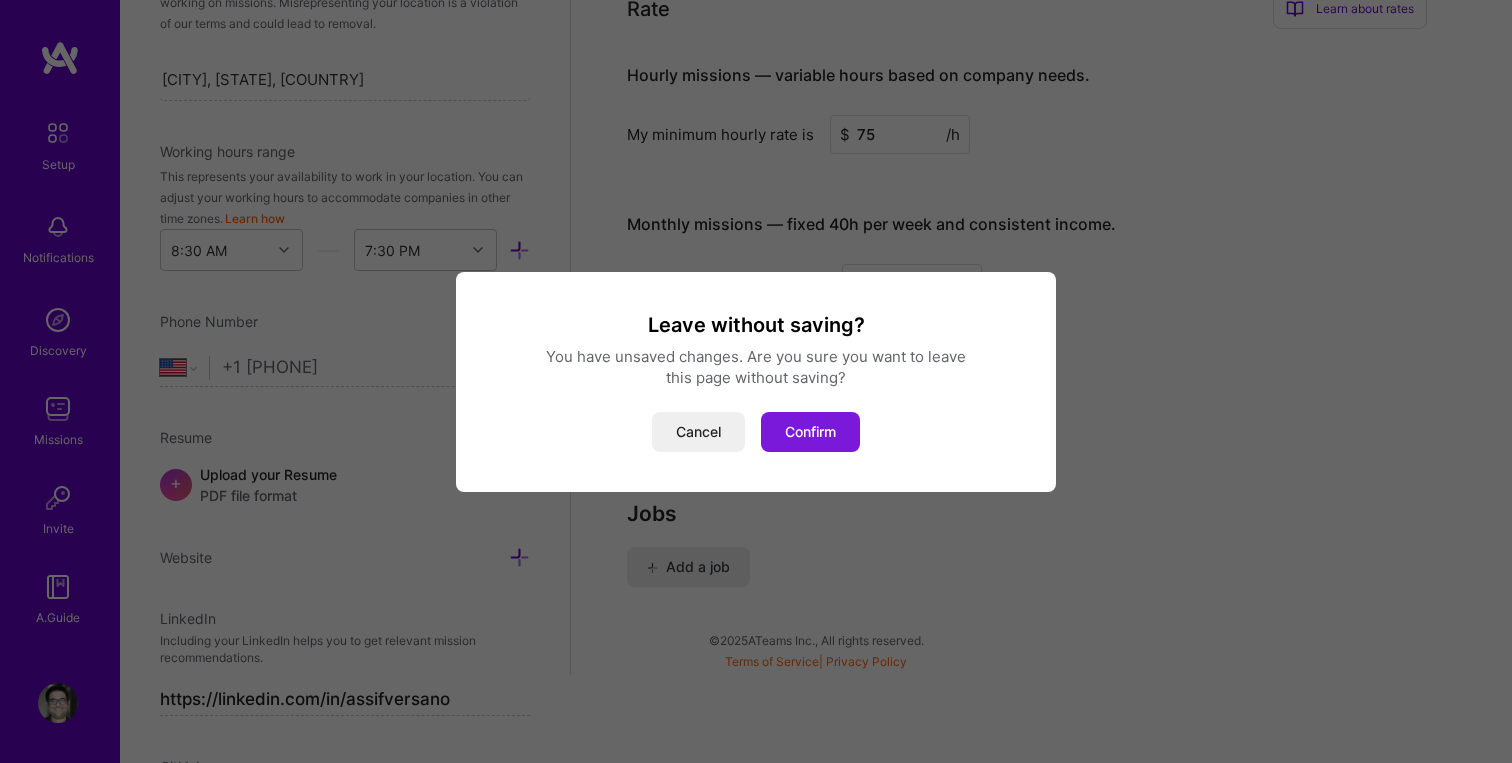 click on "Confirm" at bounding box center [810, 432] 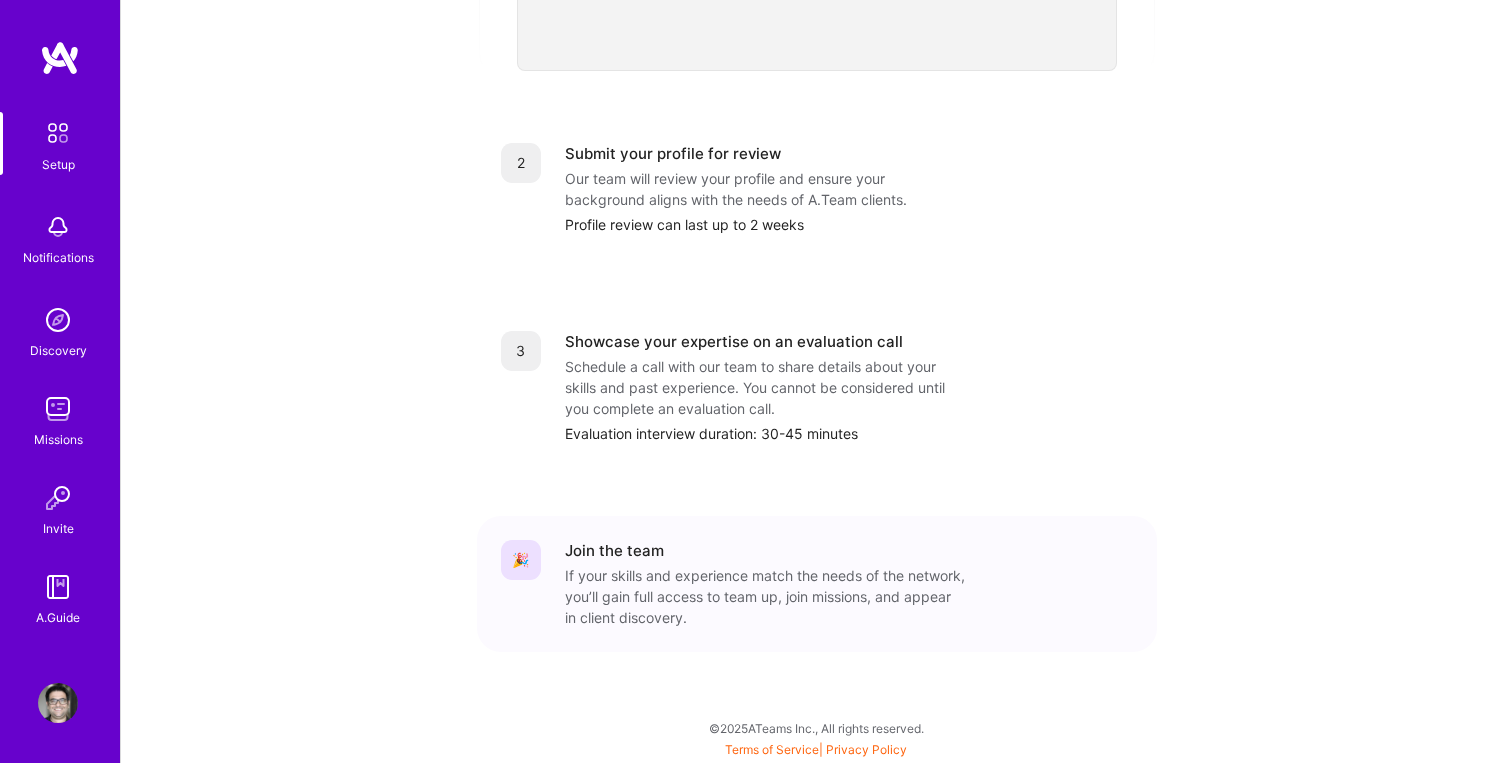 scroll, scrollTop: 0, scrollLeft: 0, axis: both 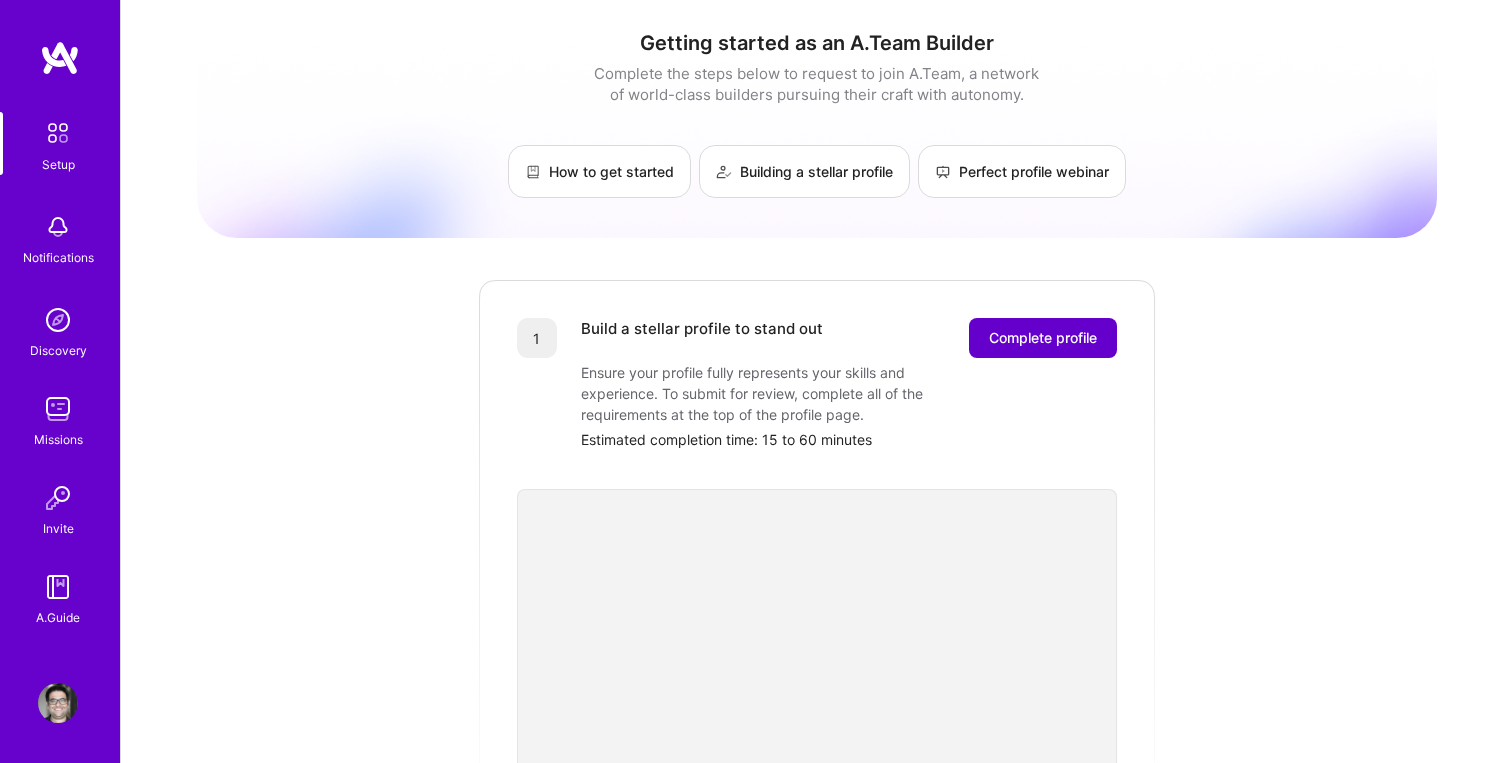click on "Complete profile" at bounding box center (1043, 338) 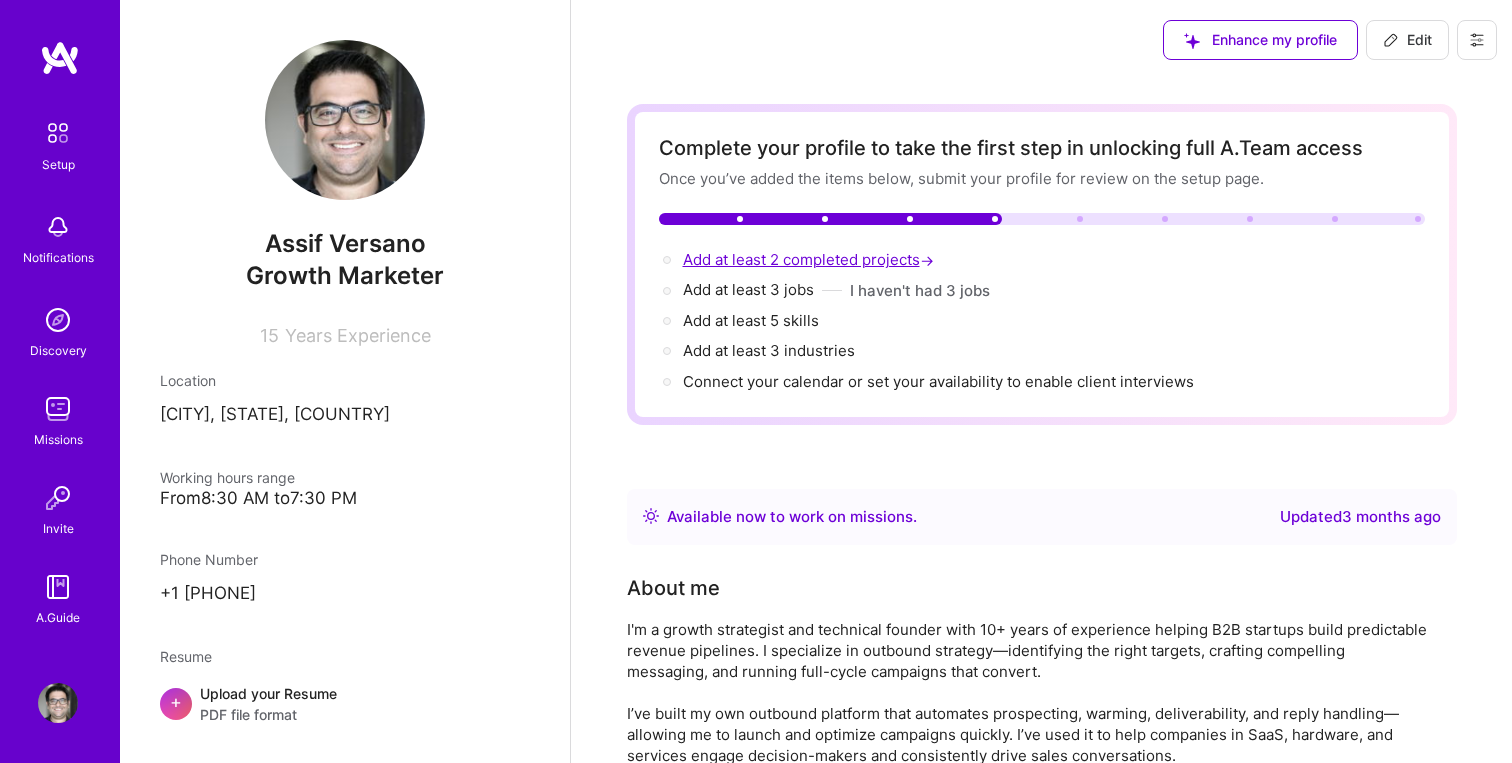 click on "Add at least 2 completed projects  →" at bounding box center [810, 259] 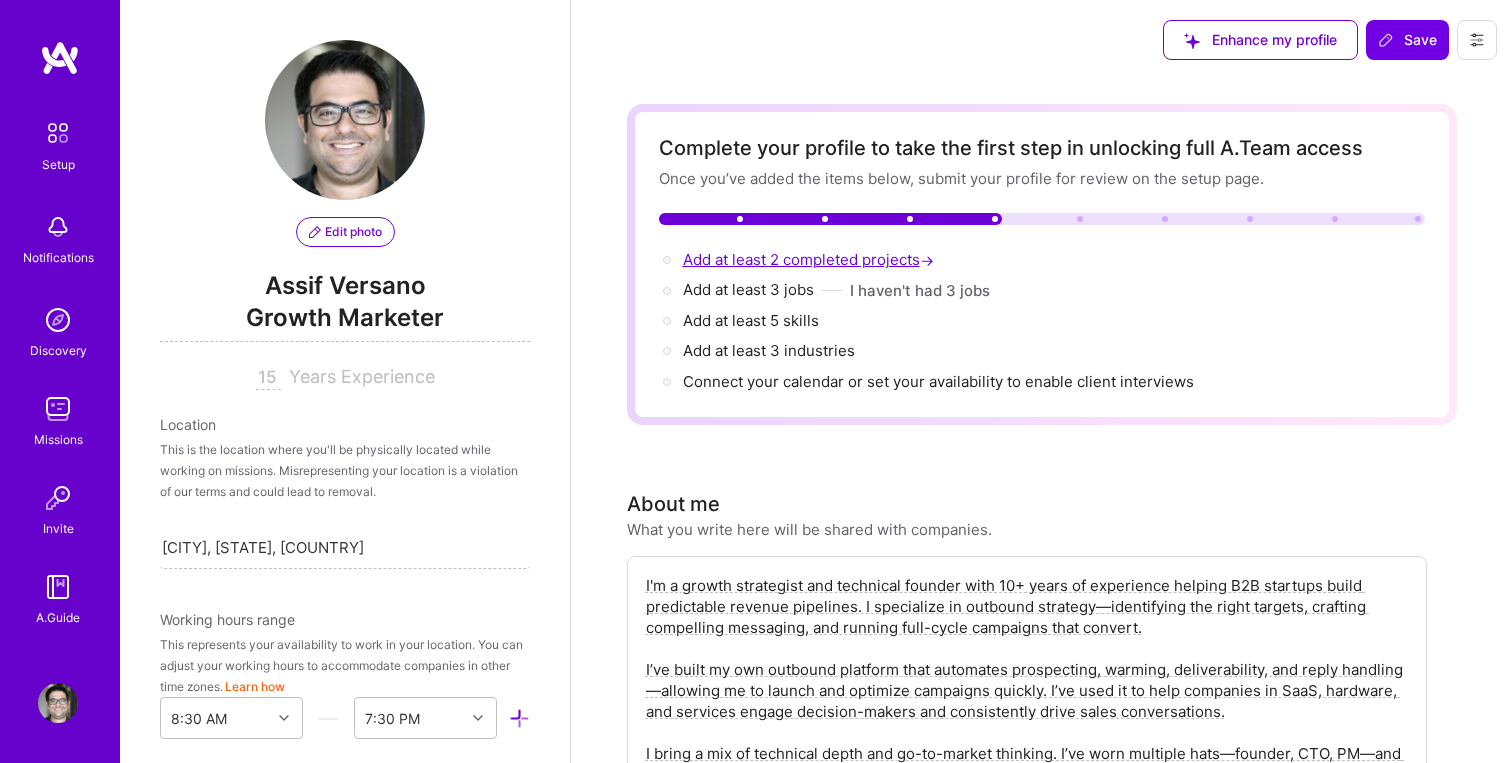 scroll, scrollTop: 787, scrollLeft: 0, axis: vertical 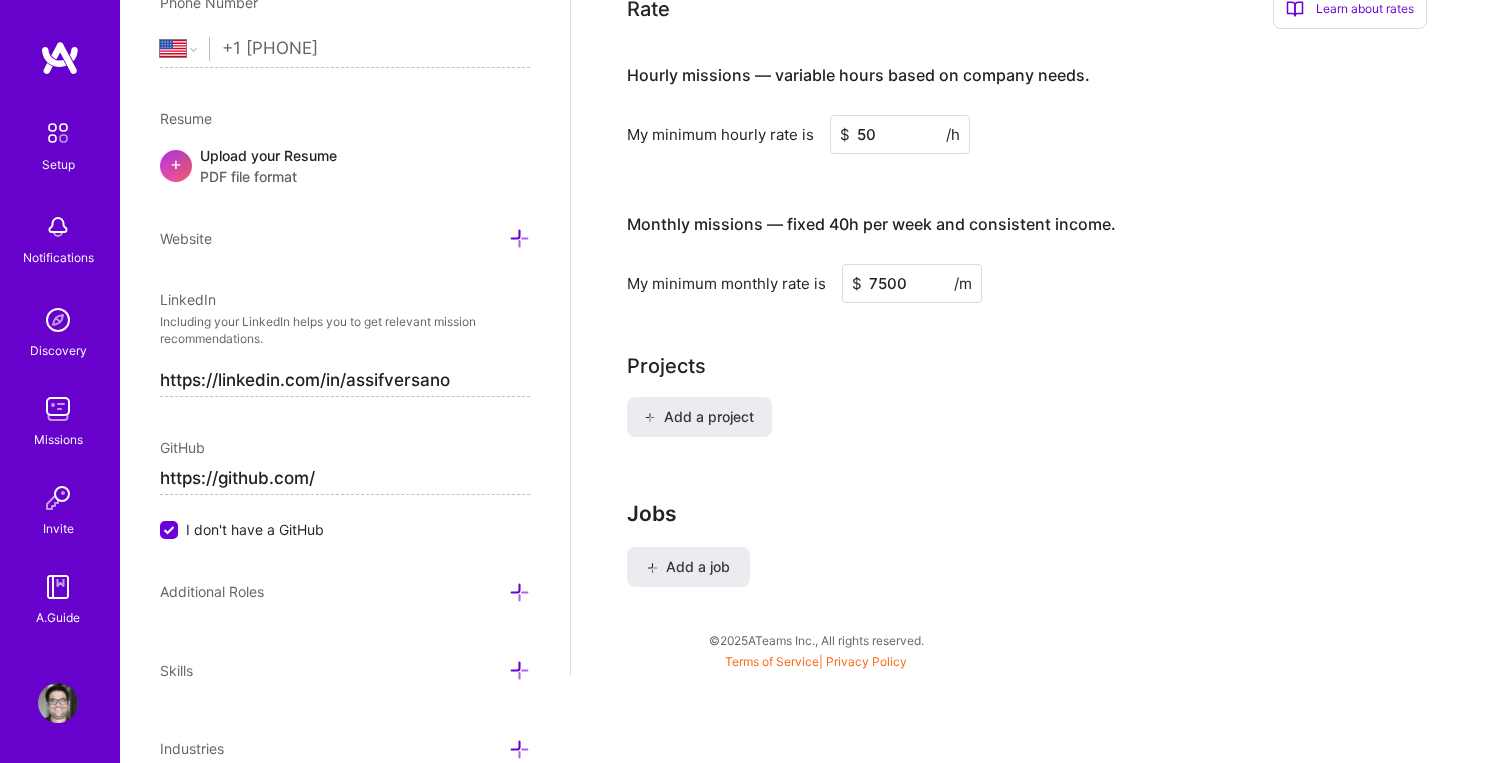 click on "7500" at bounding box center [912, 283] 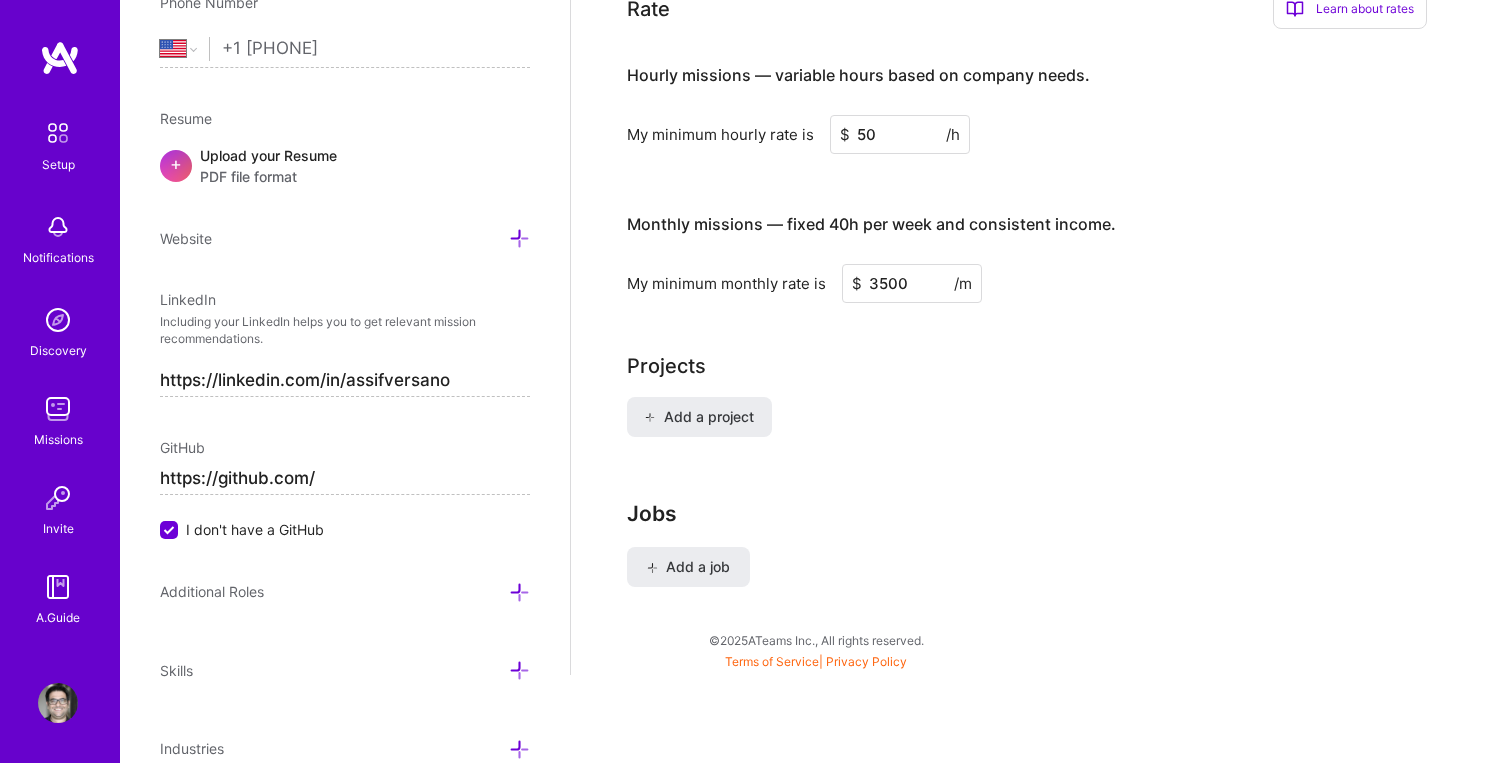 type on "3500" 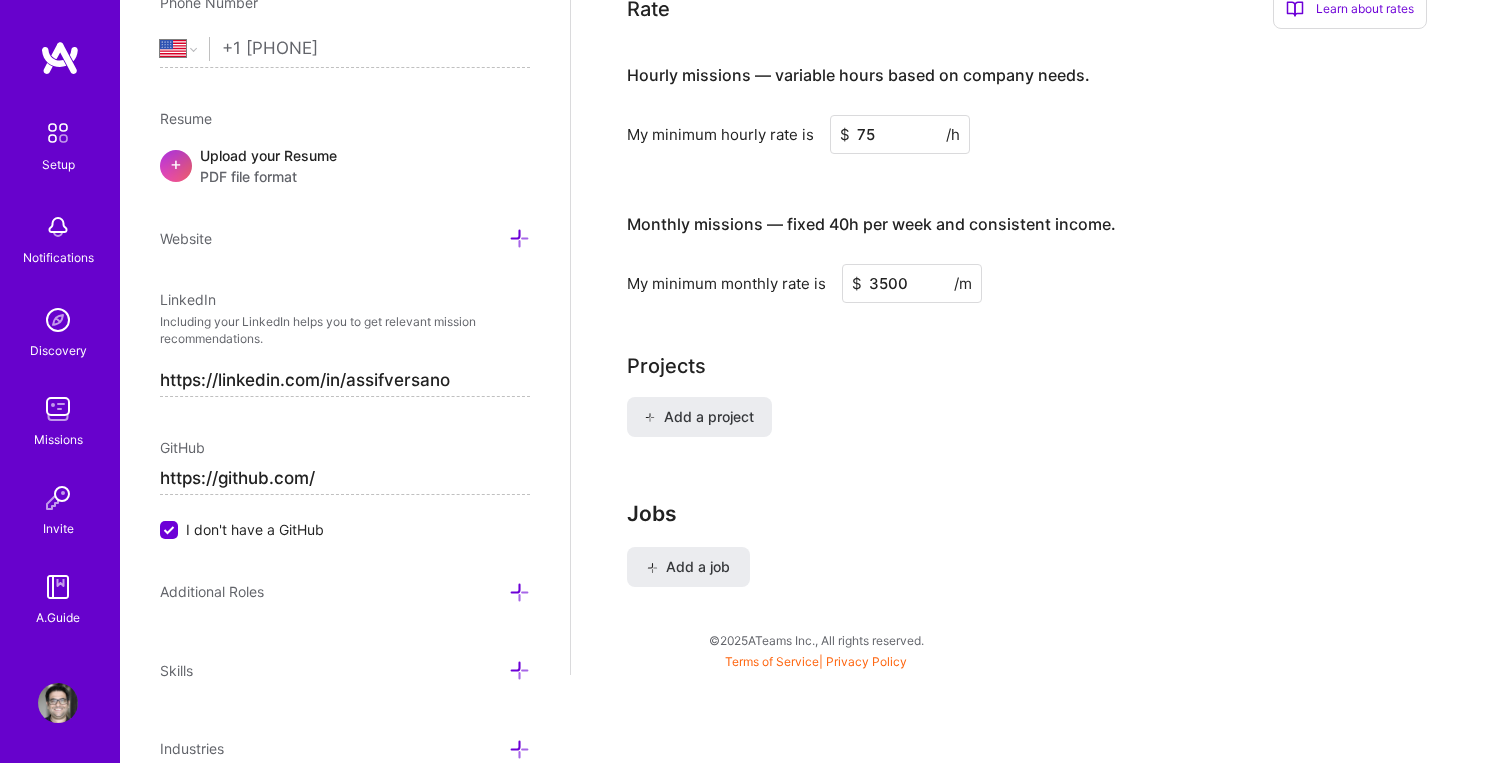 type on "75" 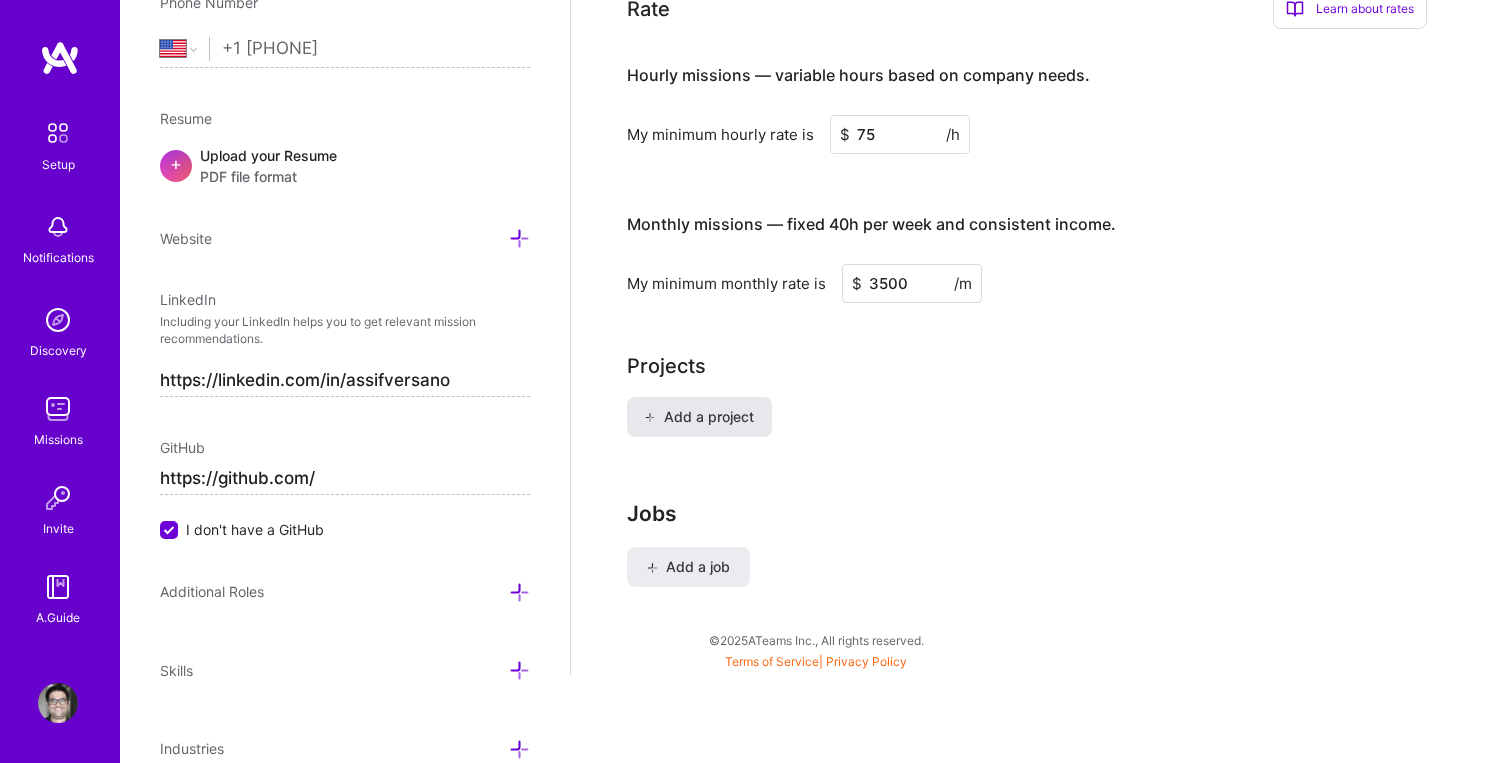 click on "Add a project" at bounding box center (698, 417) 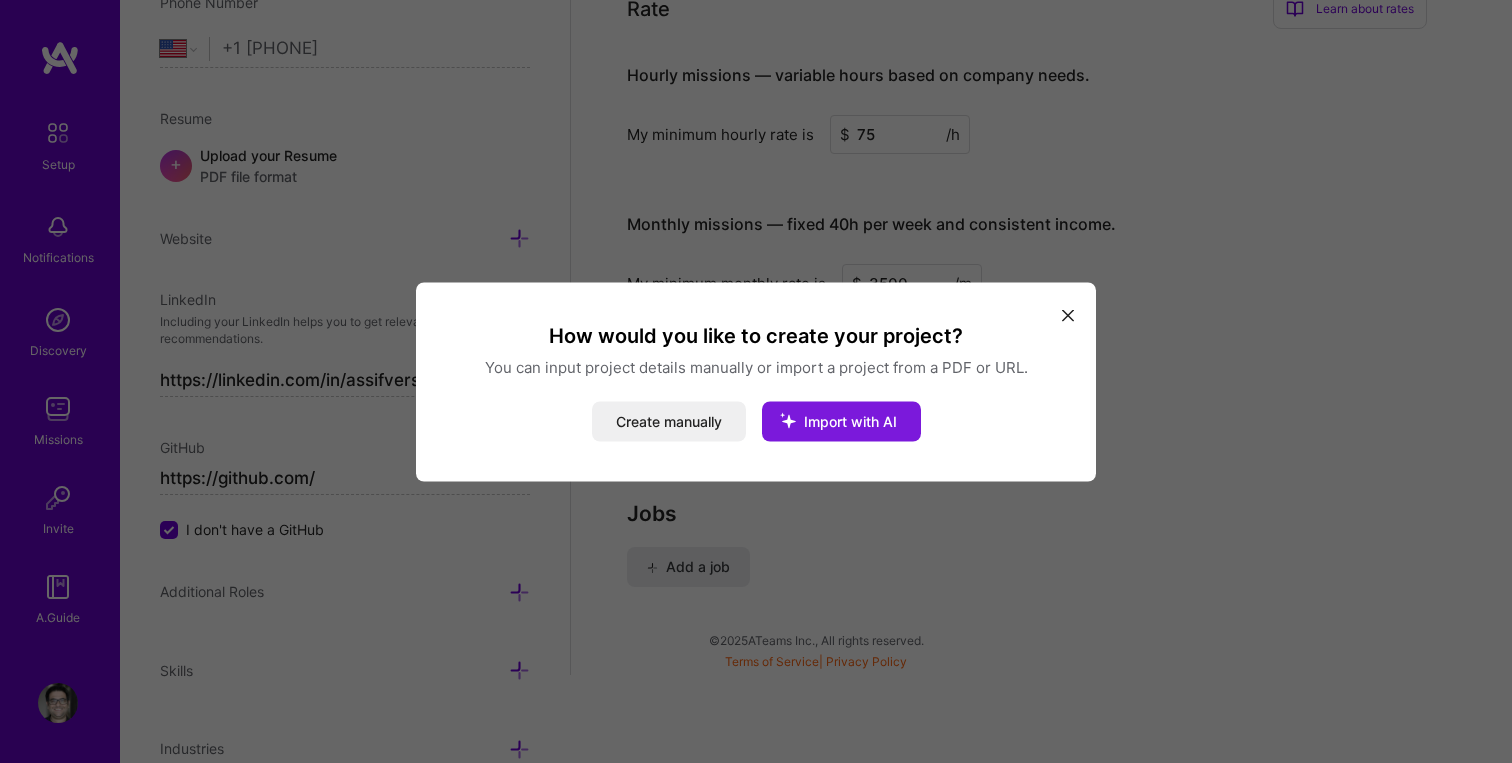 click on "Import with AI" at bounding box center (850, 420) 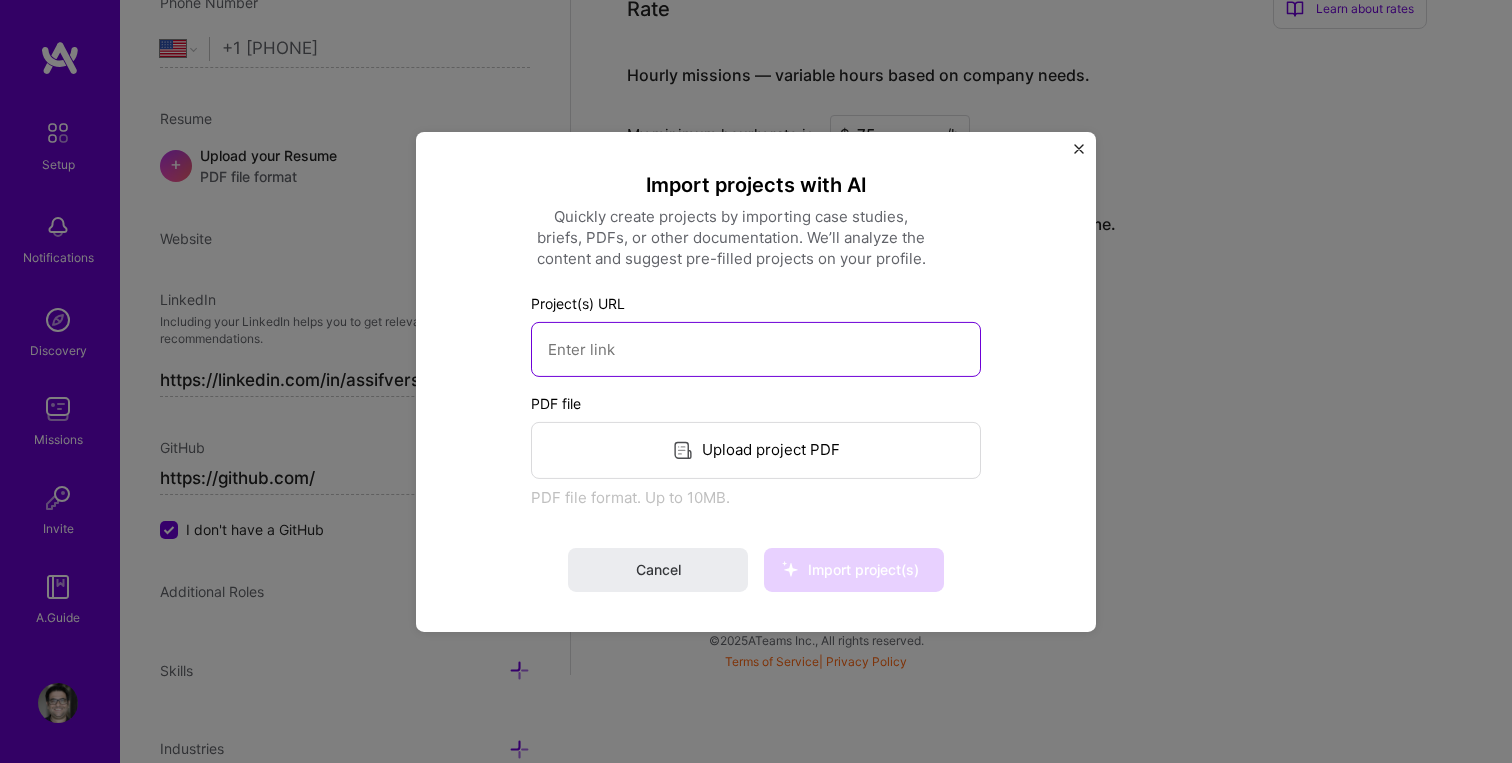 click at bounding box center [756, 348] 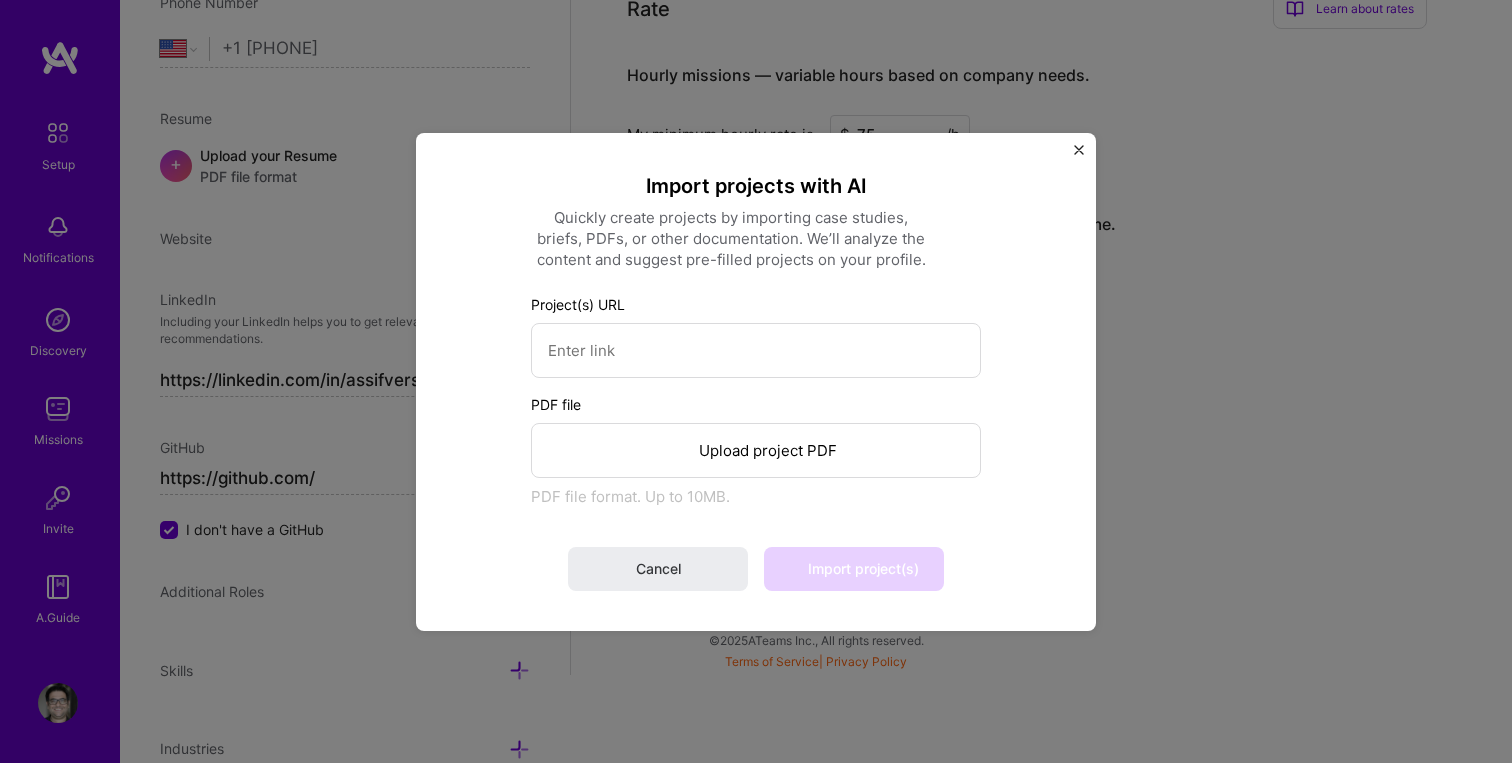 type 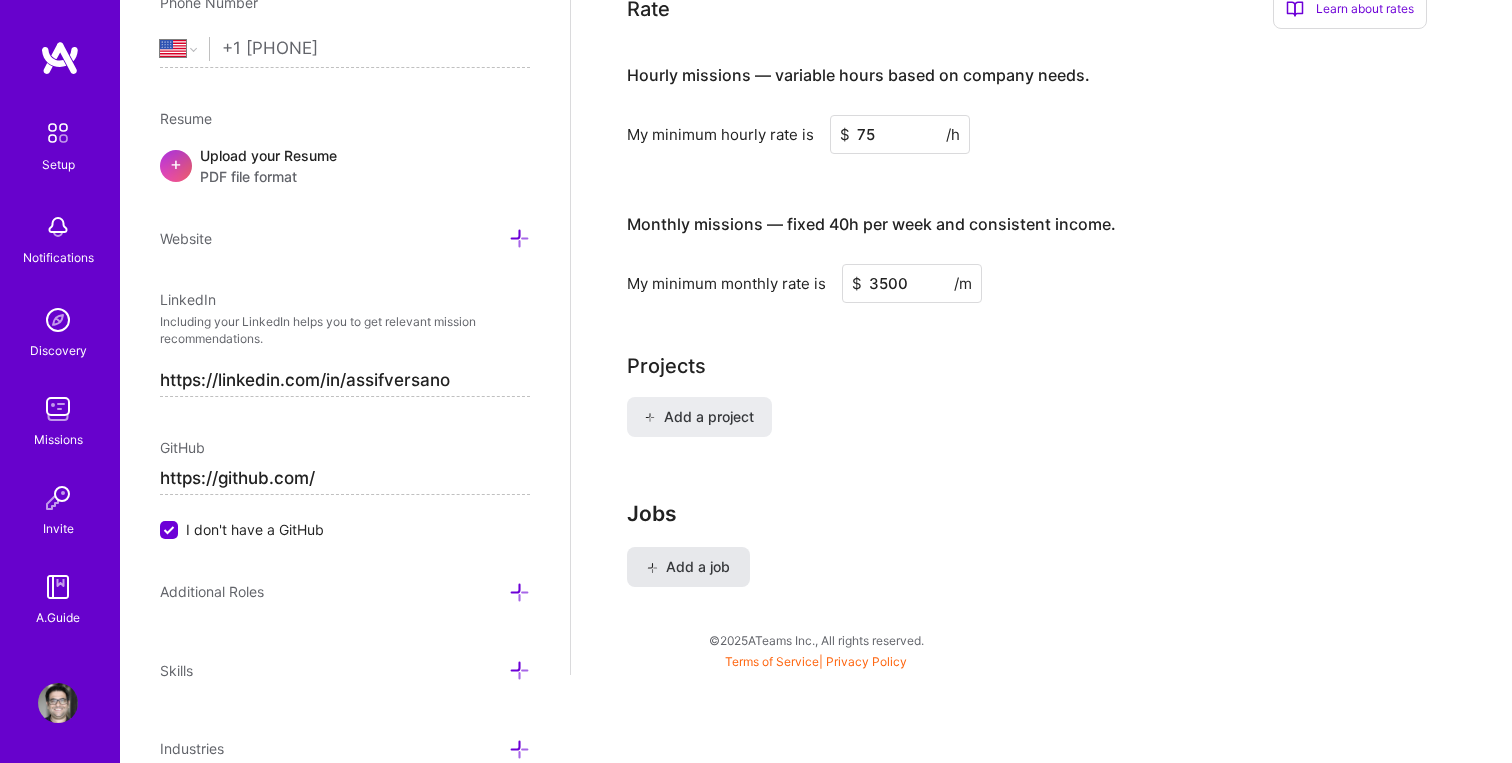 click on "Add a job" at bounding box center (688, 567) 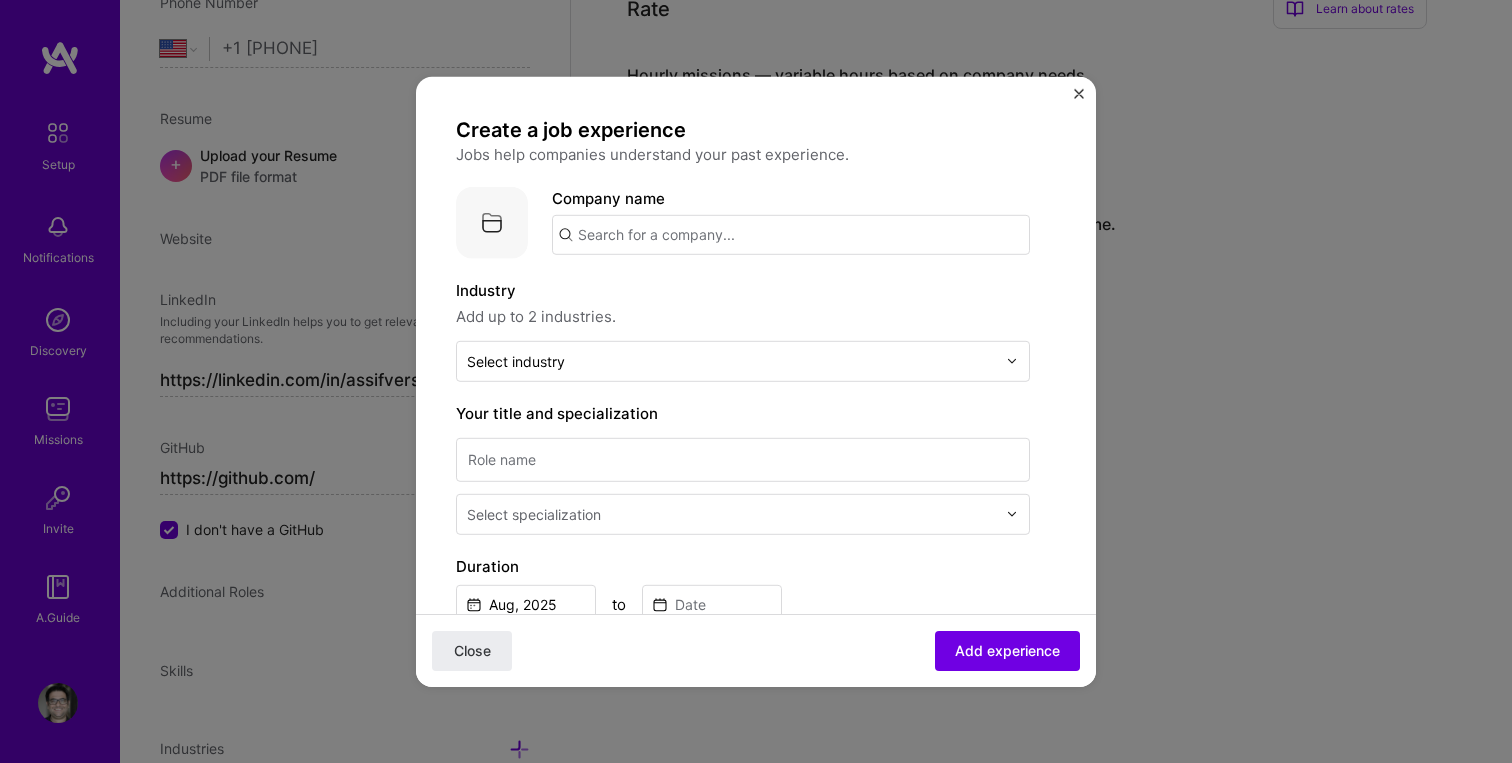 click at bounding box center (791, 234) 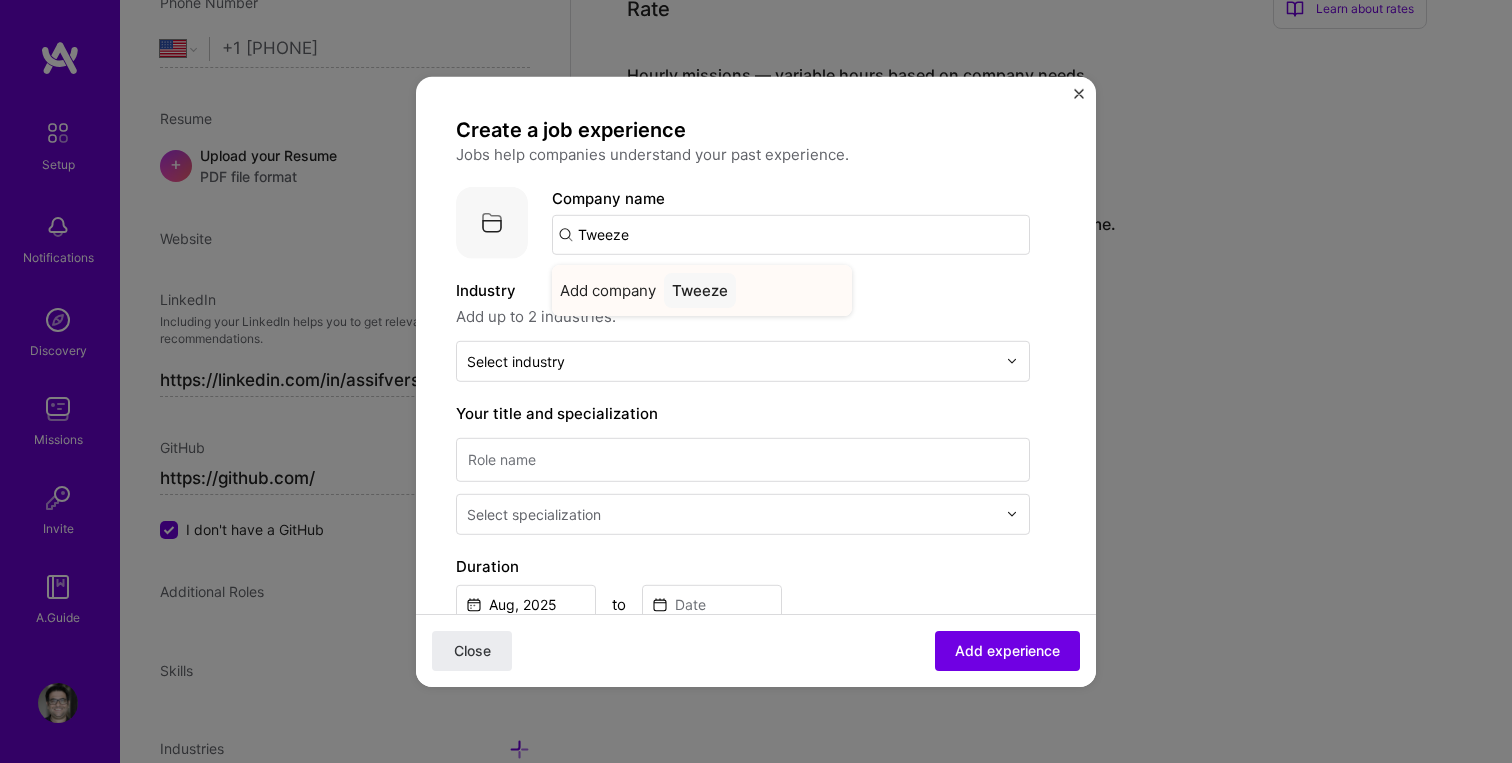 type on "Tweeze" 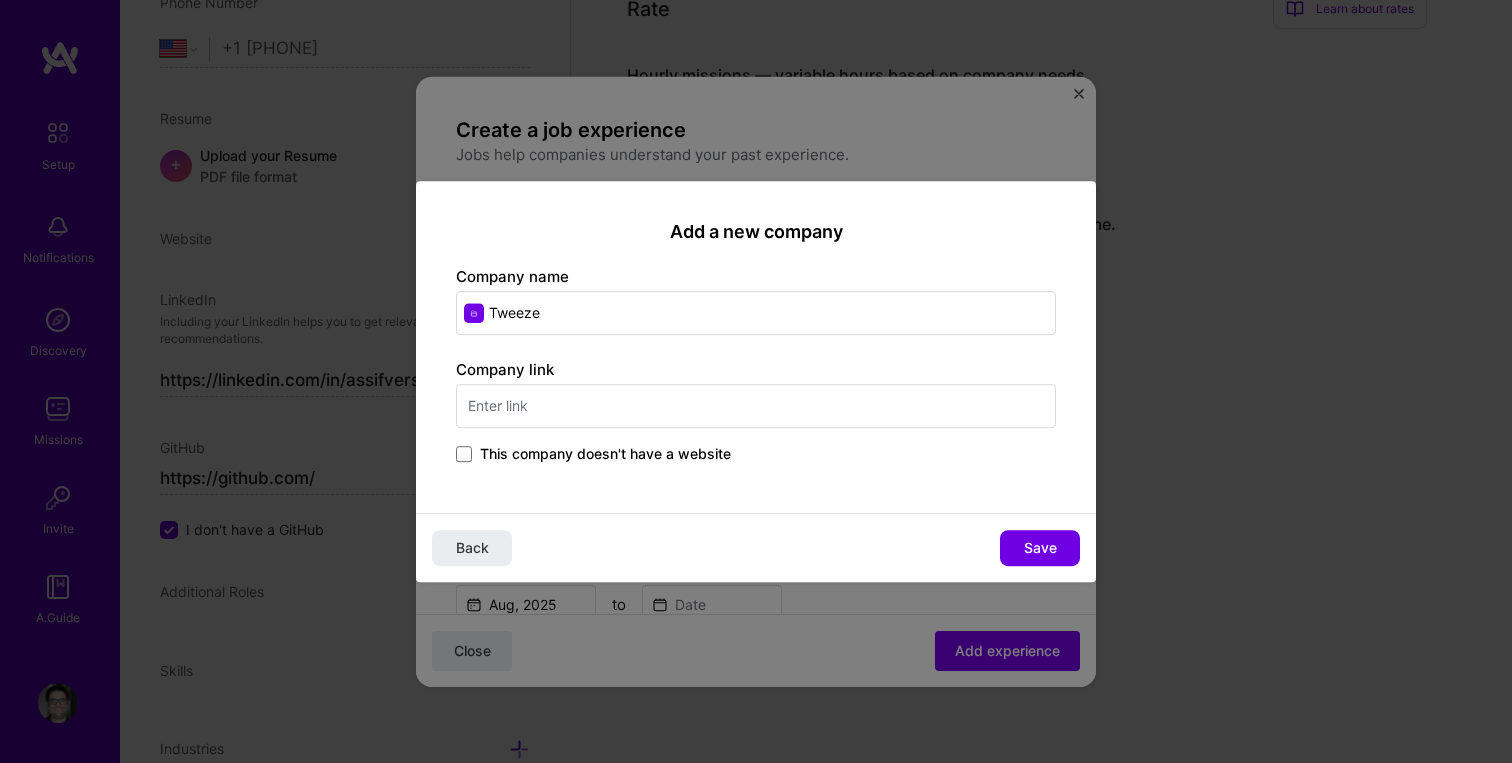 click at bounding box center (756, 406) 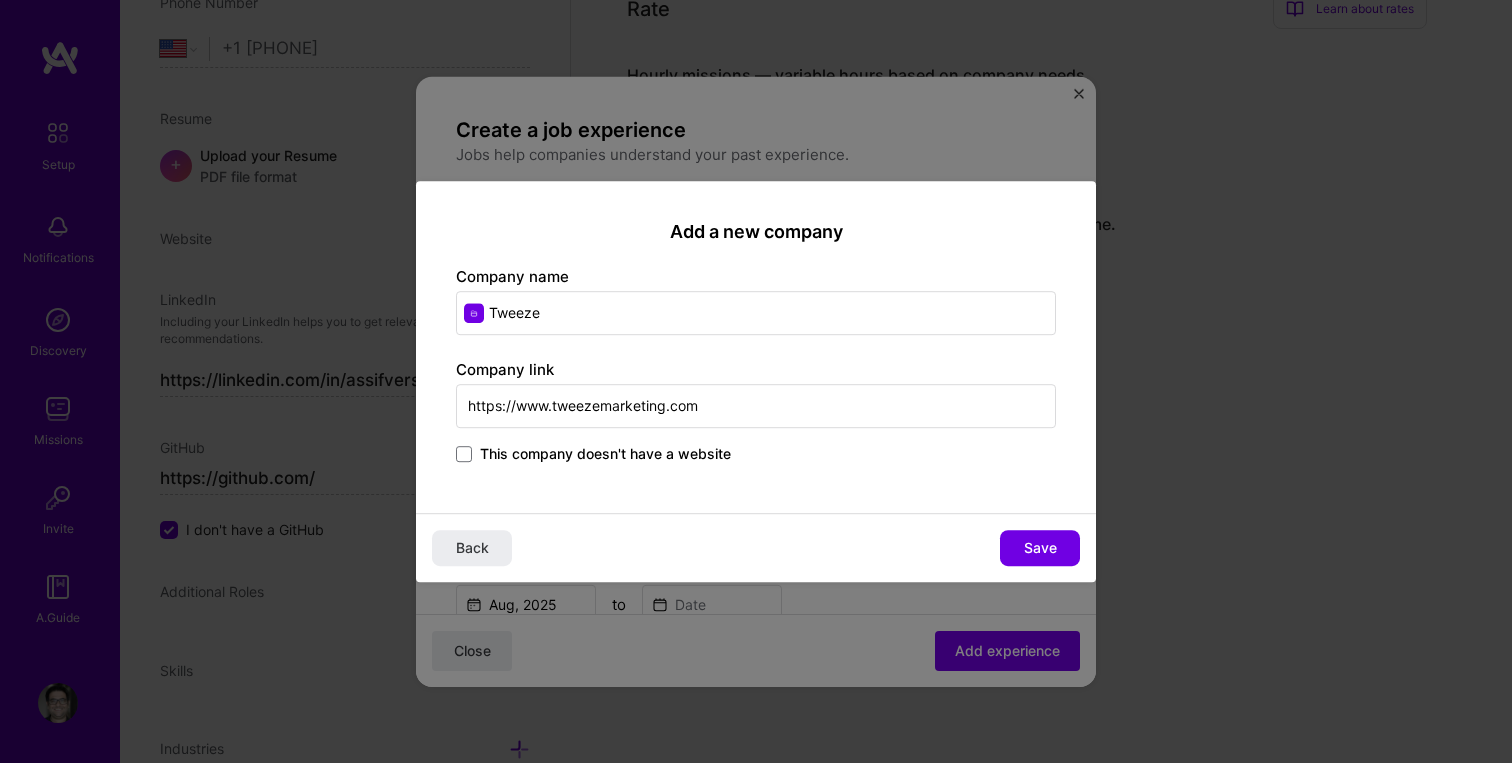 type on "https://www.tweezemarketing.com" 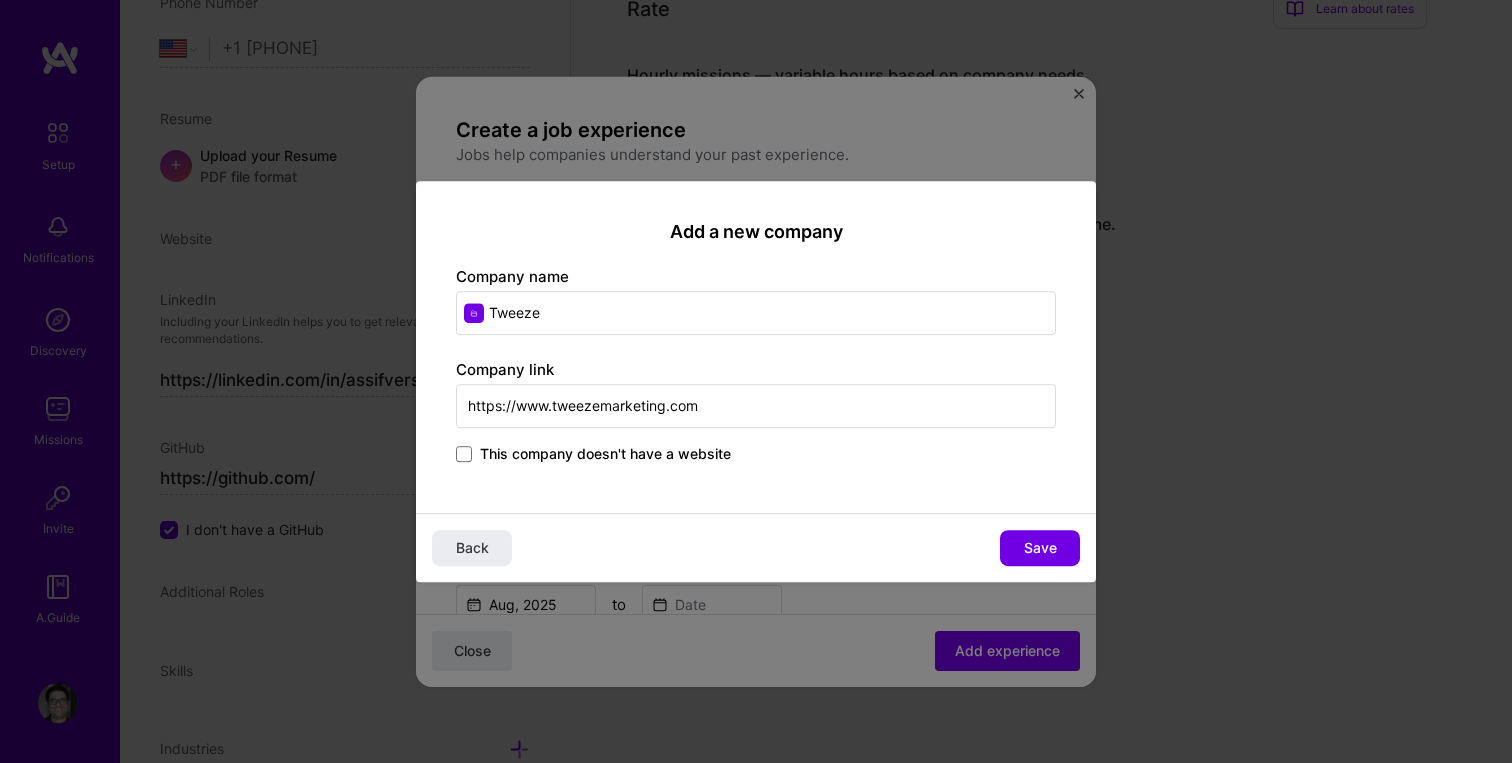 click on "This company doesn't have a website" at bounding box center [756, 455] 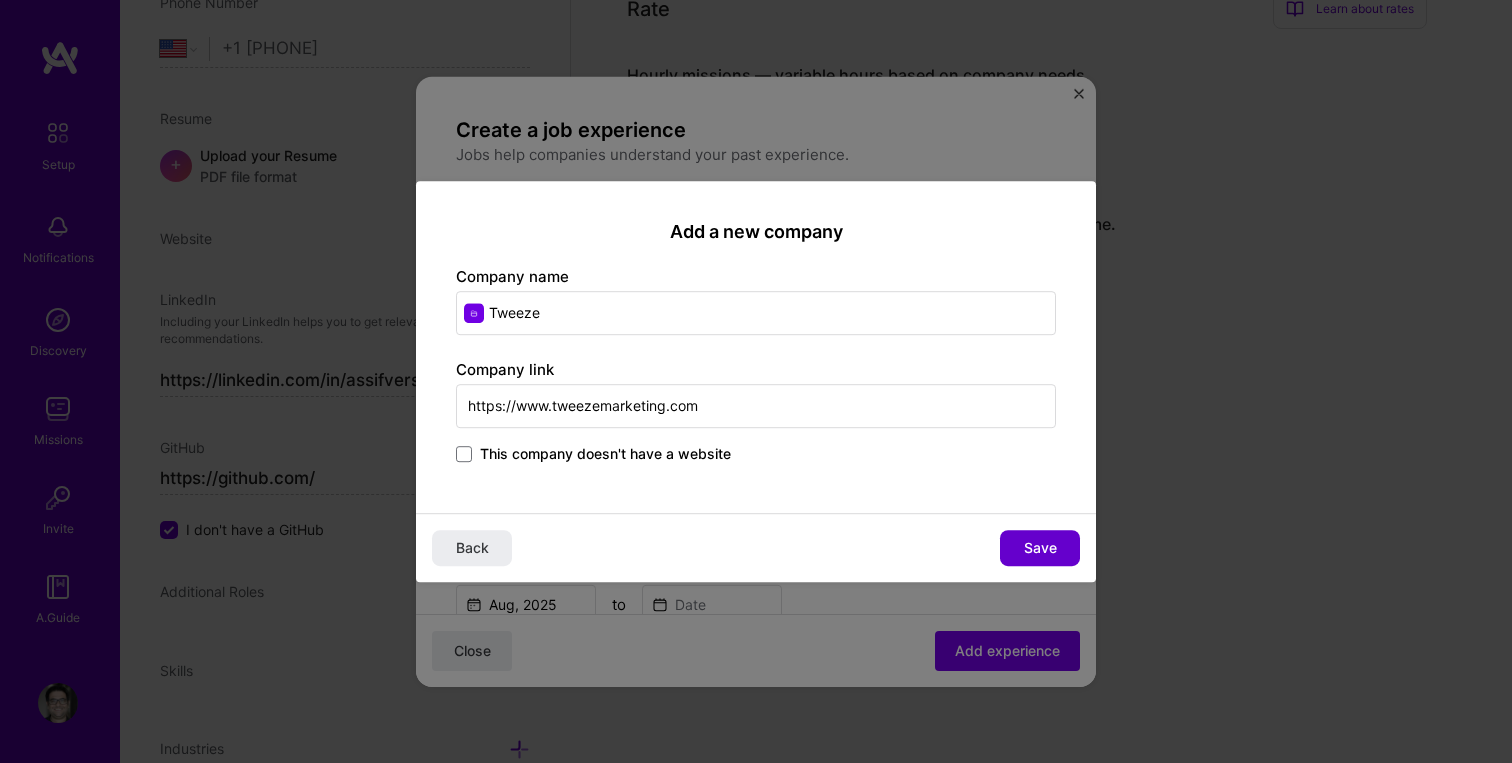 click on "Save" at bounding box center [1040, 548] 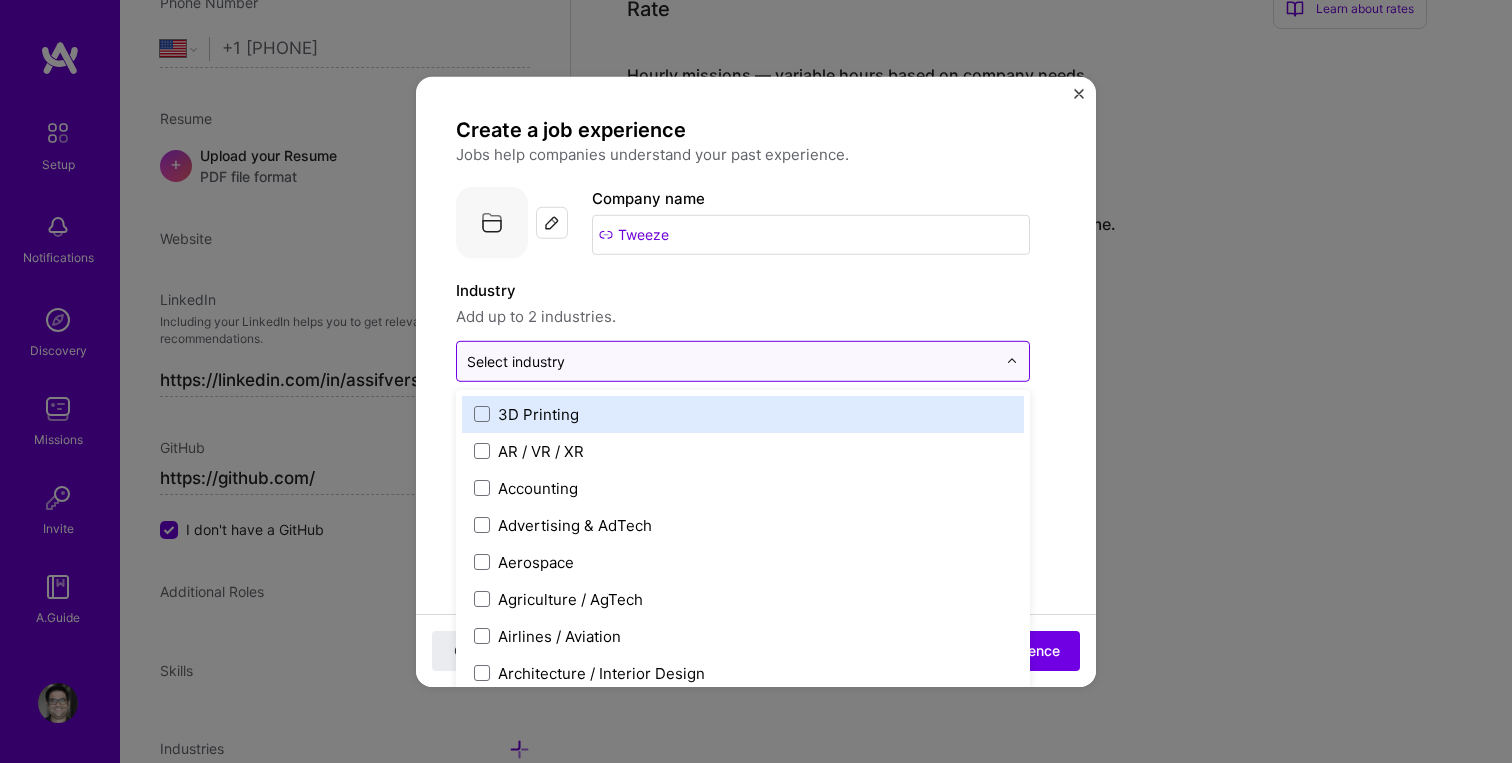click at bounding box center (731, 360) 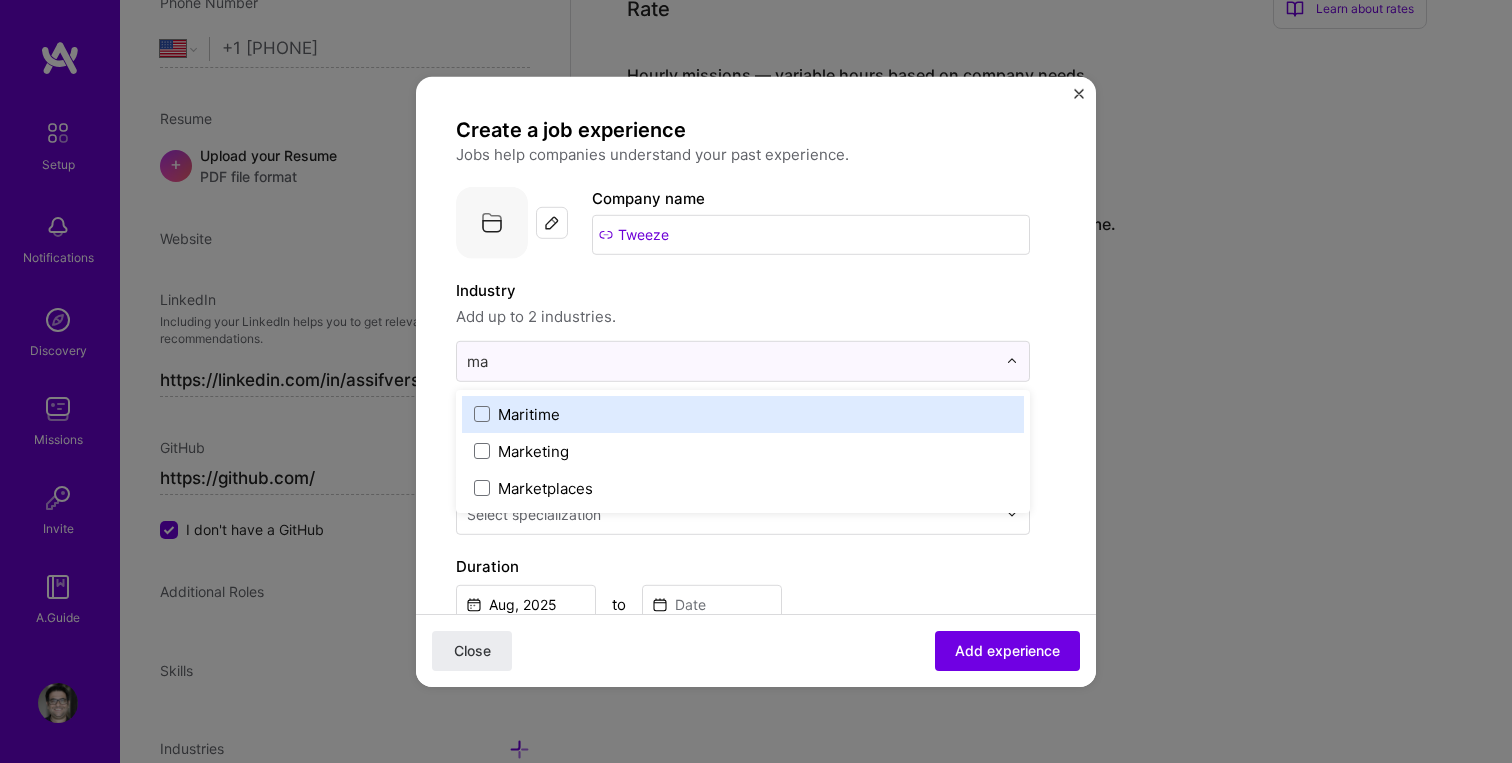 type on "m" 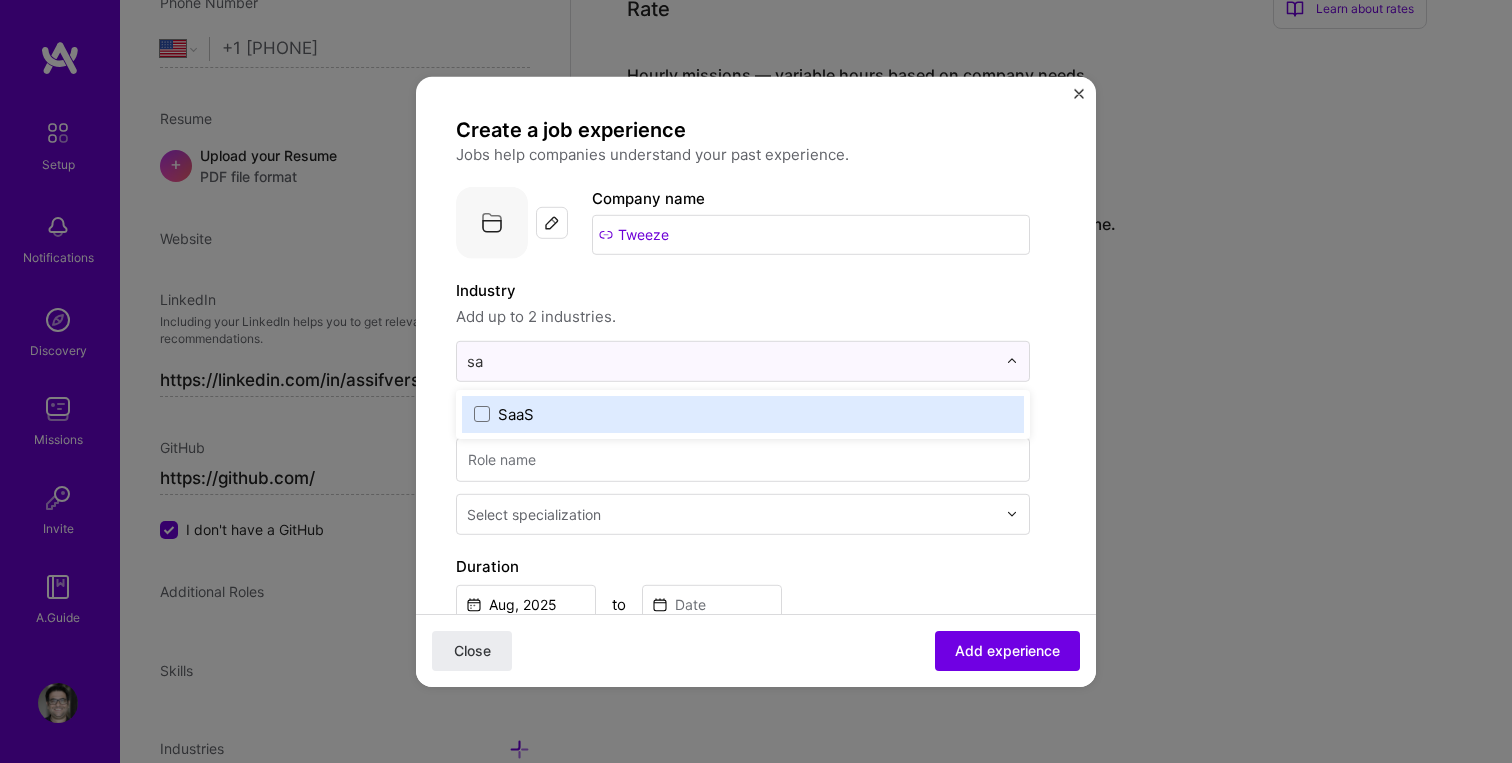 type on "s" 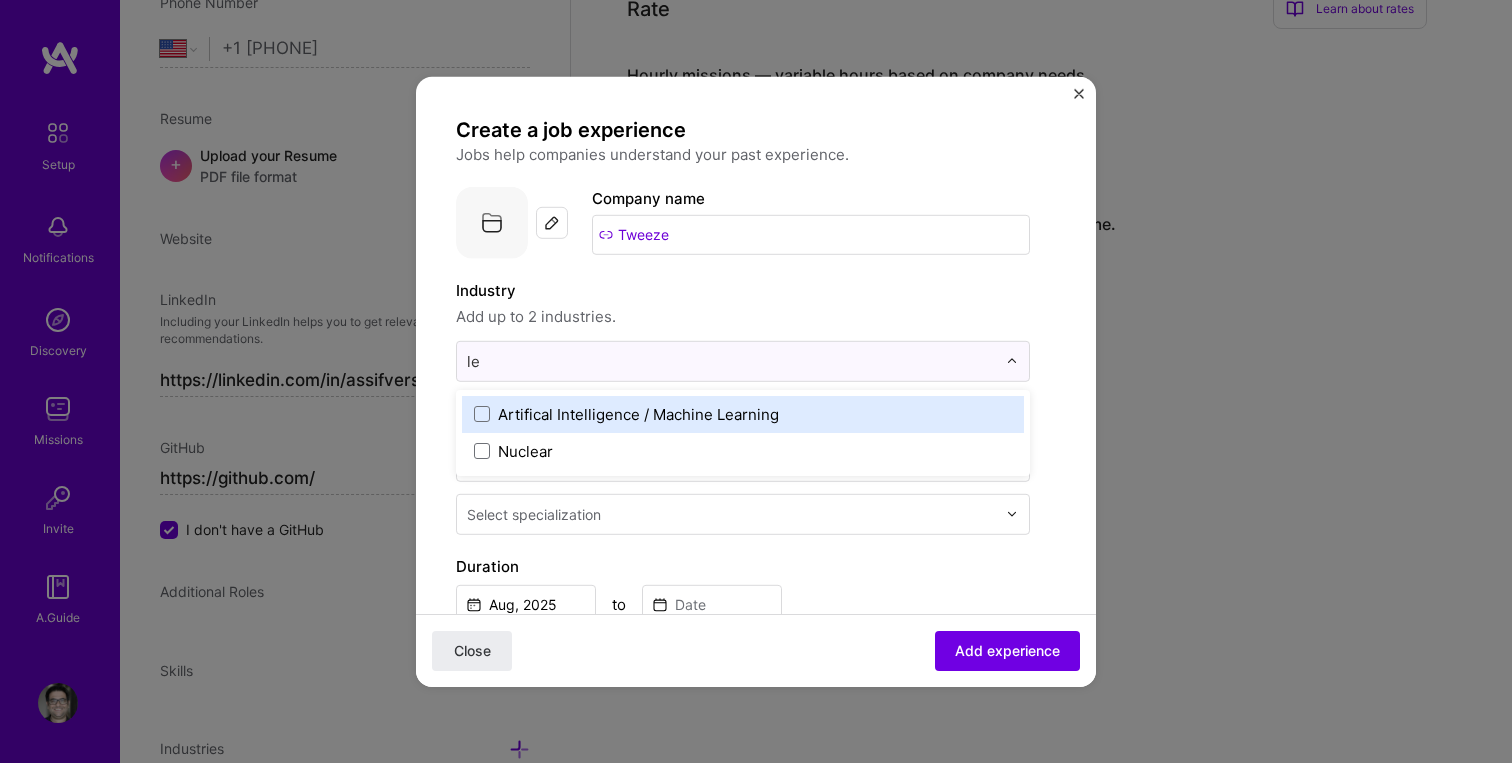 type on "l" 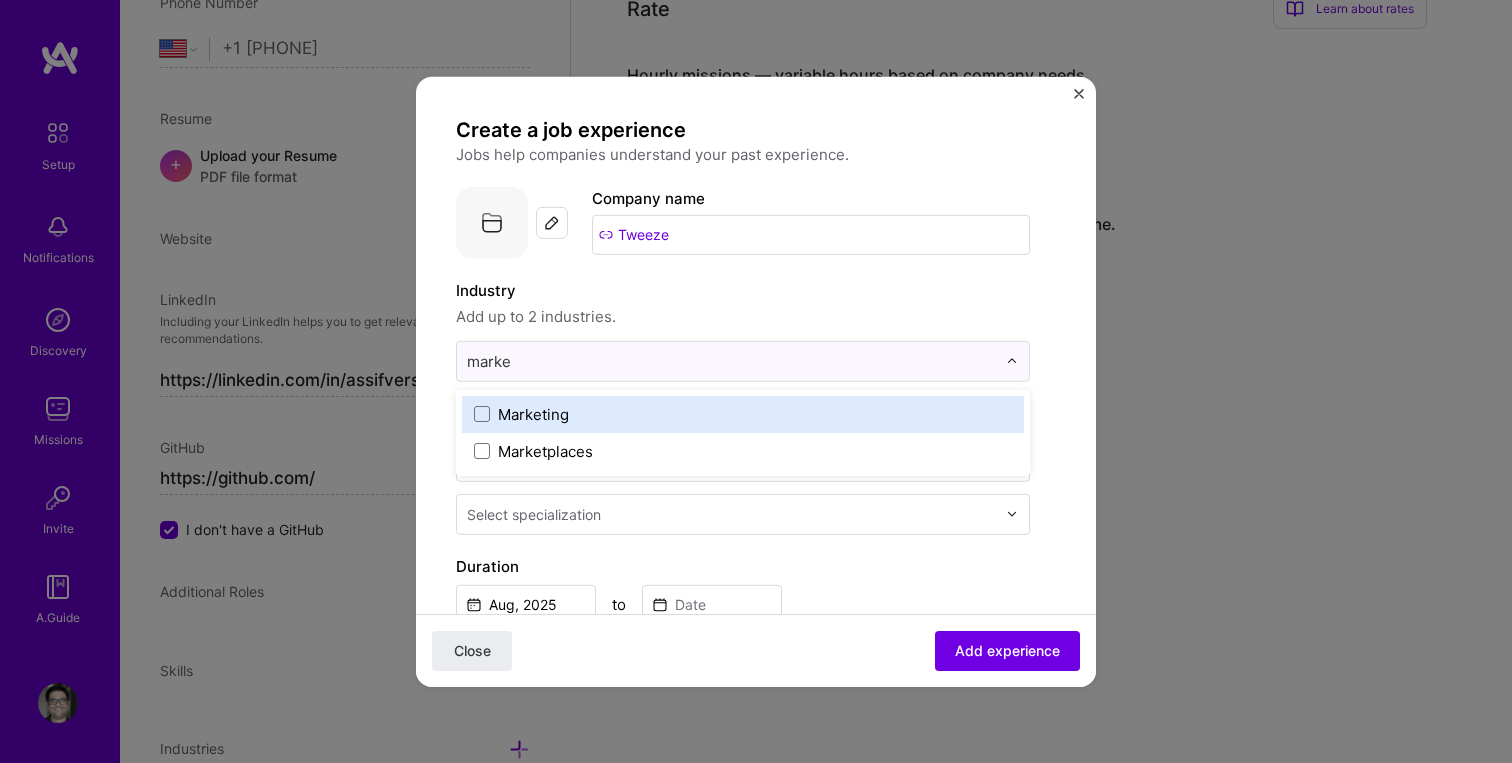 type on "market" 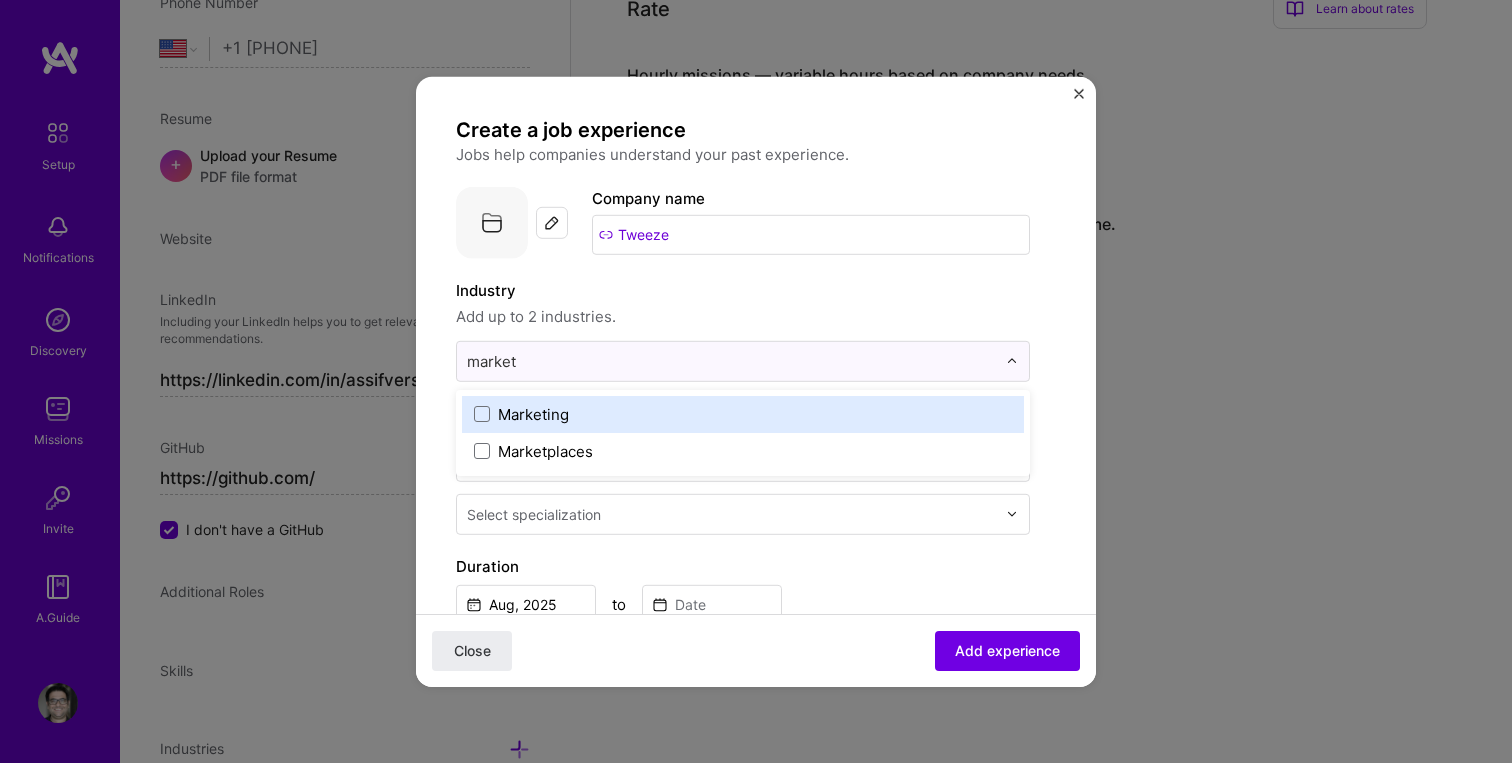click on "Marketing" at bounding box center (743, 413) 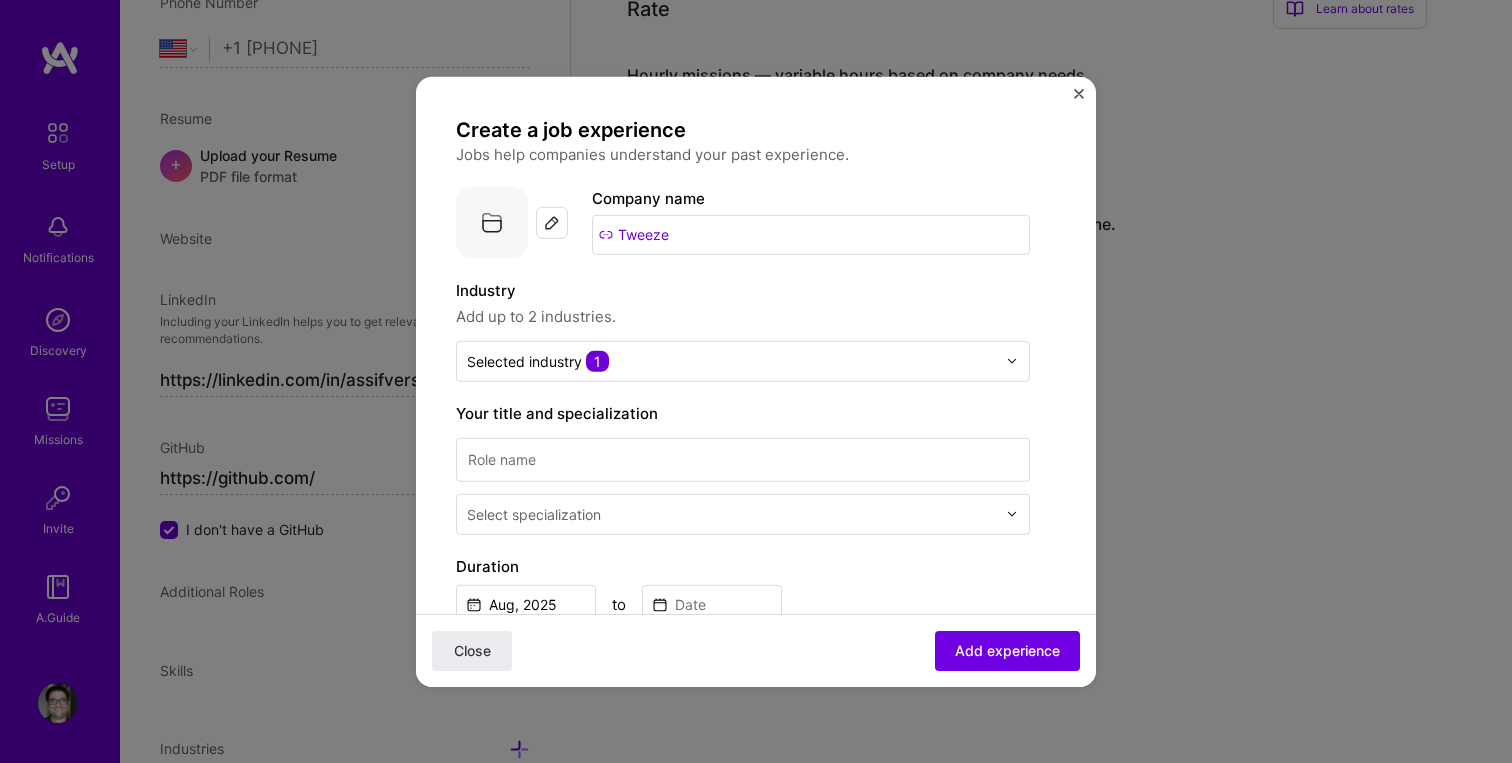 click on "Industry" at bounding box center (743, 290) 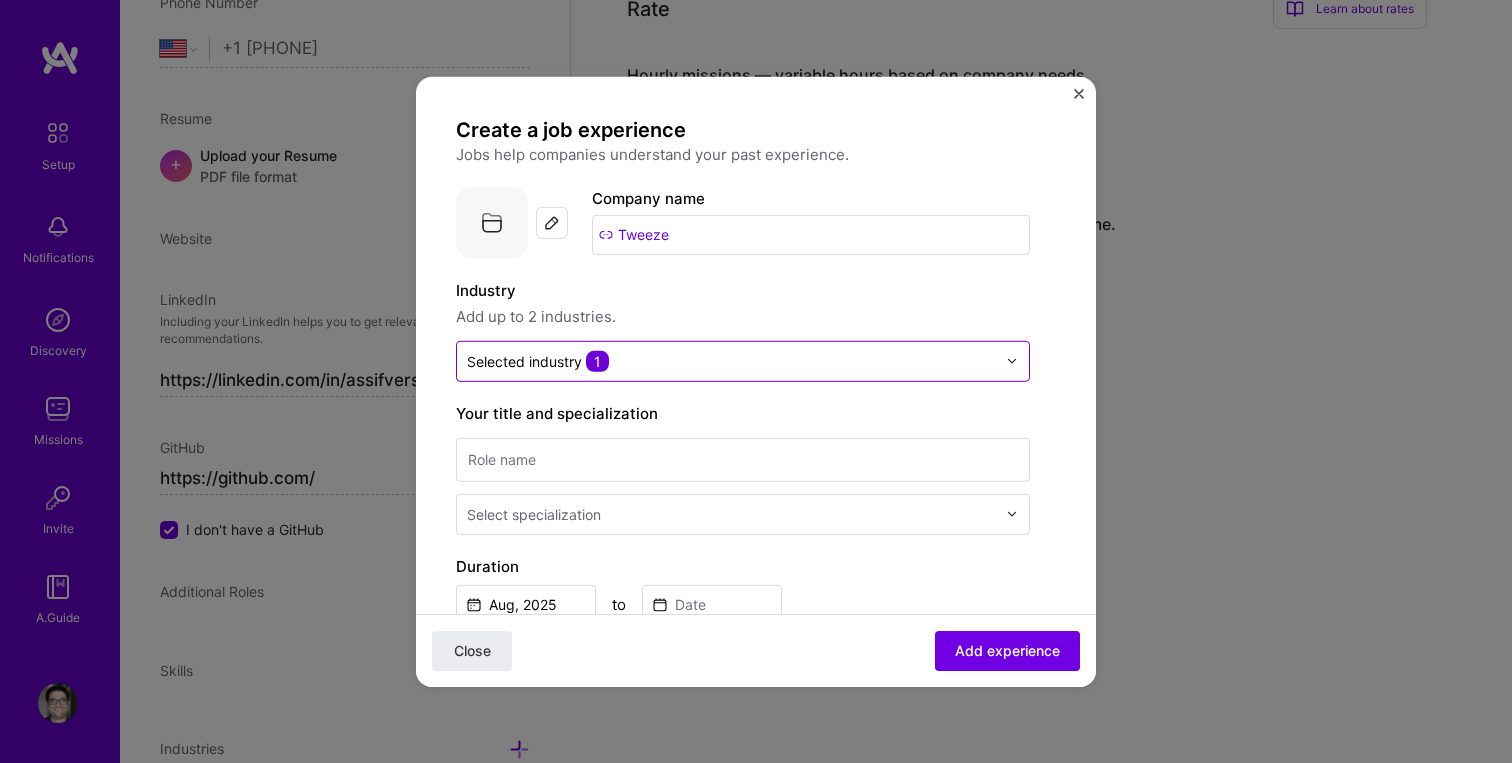scroll, scrollTop: 61, scrollLeft: 0, axis: vertical 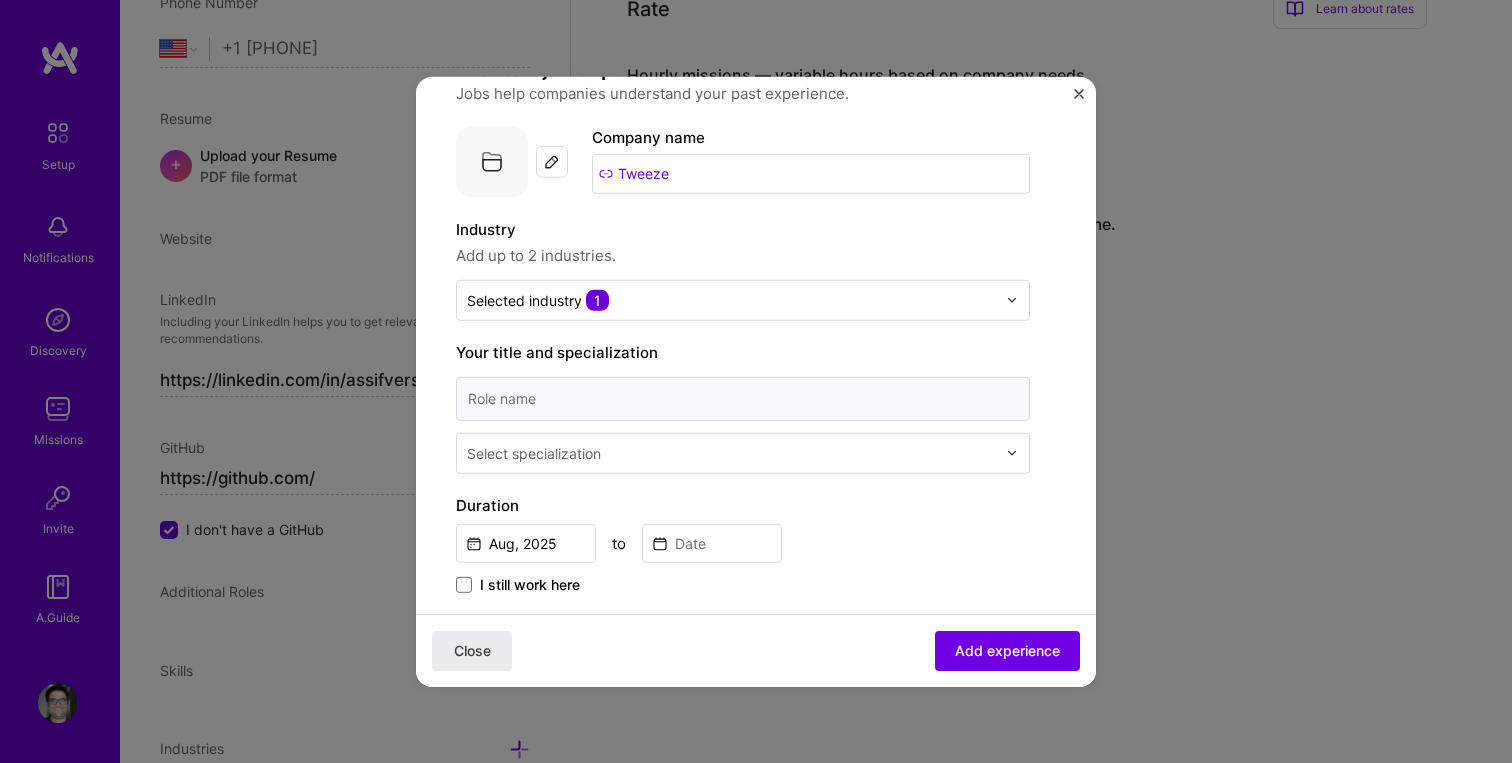 click at bounding box center (743, 398) 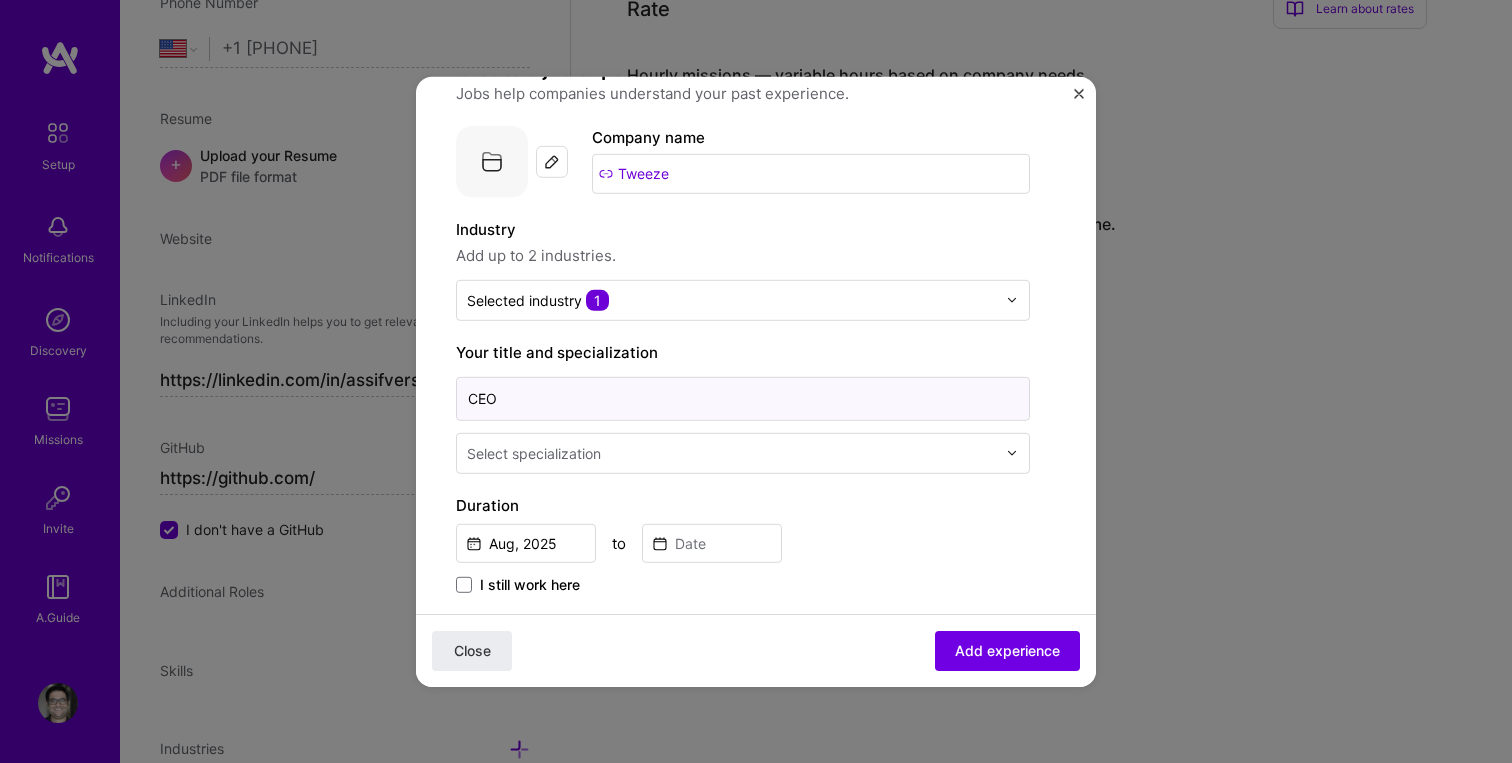 type on "CEO" 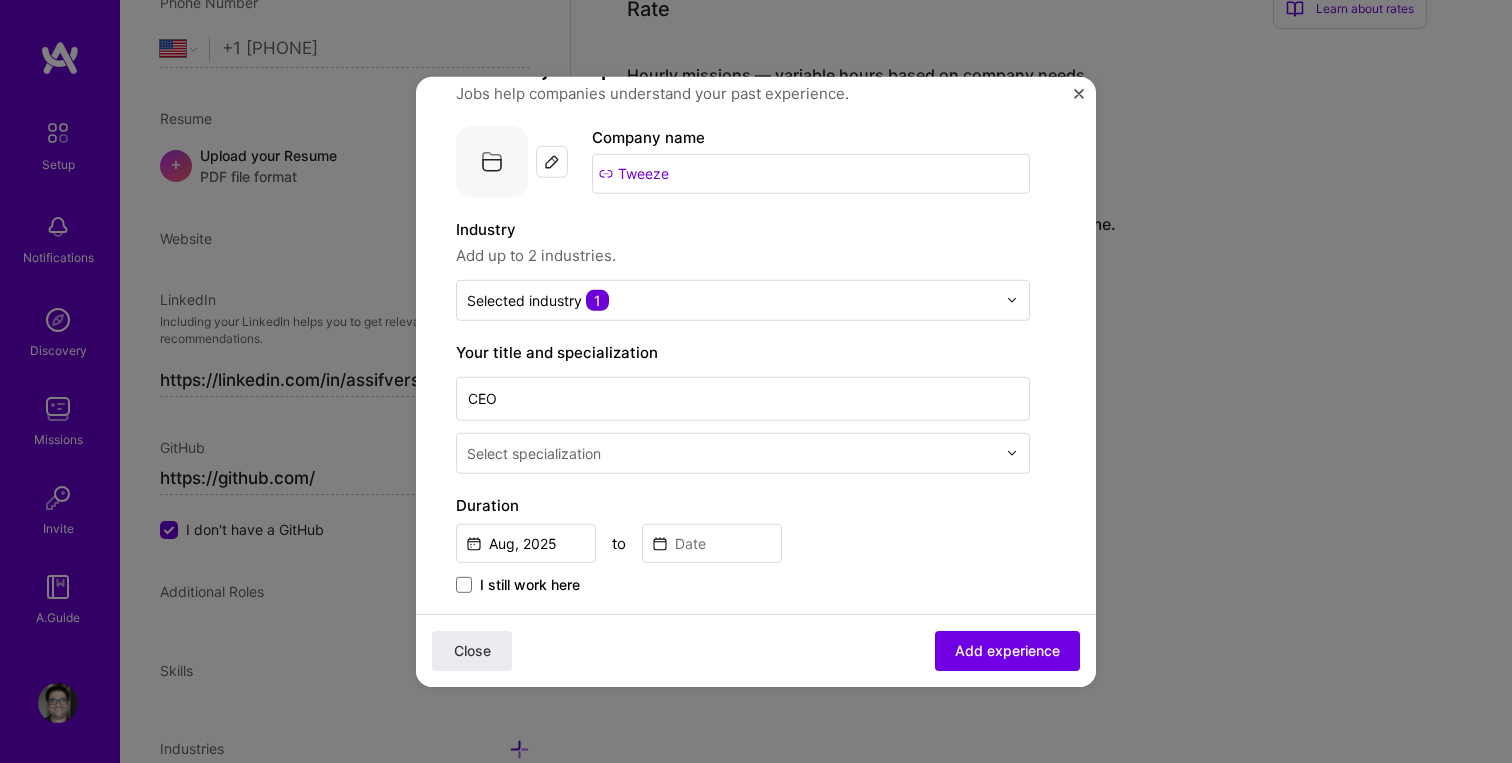click at bounding box center [733, 452] 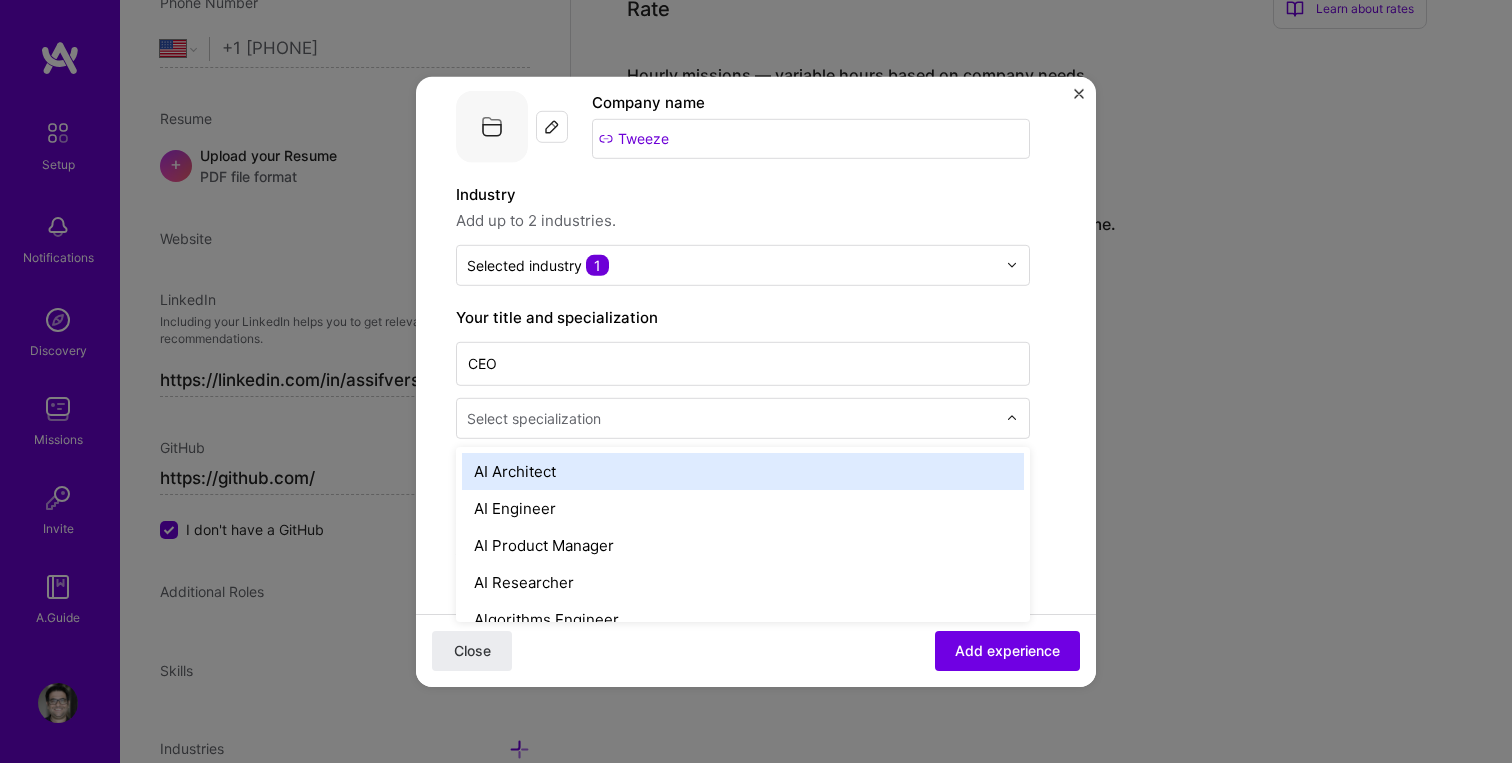 scroll, scrollTop: 103, scrollLeft: 0, axis: vertical 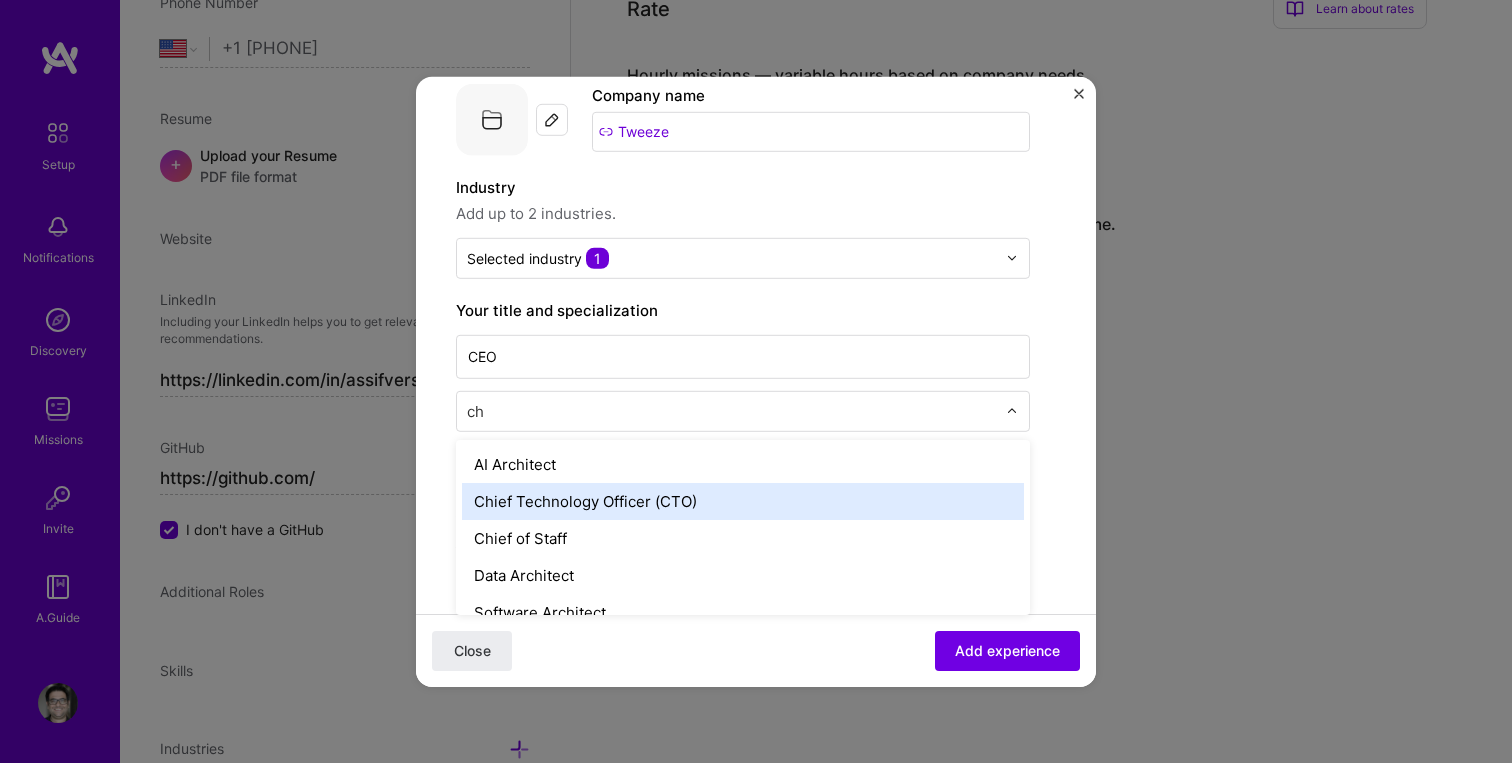type on "c" 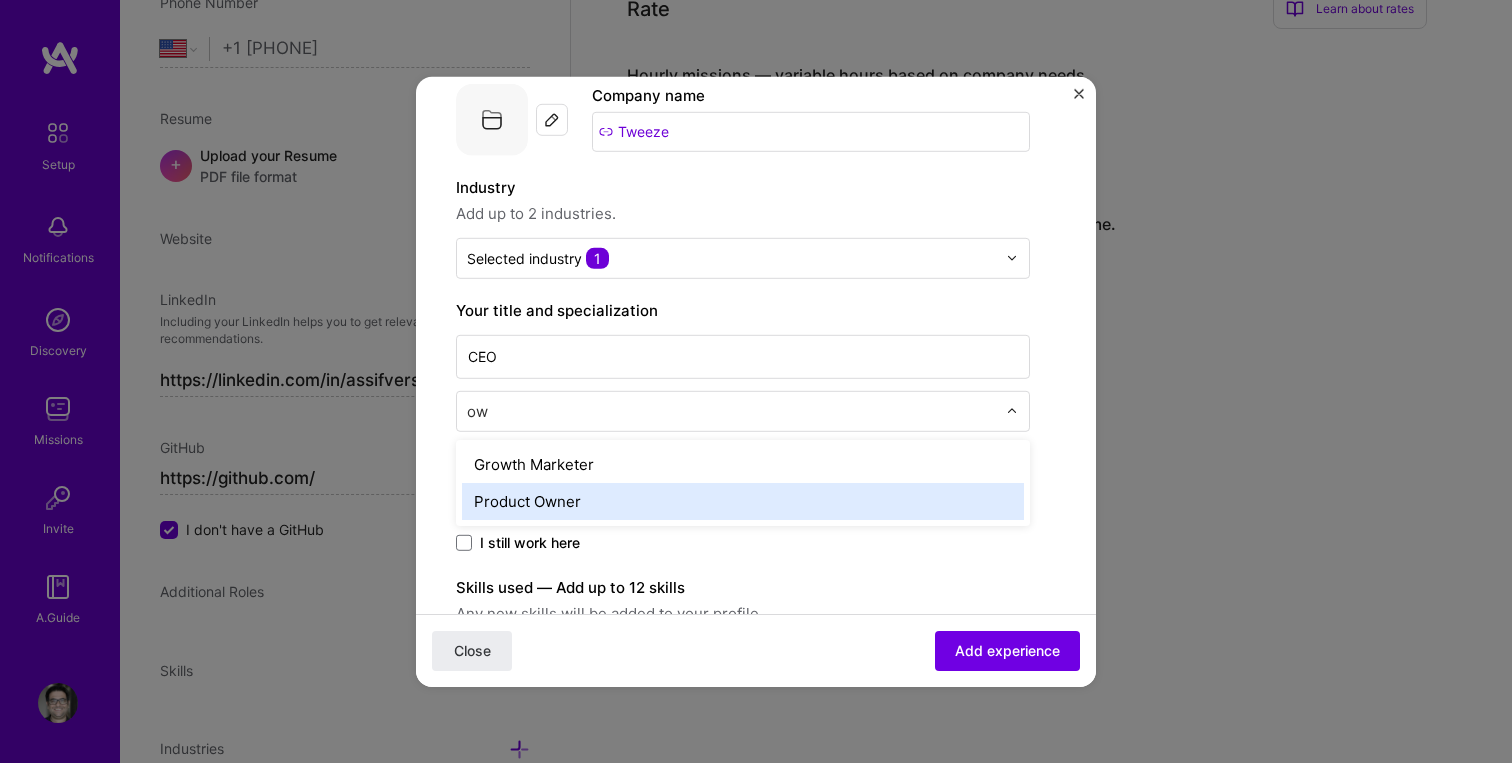 type on "o" 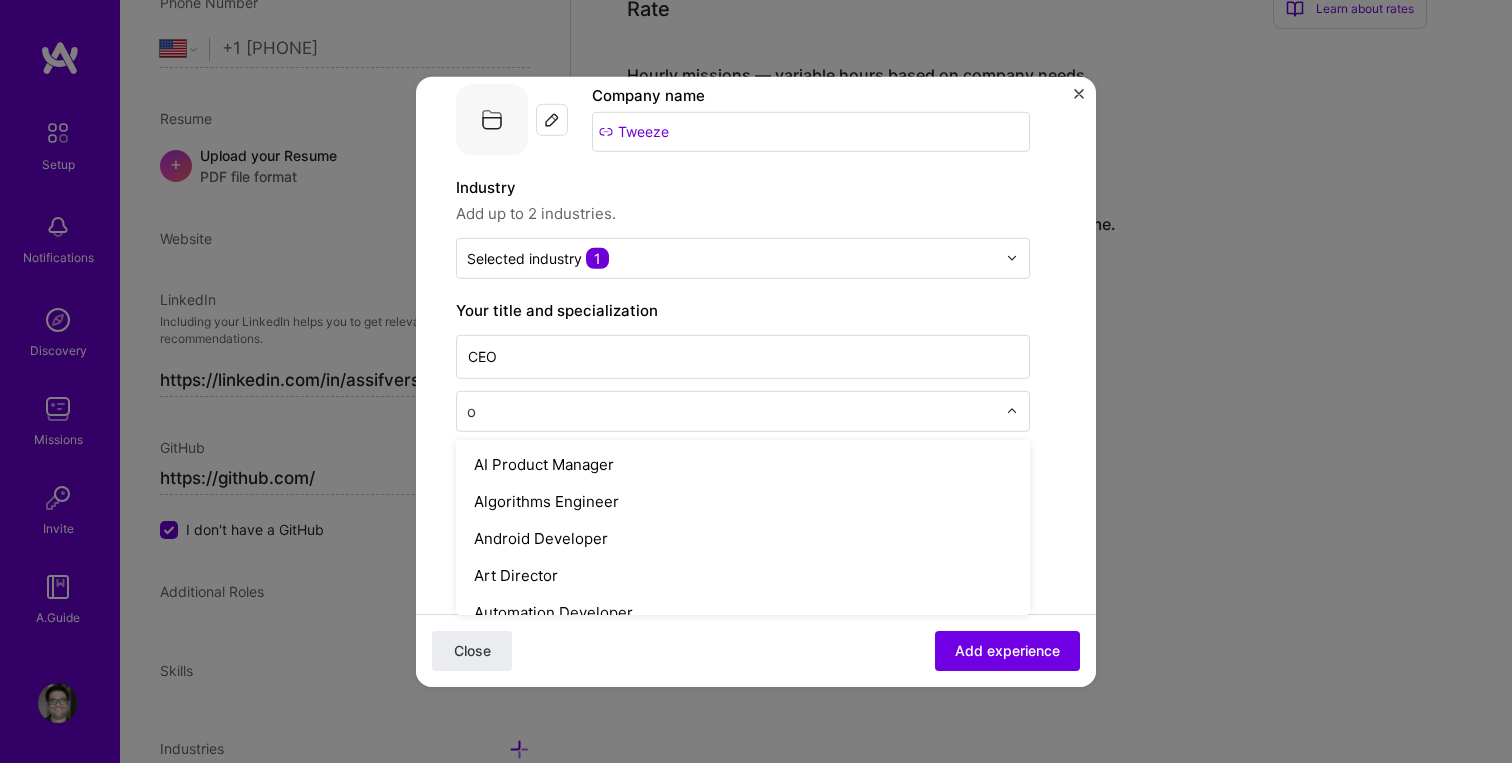 type 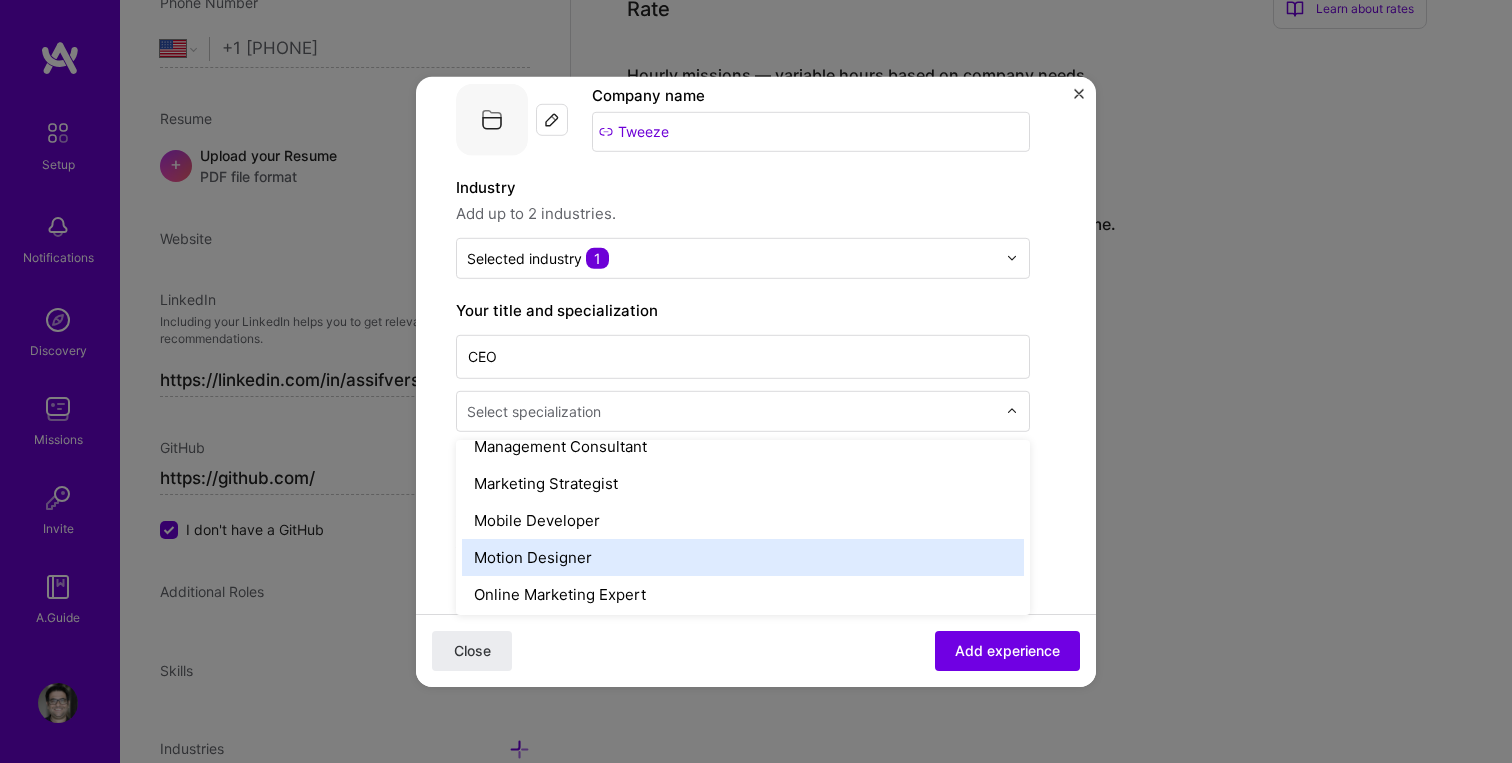scroll, scrollTop: 1597, scrollLeft: 0, axis: vertical 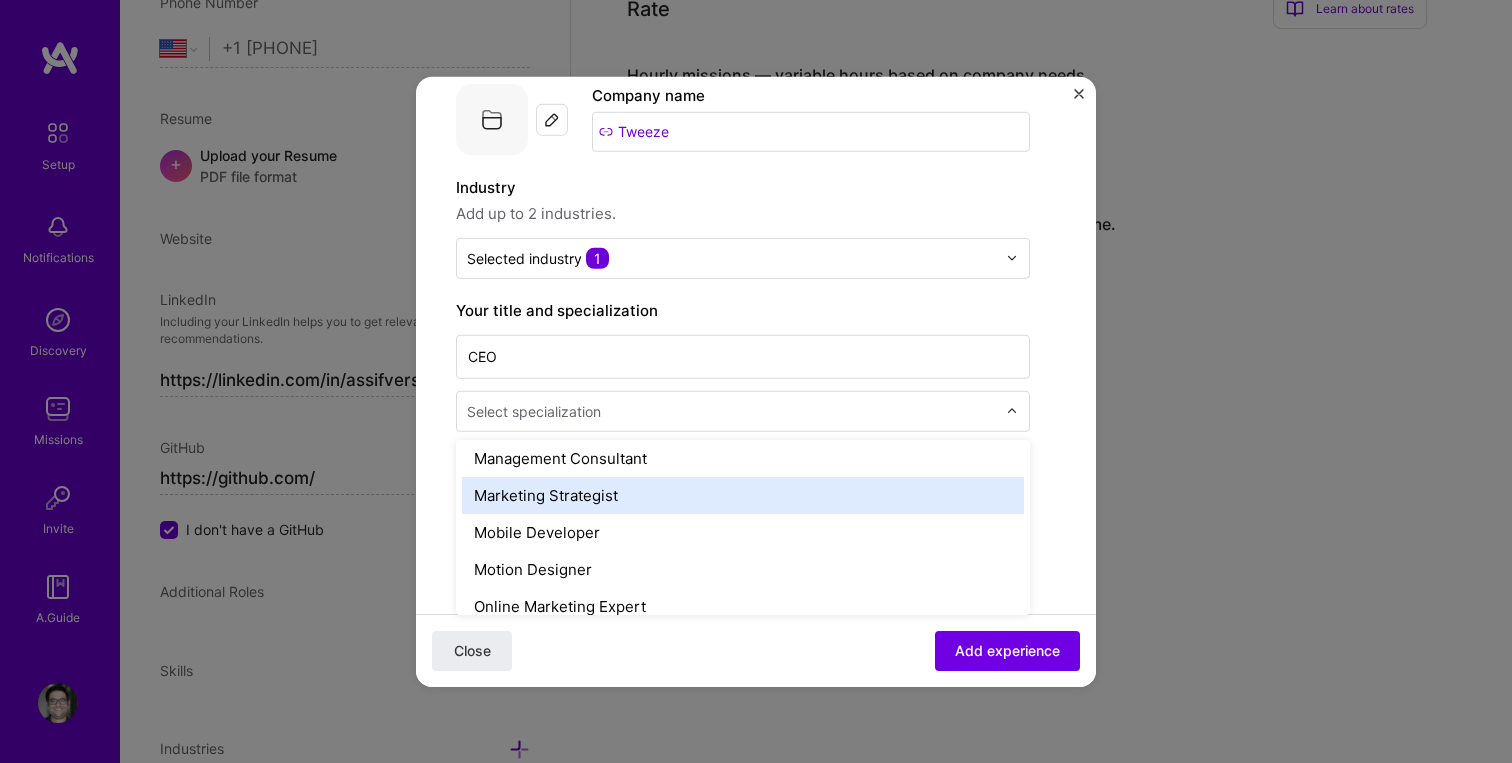 click on "Marketing Strategist" at bounding box center (743, 494) 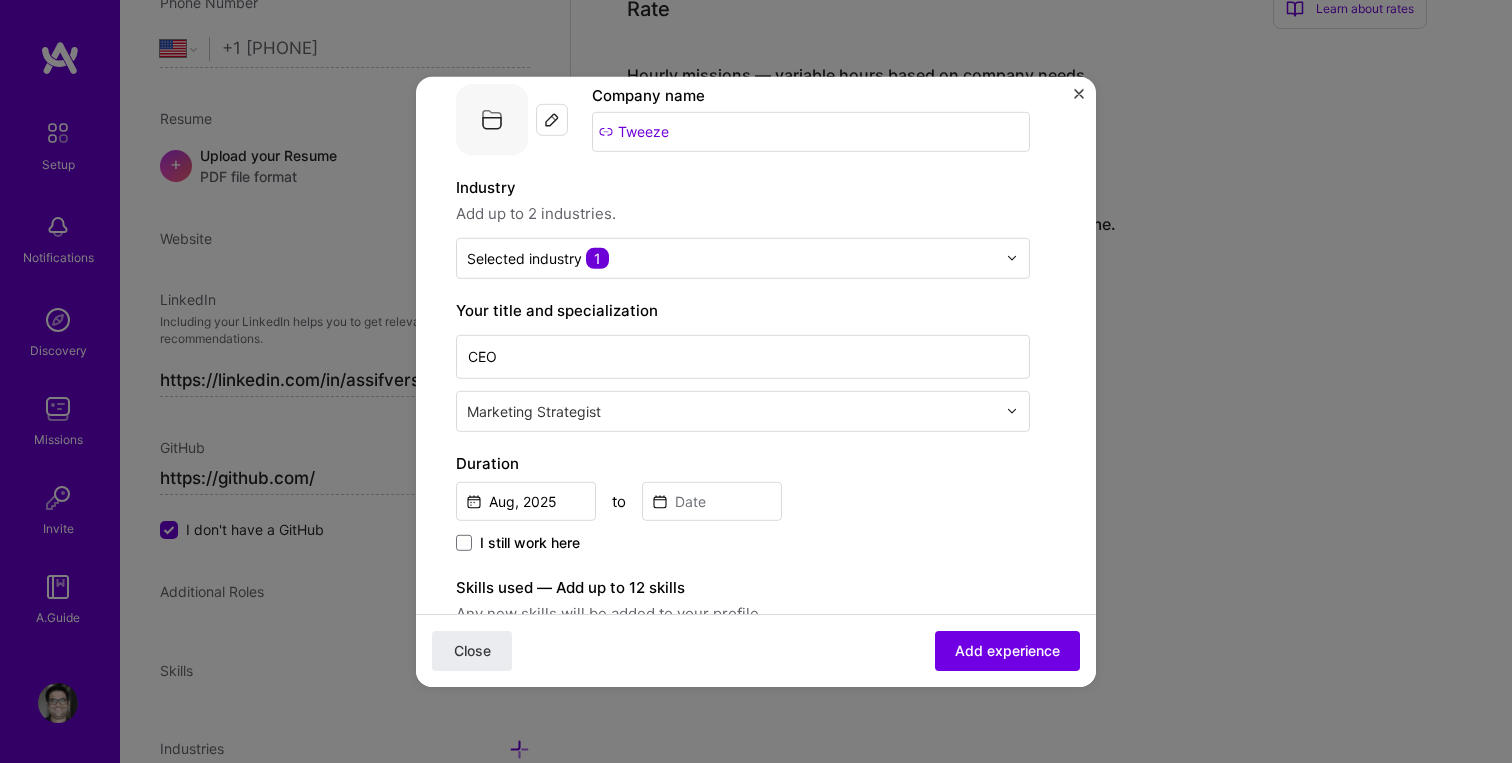 scroll, scrollTop: 179, scrollLeft: 0, axis: vertical 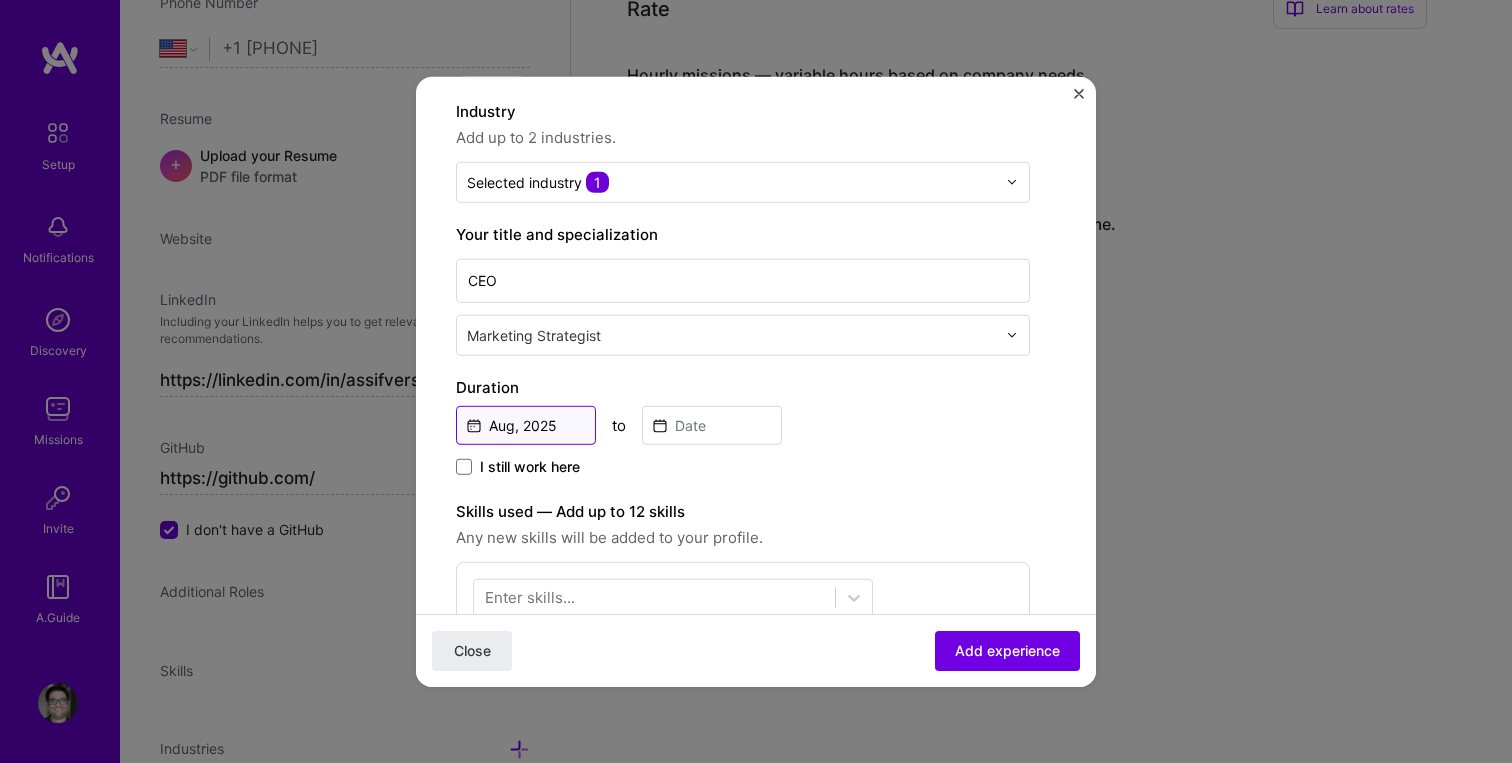 click on "Aug, 2025" at bounding box center (526, 424) 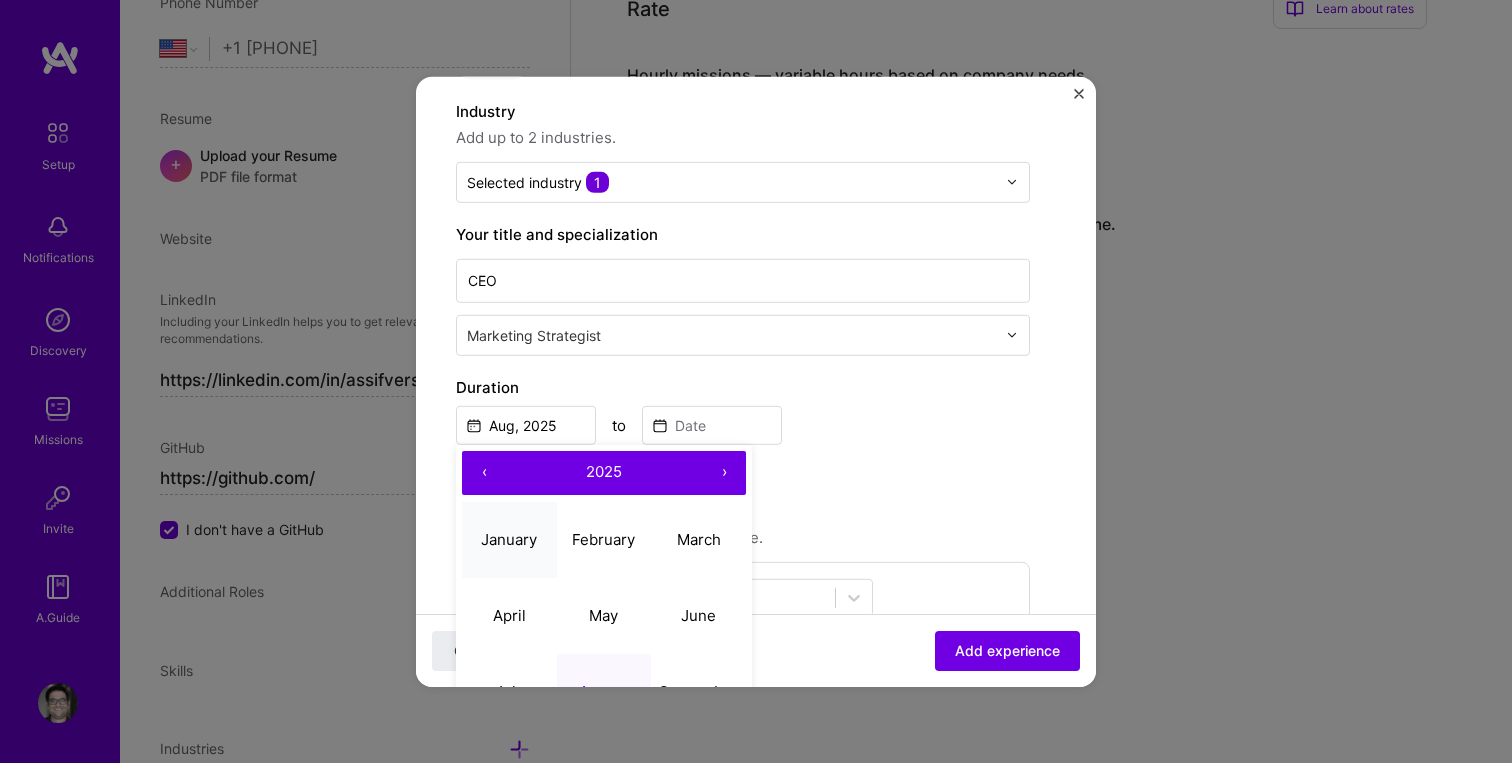 click on "January" at bounding box center [509, 540] 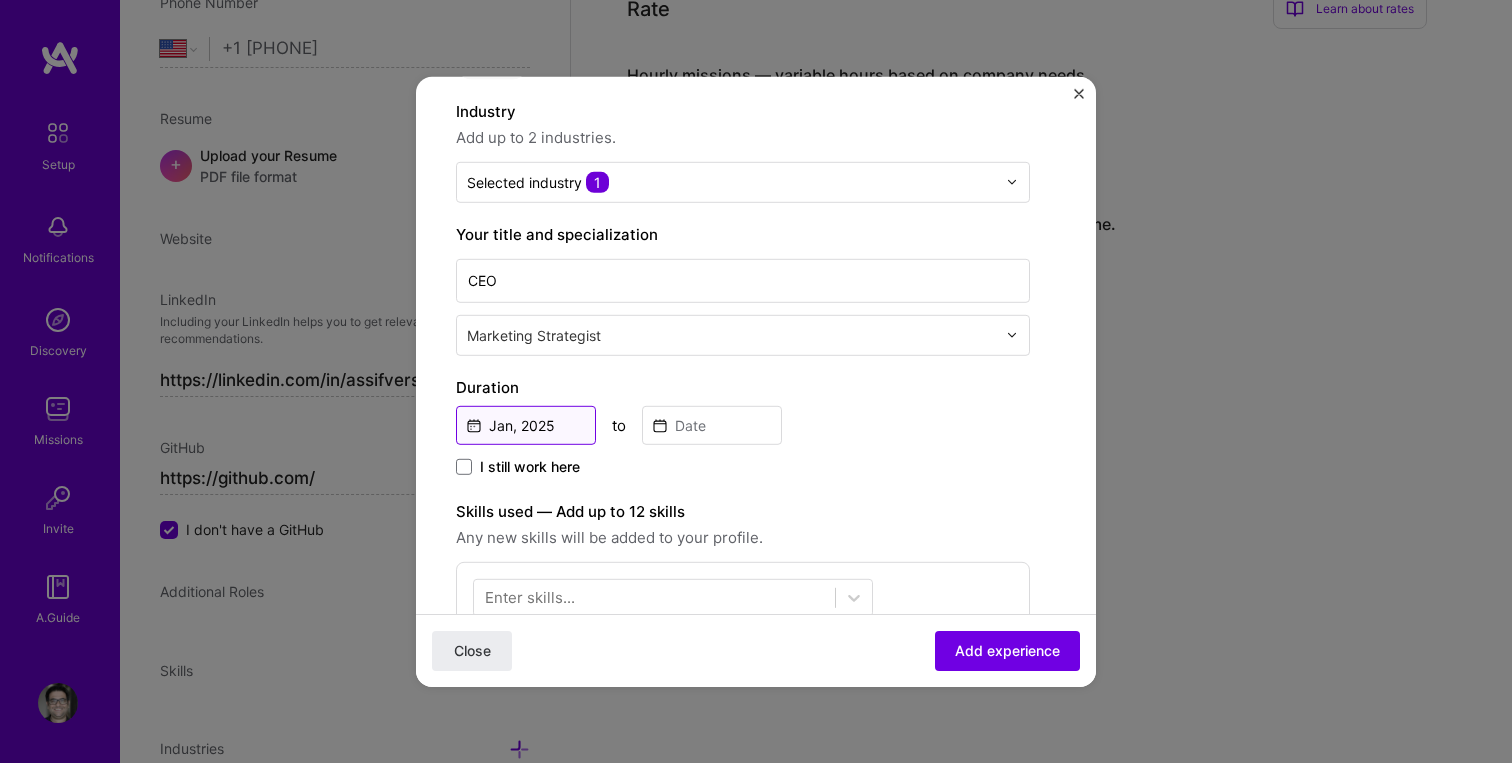 click on "Jan, 2025" at bounding box center [526, 424] 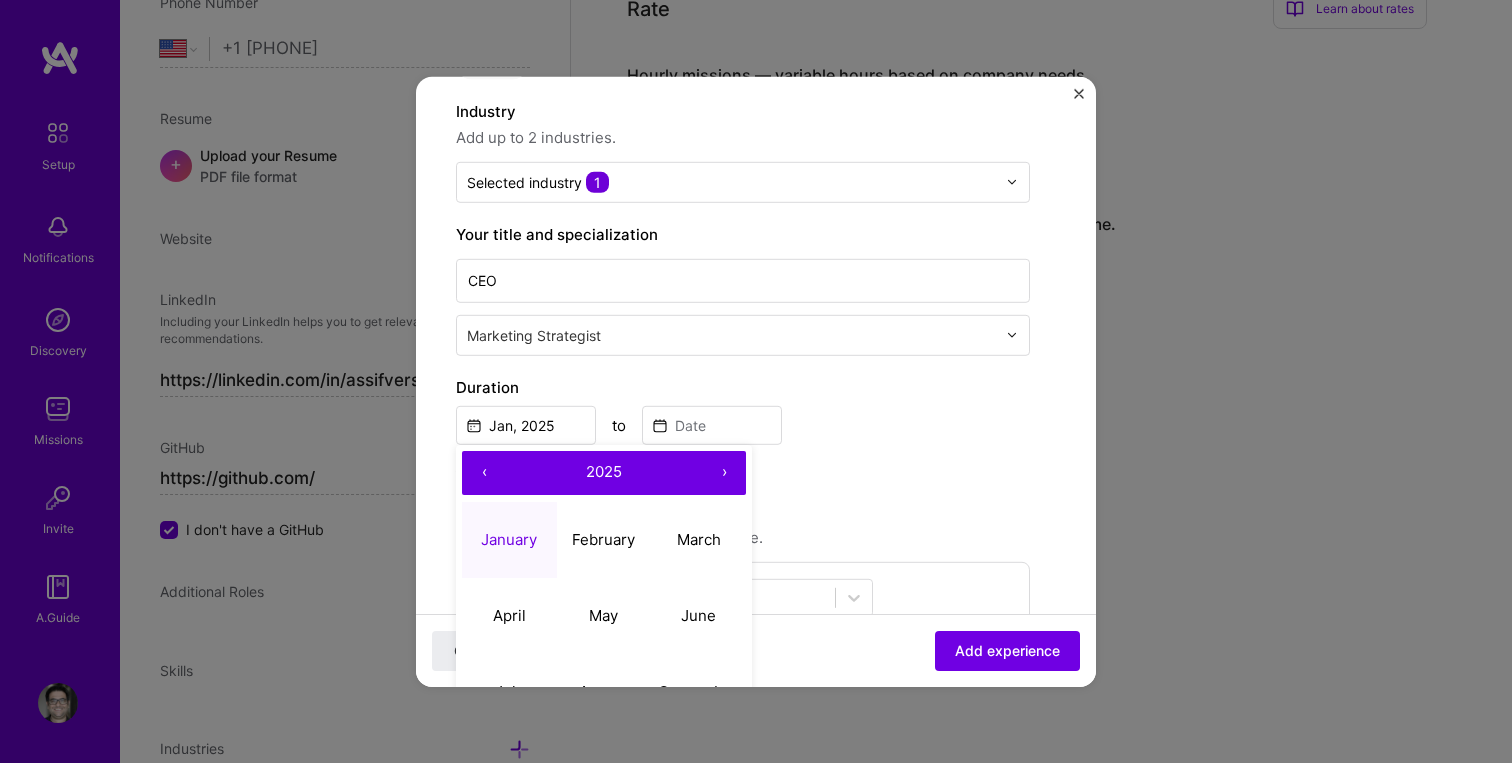 click on "‹" at bounding box center [484, 472] 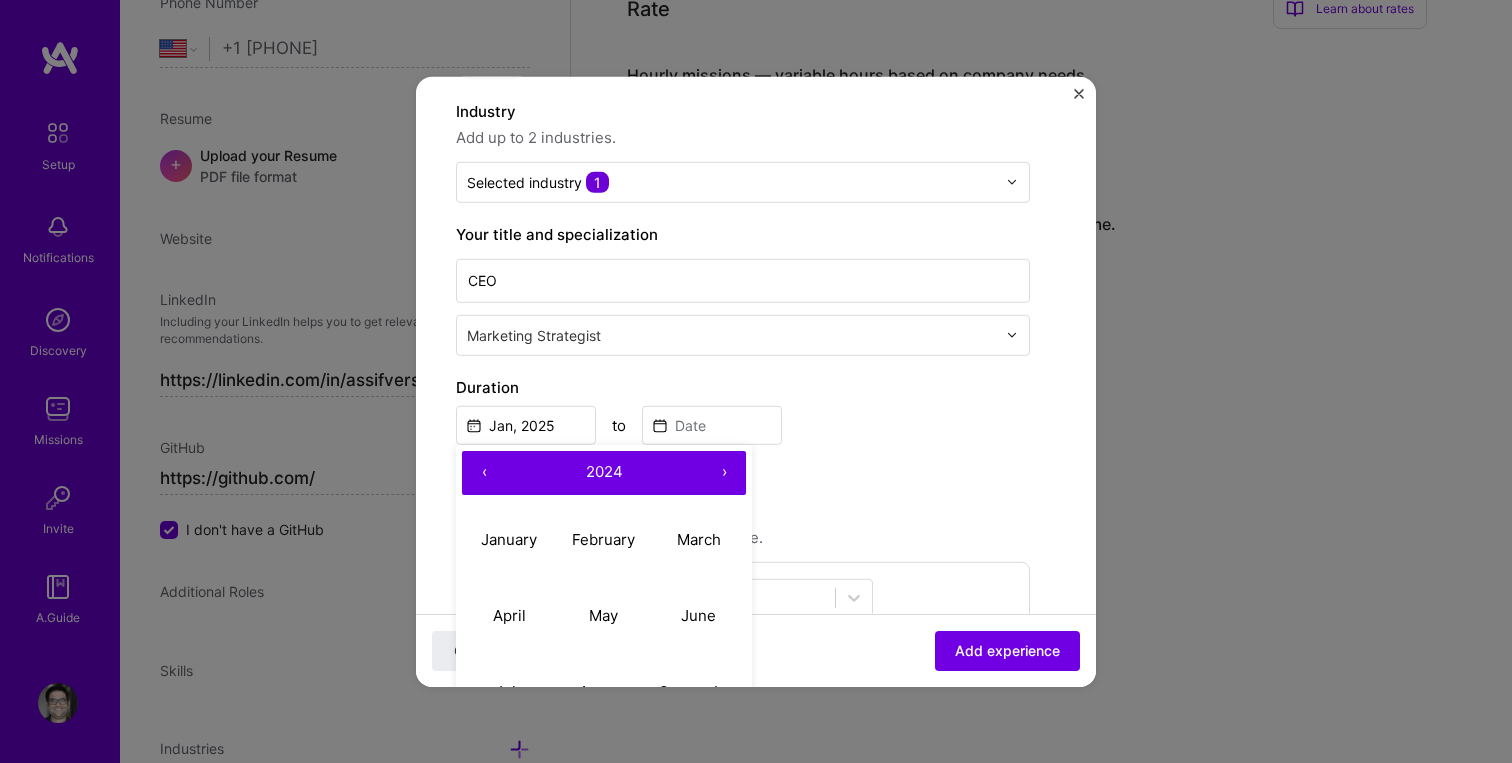 click on "‹" at bounding box center [484, 472] 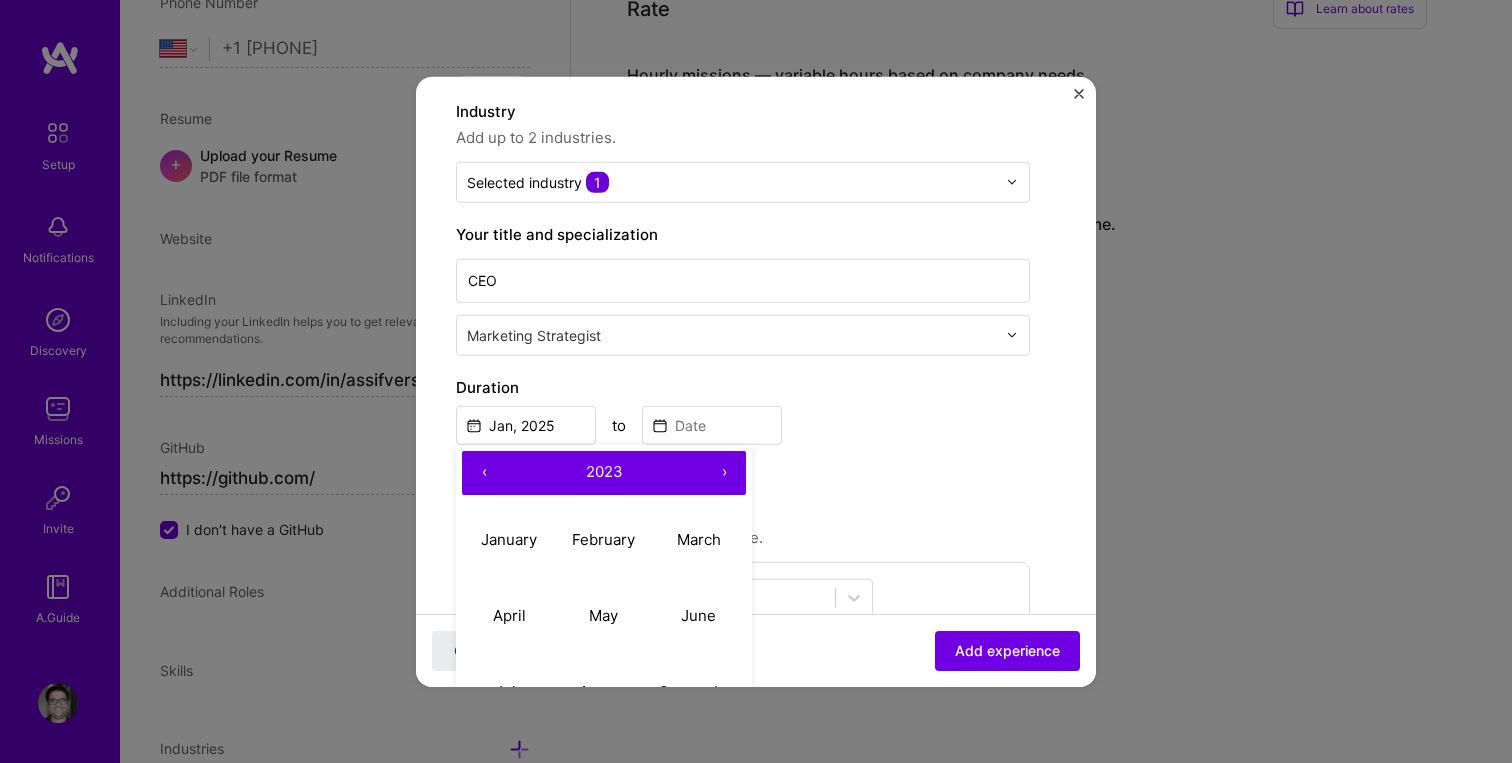 click on "‹" at bounding box center [484, 472] 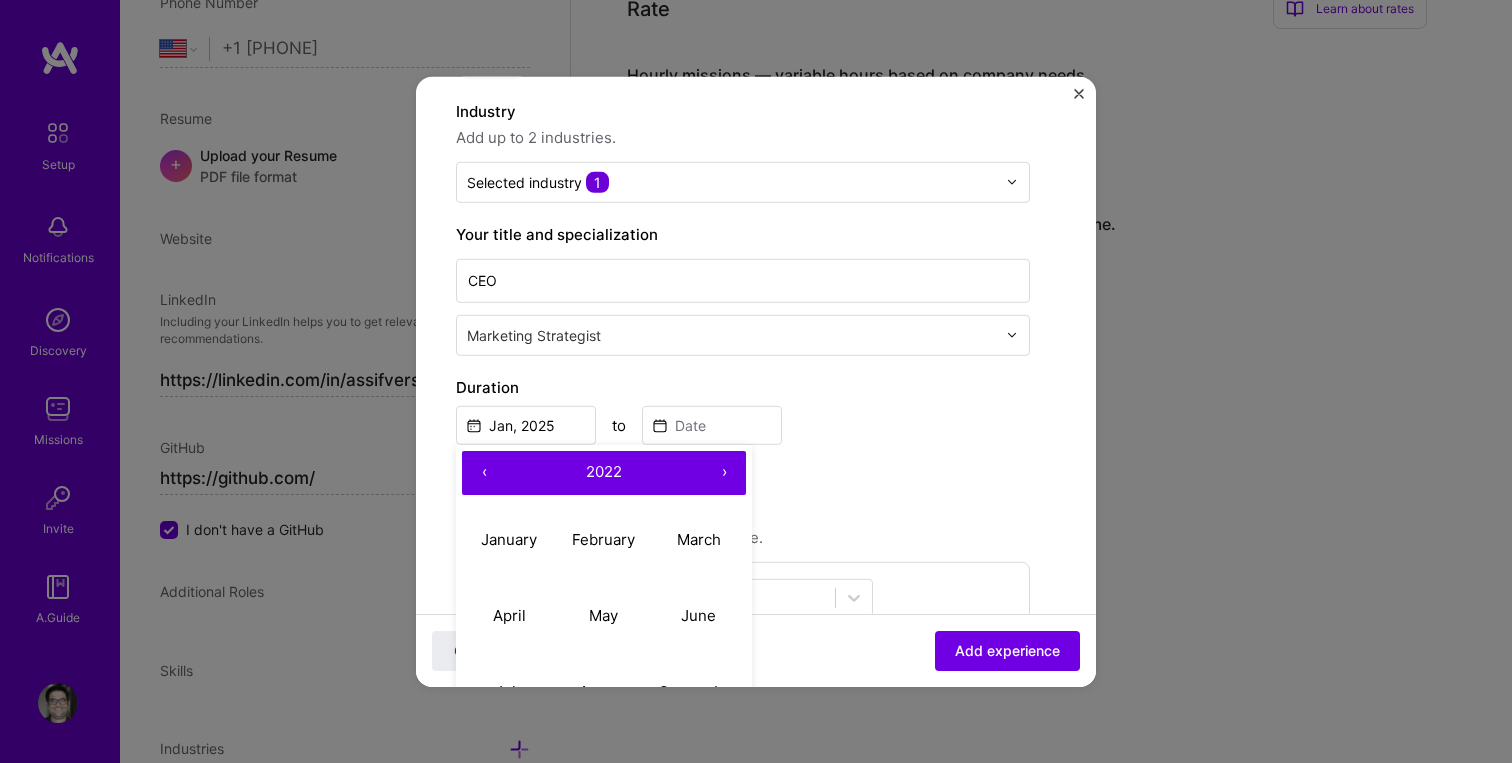 click on "‹" at bounding box center [484, 472] 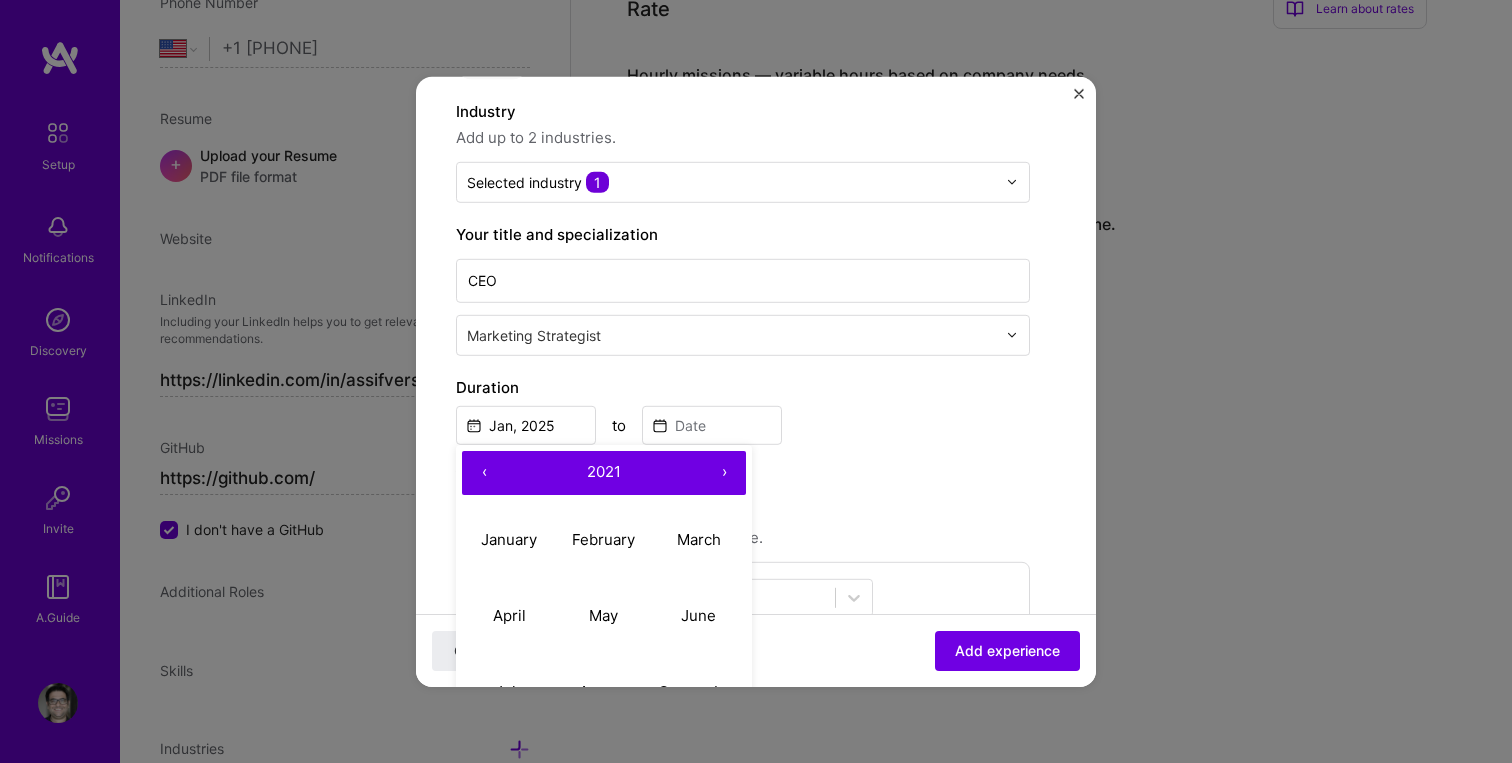 click on "‹" at bounding box center [484, 472] 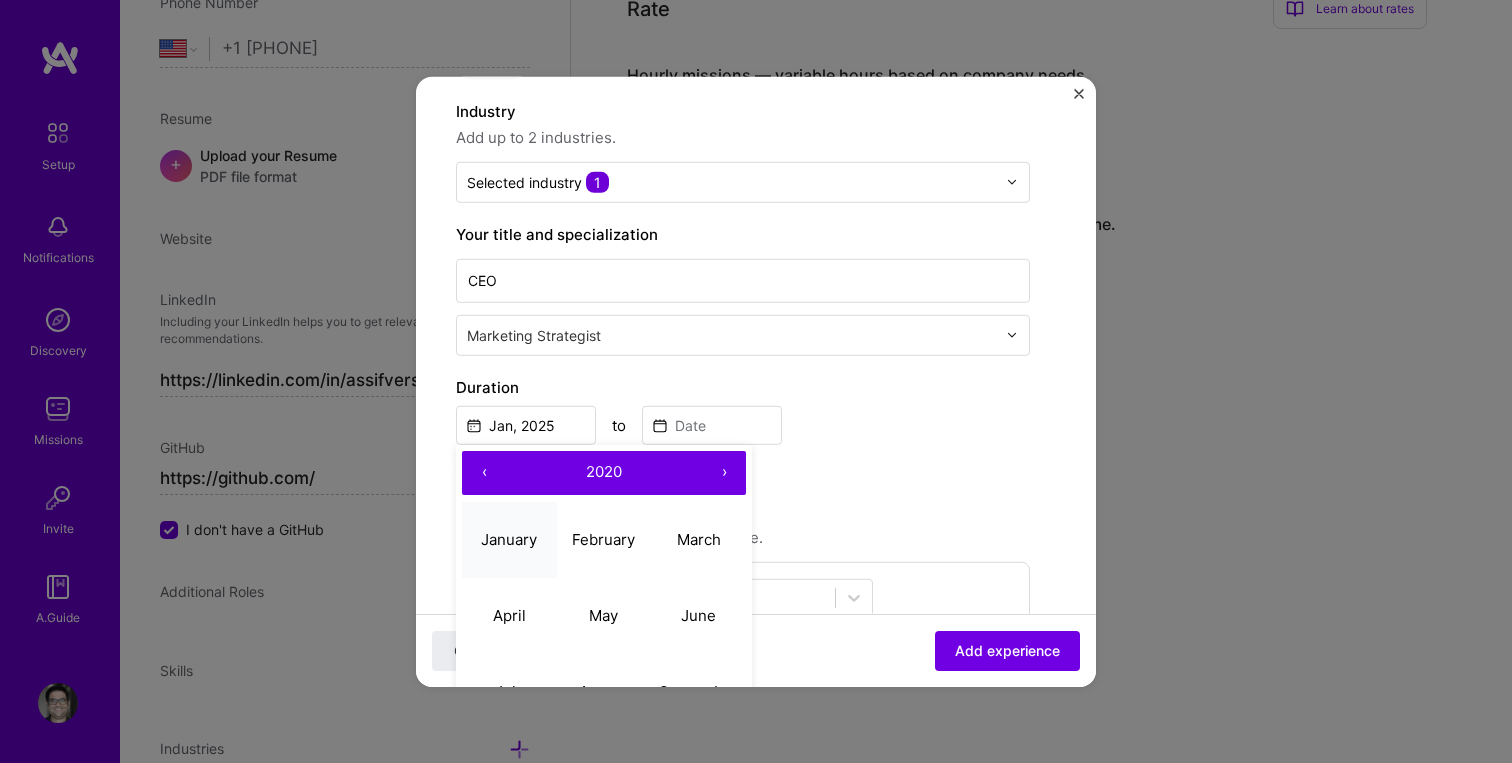 click on "January" at bounding box center [509, 539] 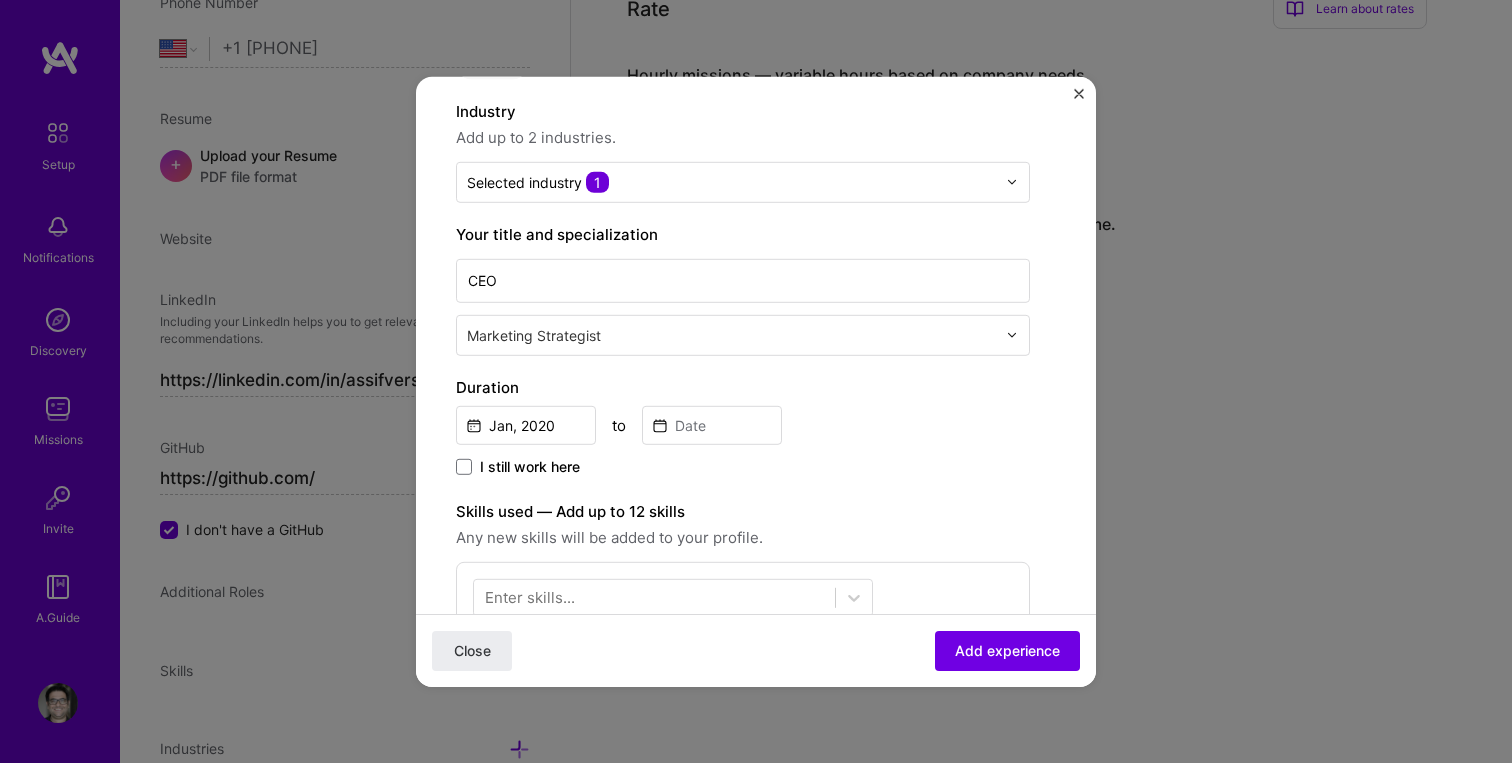 scroll, scrollTop: 233, scrollLeft: 0, axis: vertical 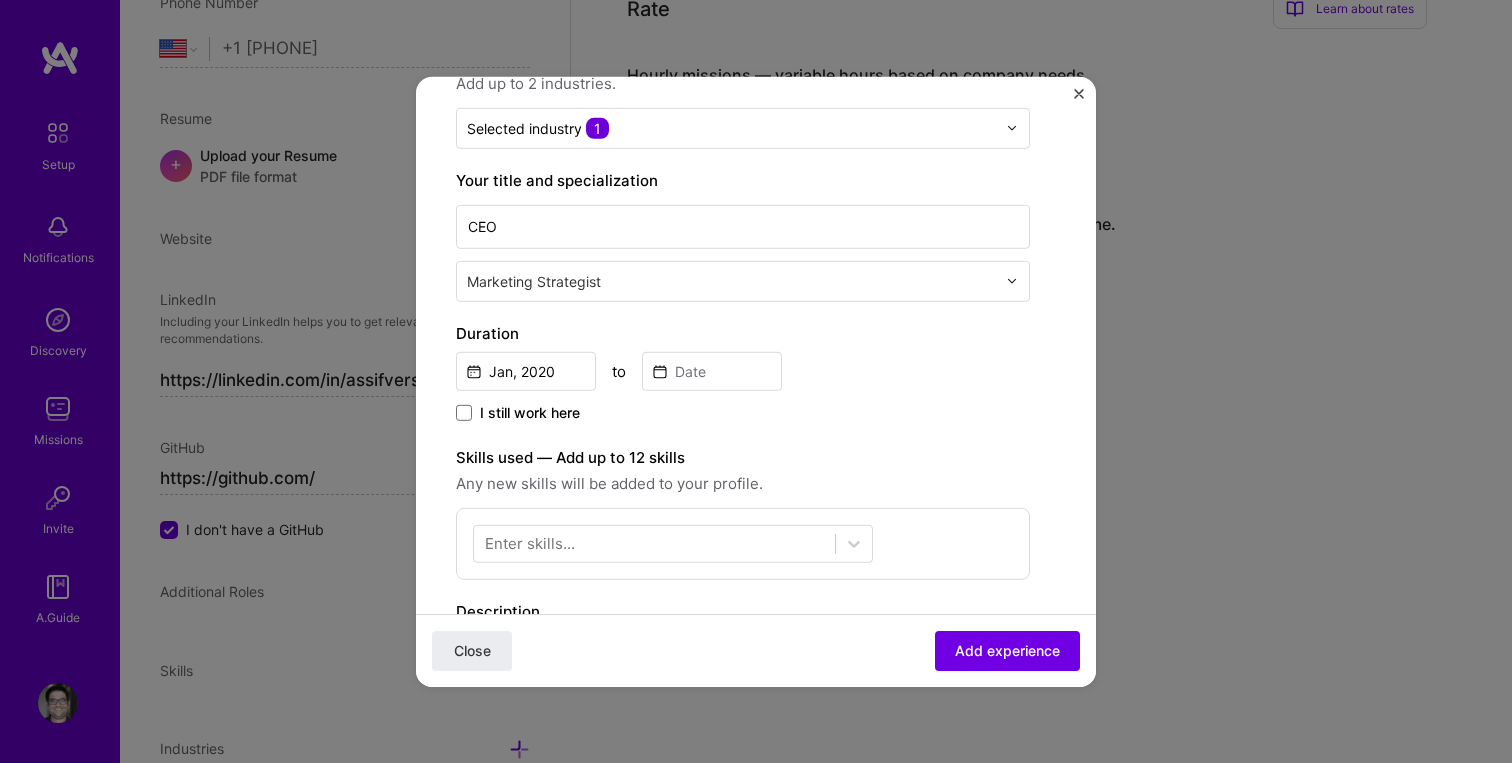 click on "I still work here" at bounding box center (530, 412) 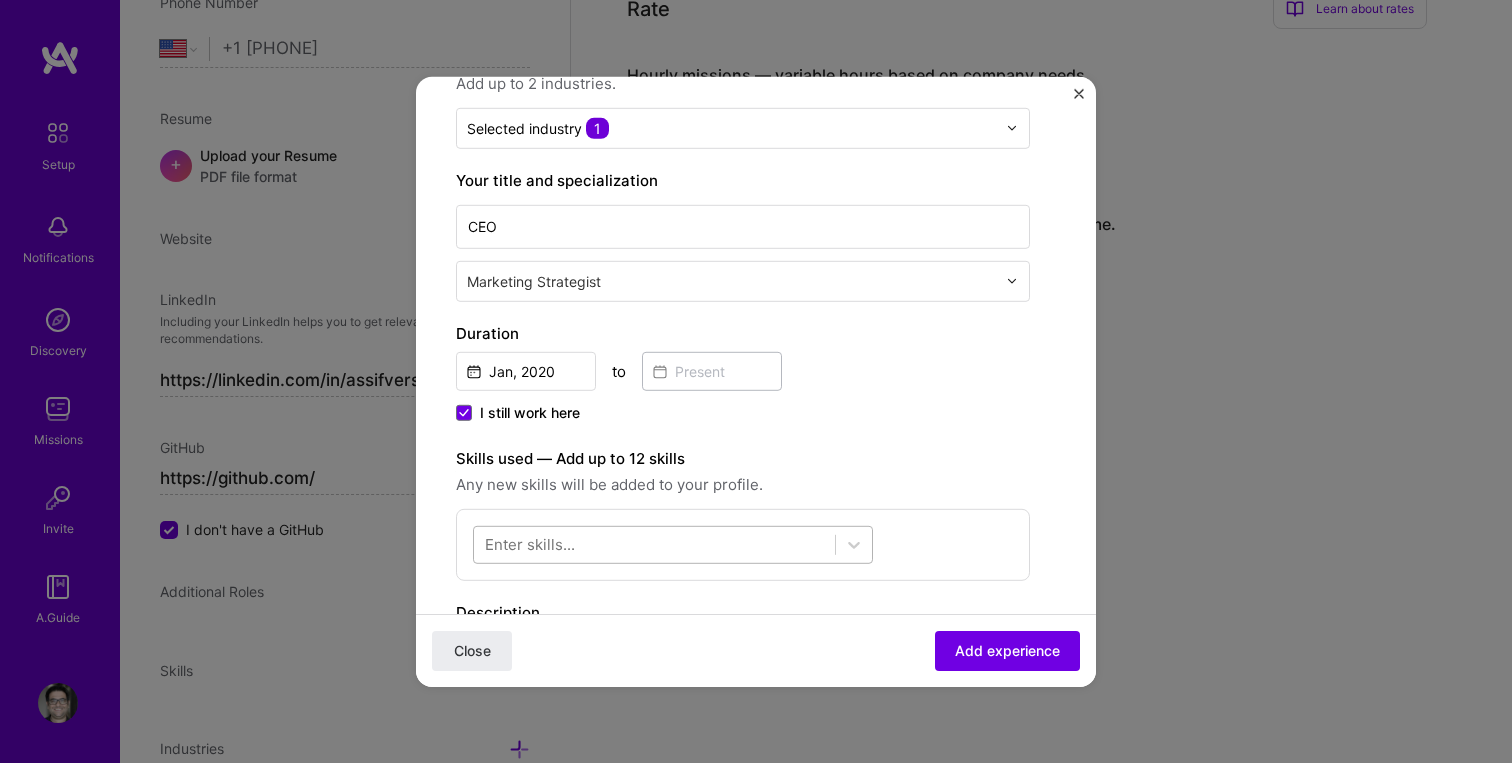 click at bounding box center (654, 544) 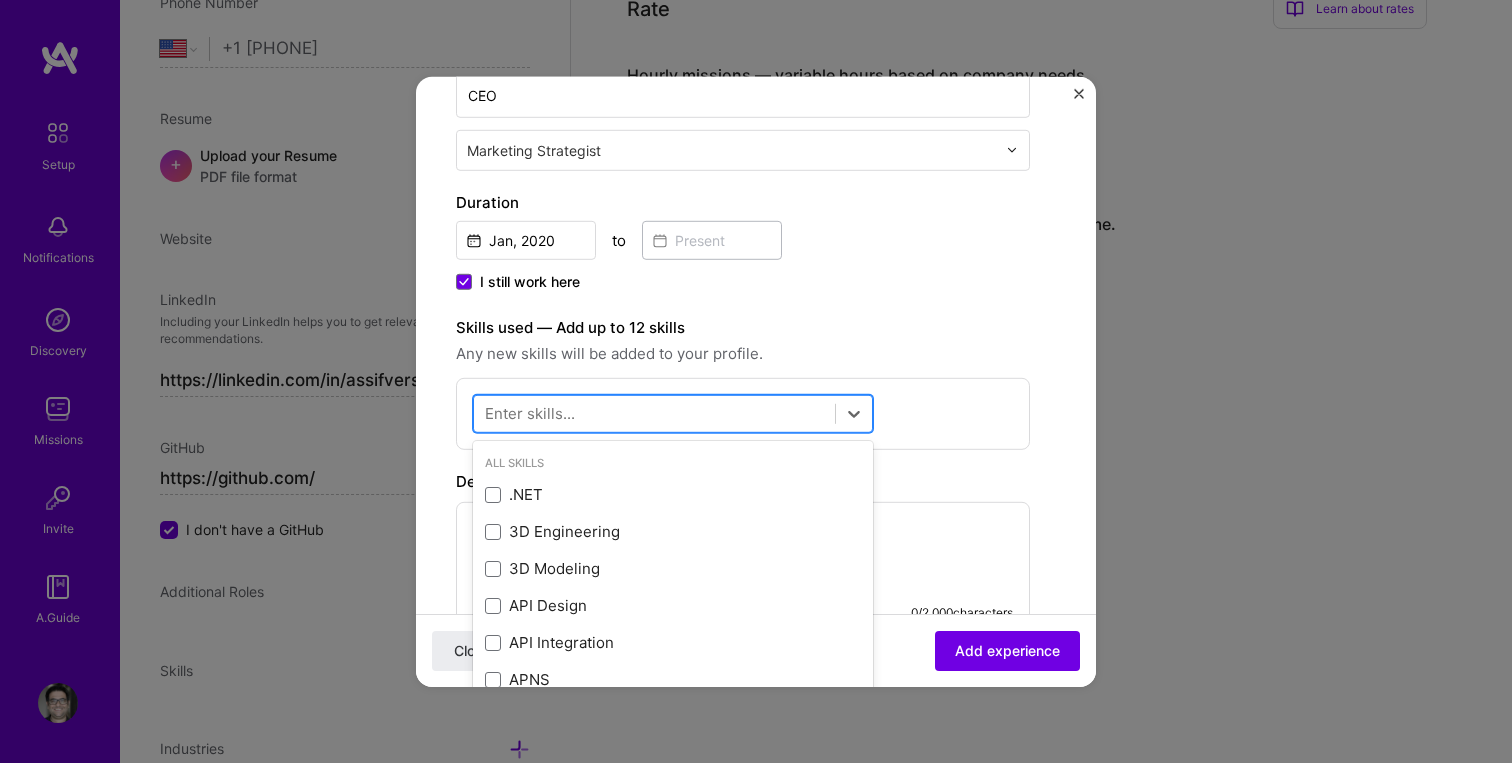 scroll, scrollTop: 414, scrollLeft: 0, axis: vertical 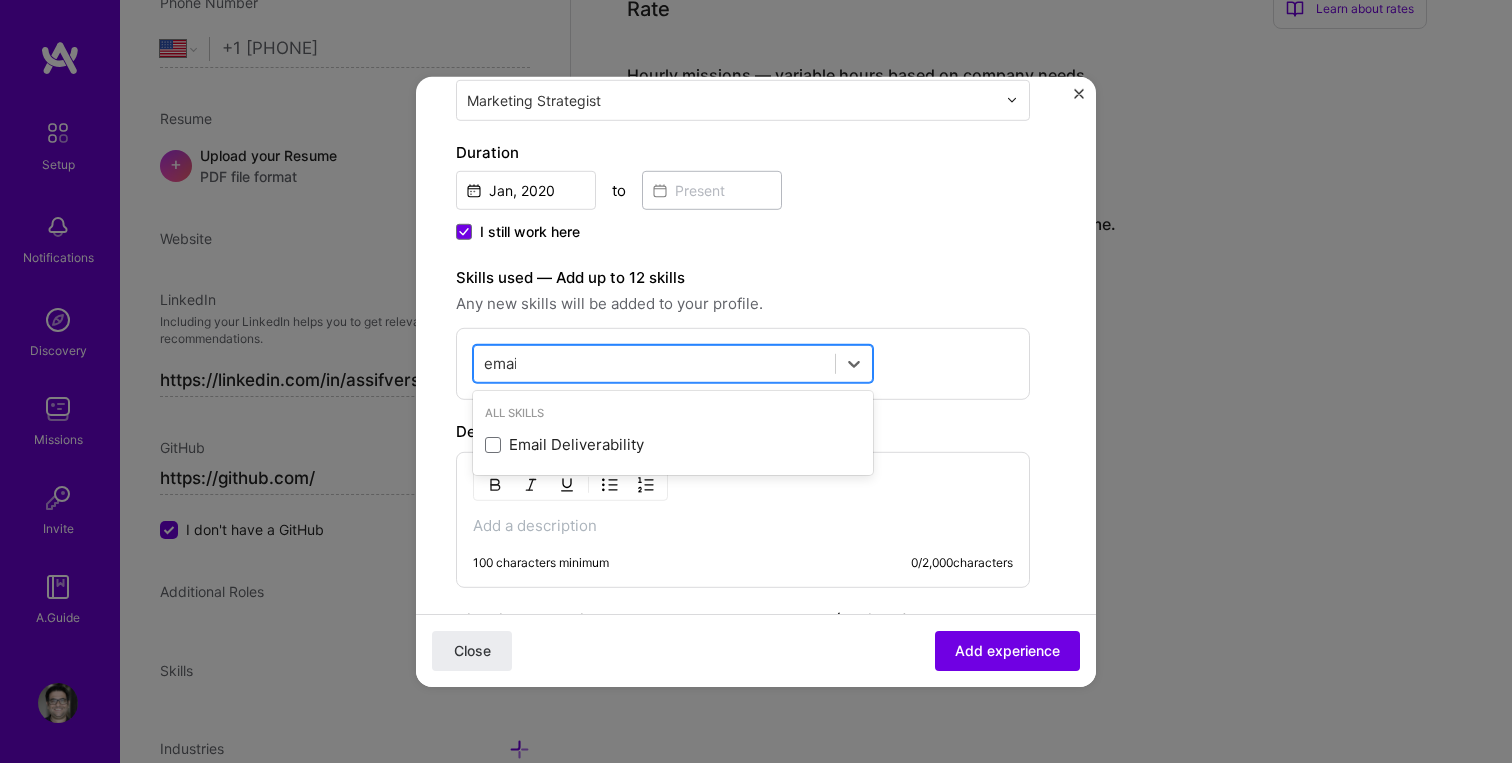 type on "email" 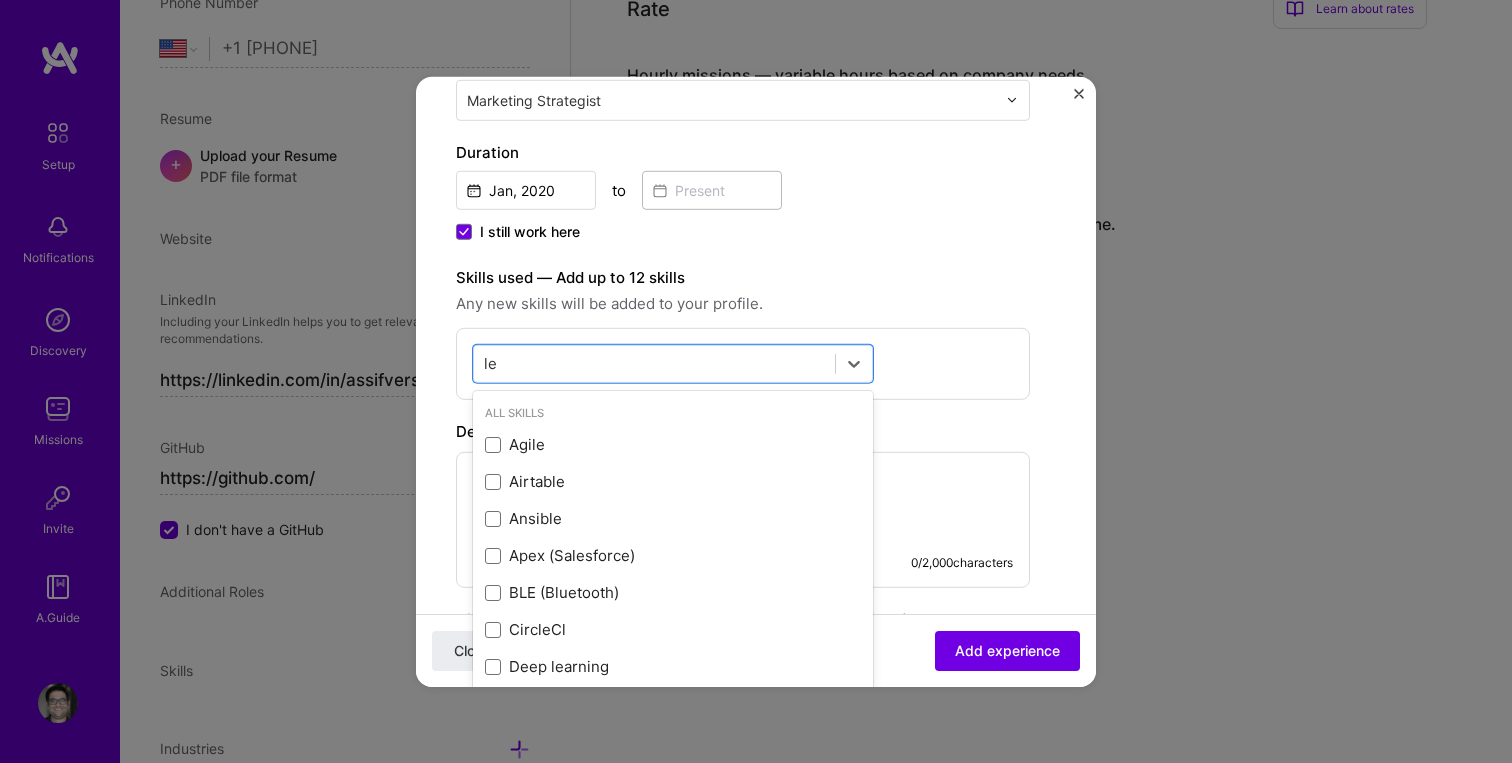 type on "l" 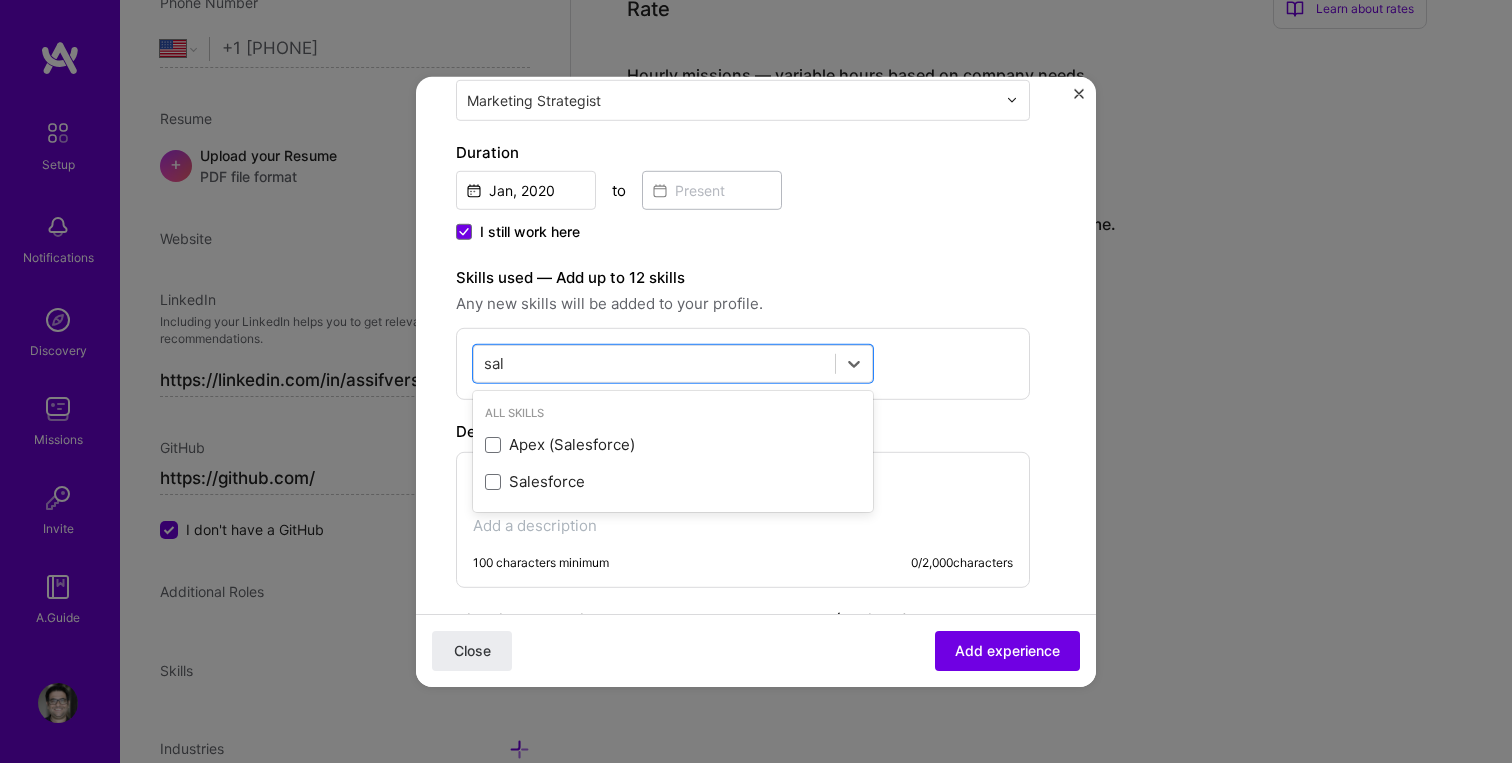 type on "sal" 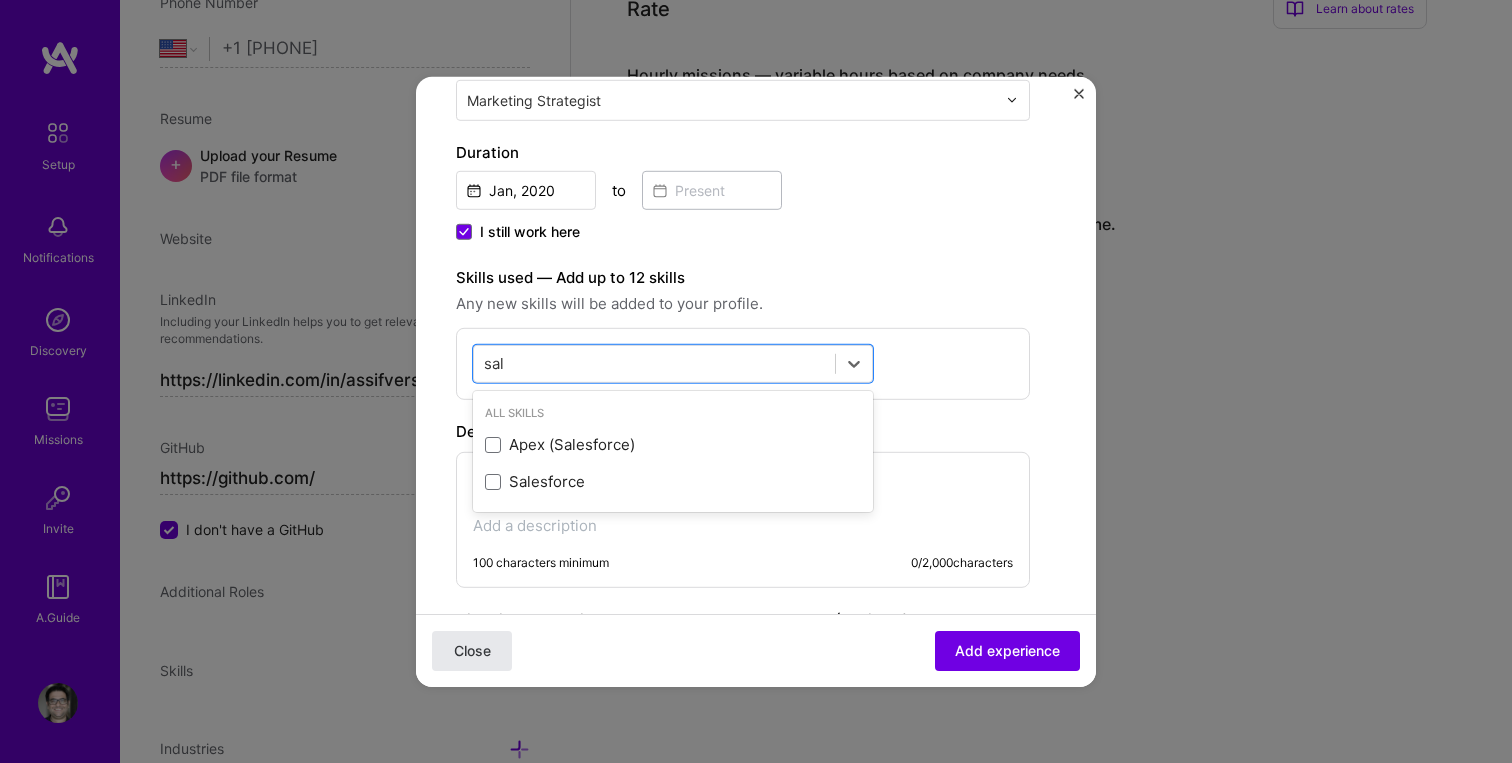 click on "Close" at bounding box center [472, 651] 